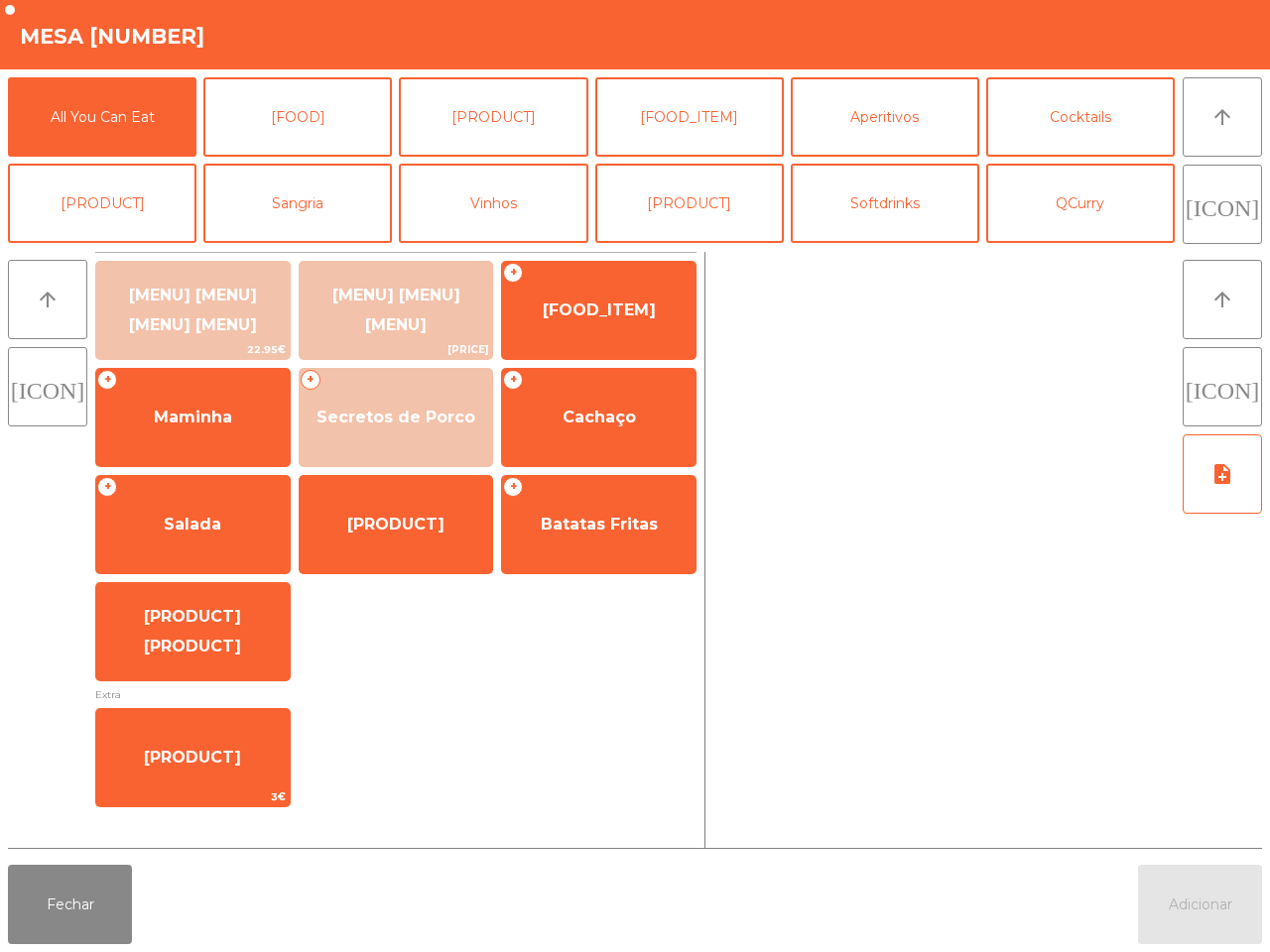 scroll, scrollTop: 0, scrollLeft: 0, axis: both 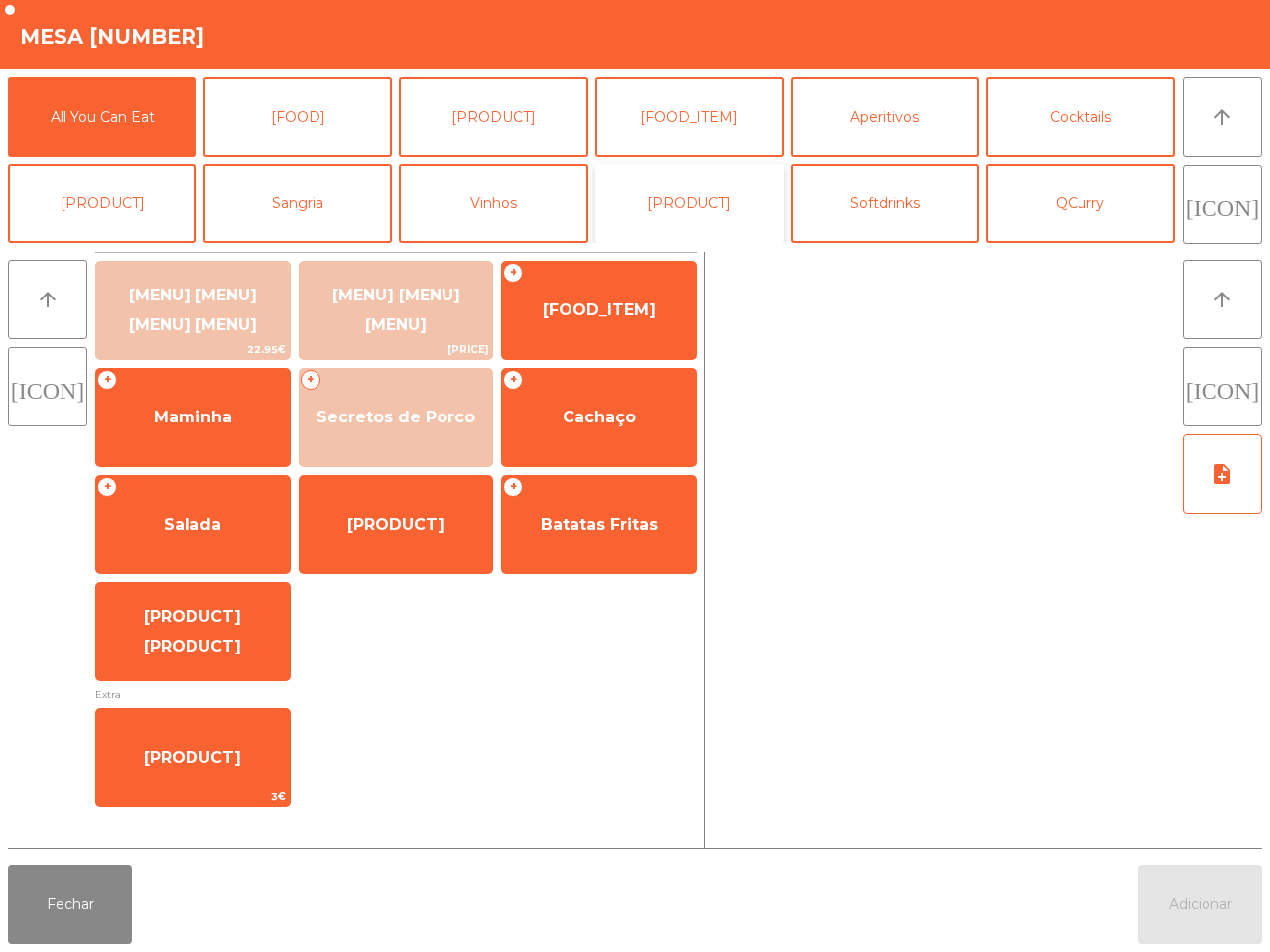 click on "[PRODUCT]" at bounding box center (690, 203) 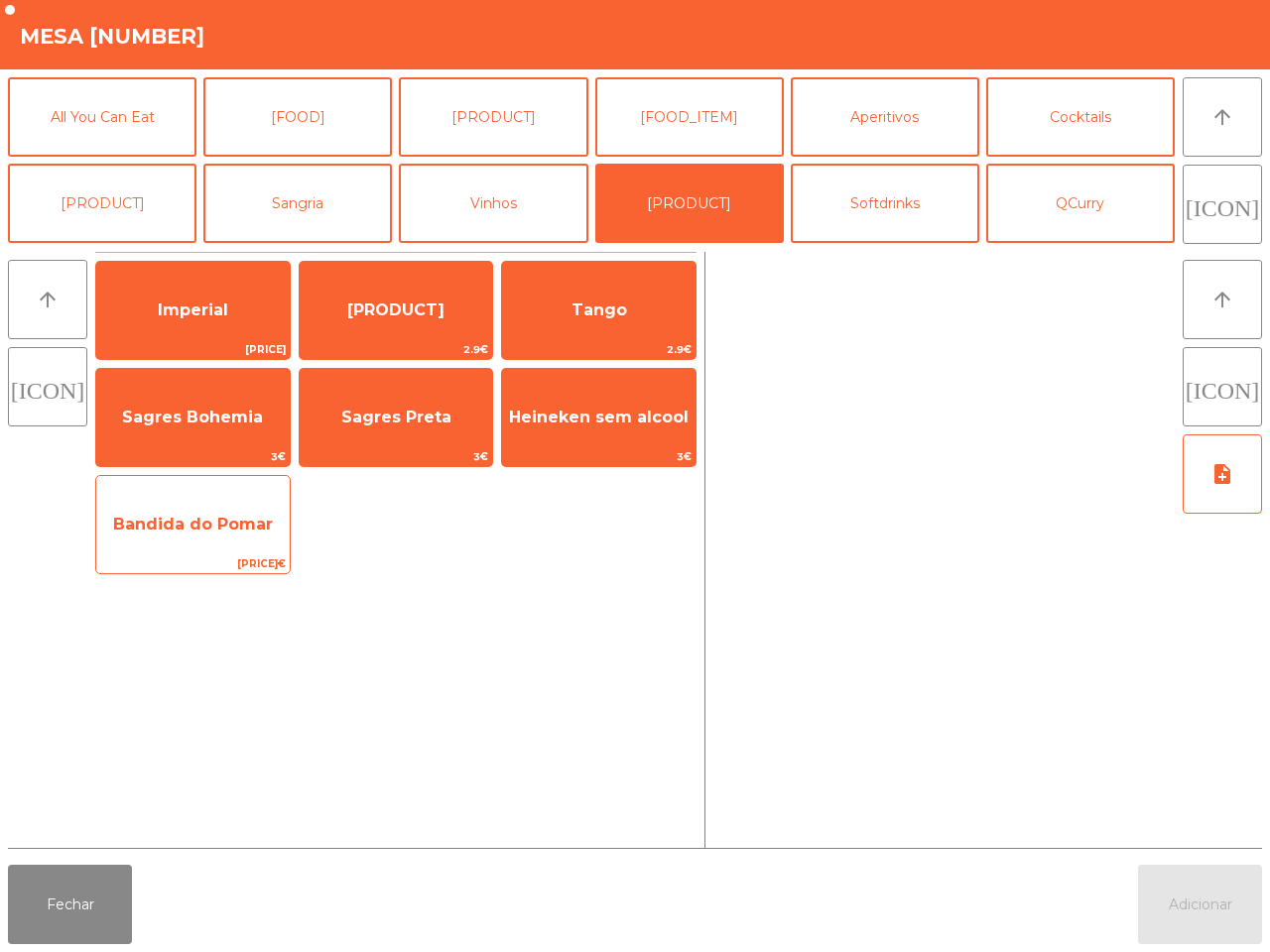 click on "Imperial" at bounding box center [192, 310] 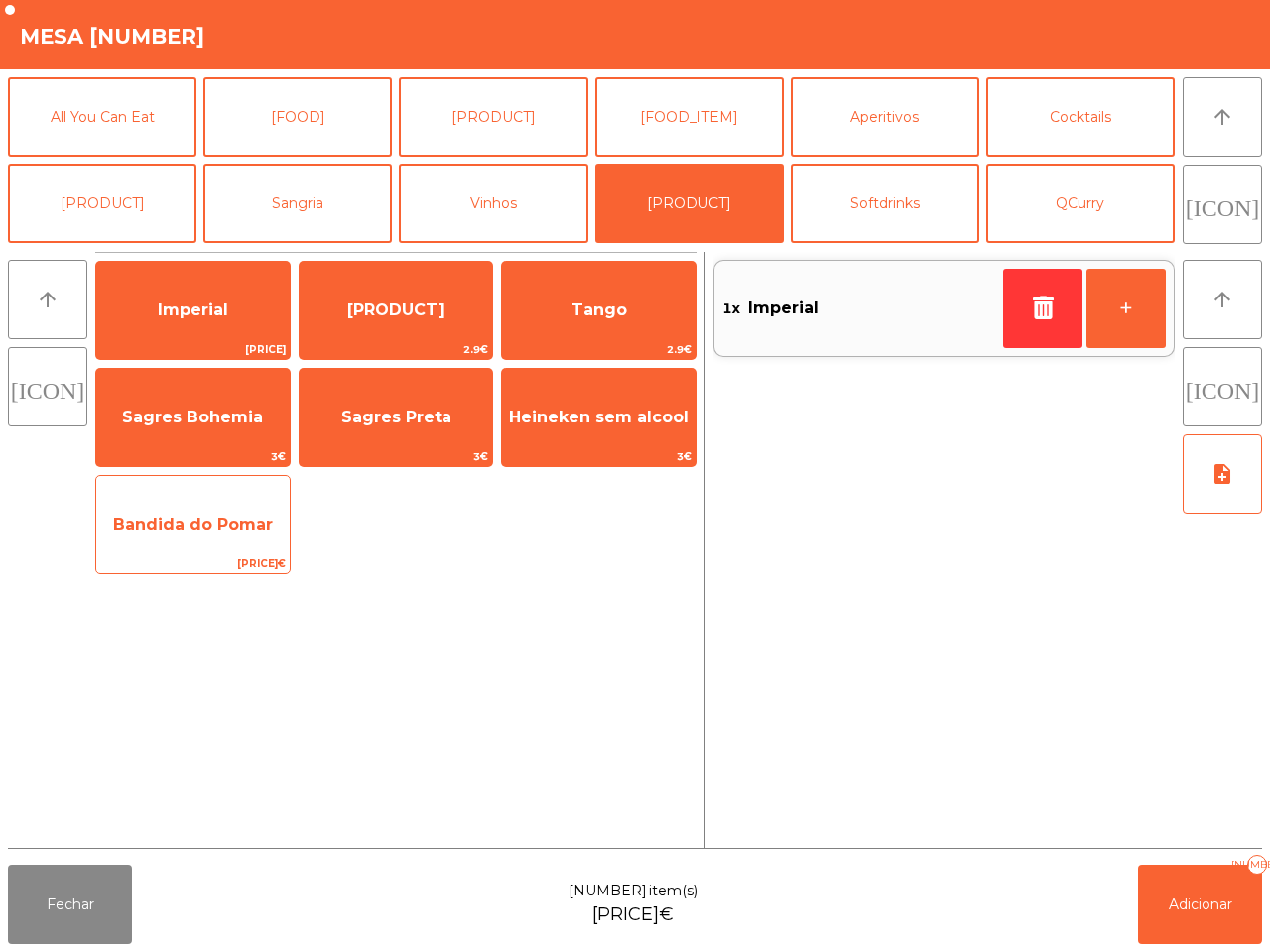click on "Bandida do Pomar [PRICE]" at bounding box center (192, 310) 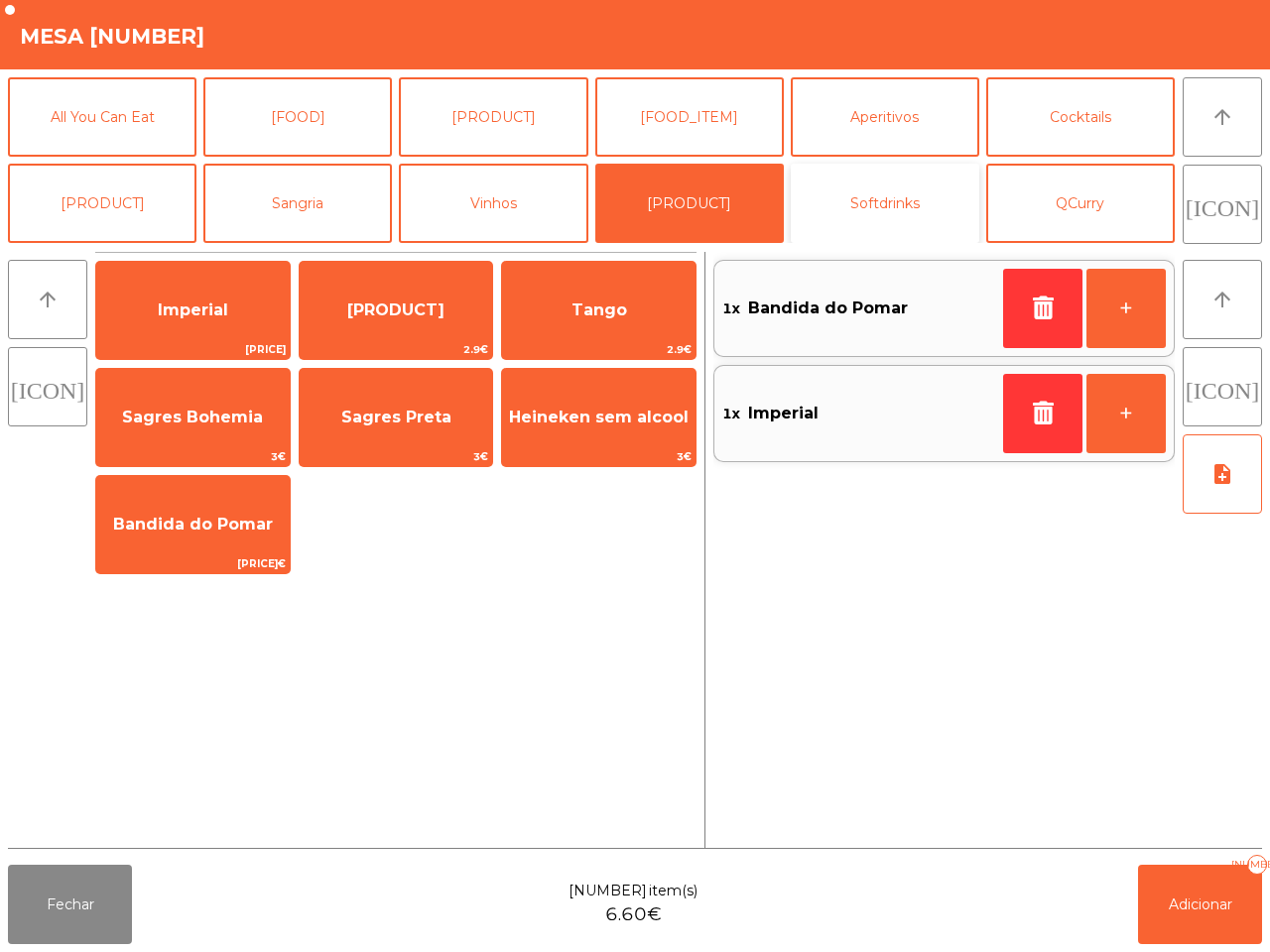 click on "Softdrinks" at bounding box center [885, 203] 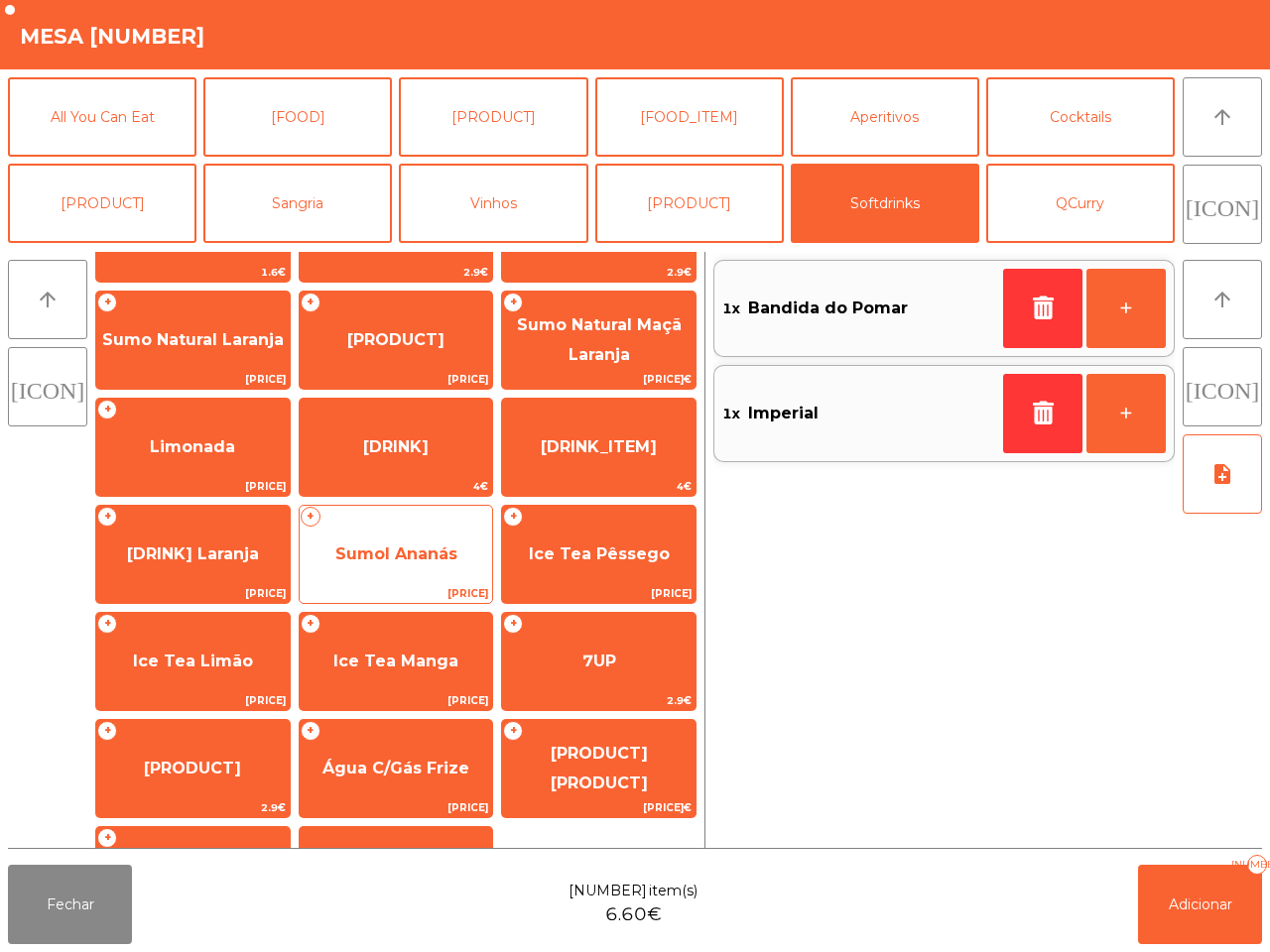 scroll, scrollTop: 162, scrollLeft: 0, axis: vertical 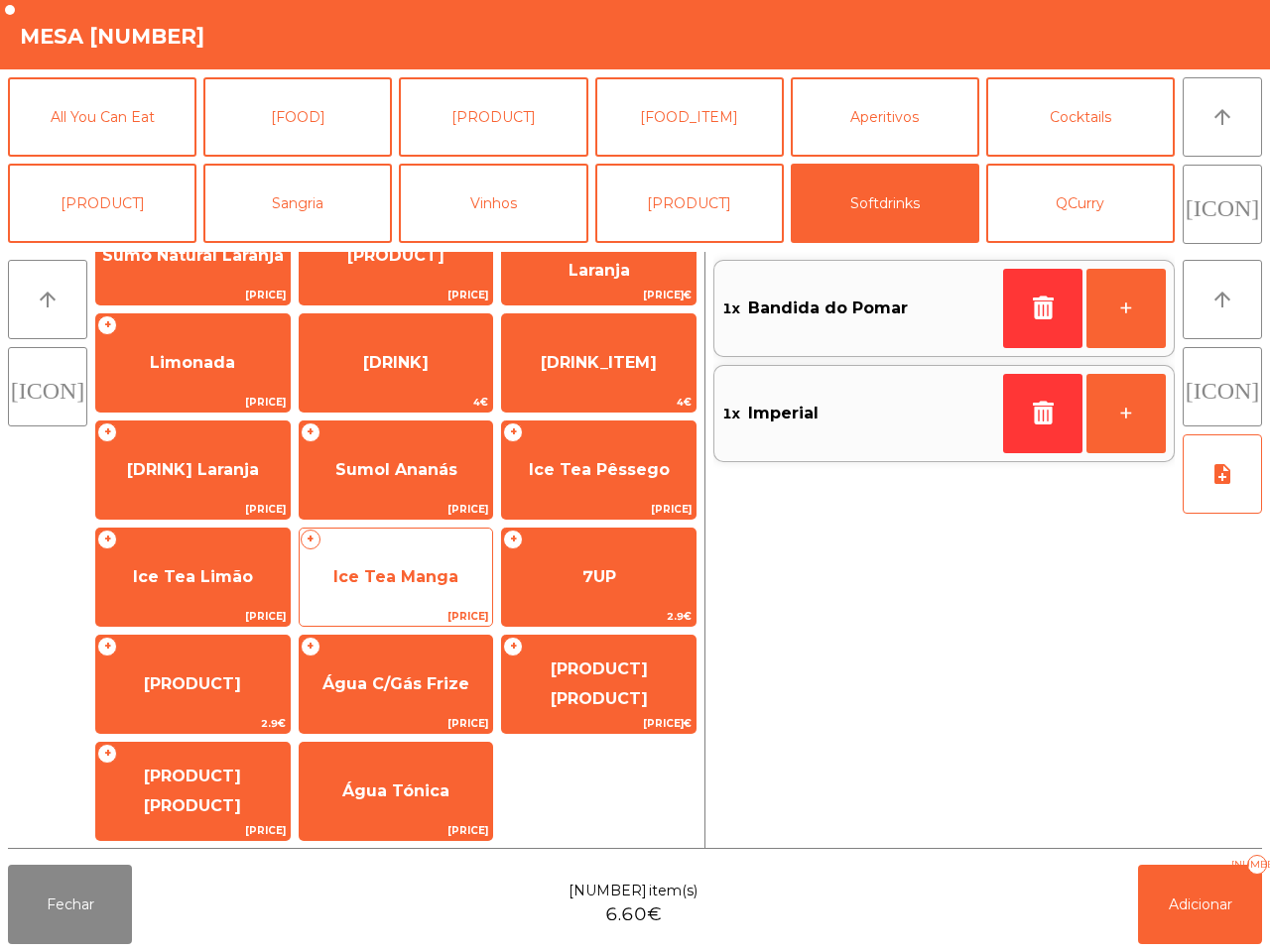 click on "Ice Tea Manga" at bounding box center (192, 148) 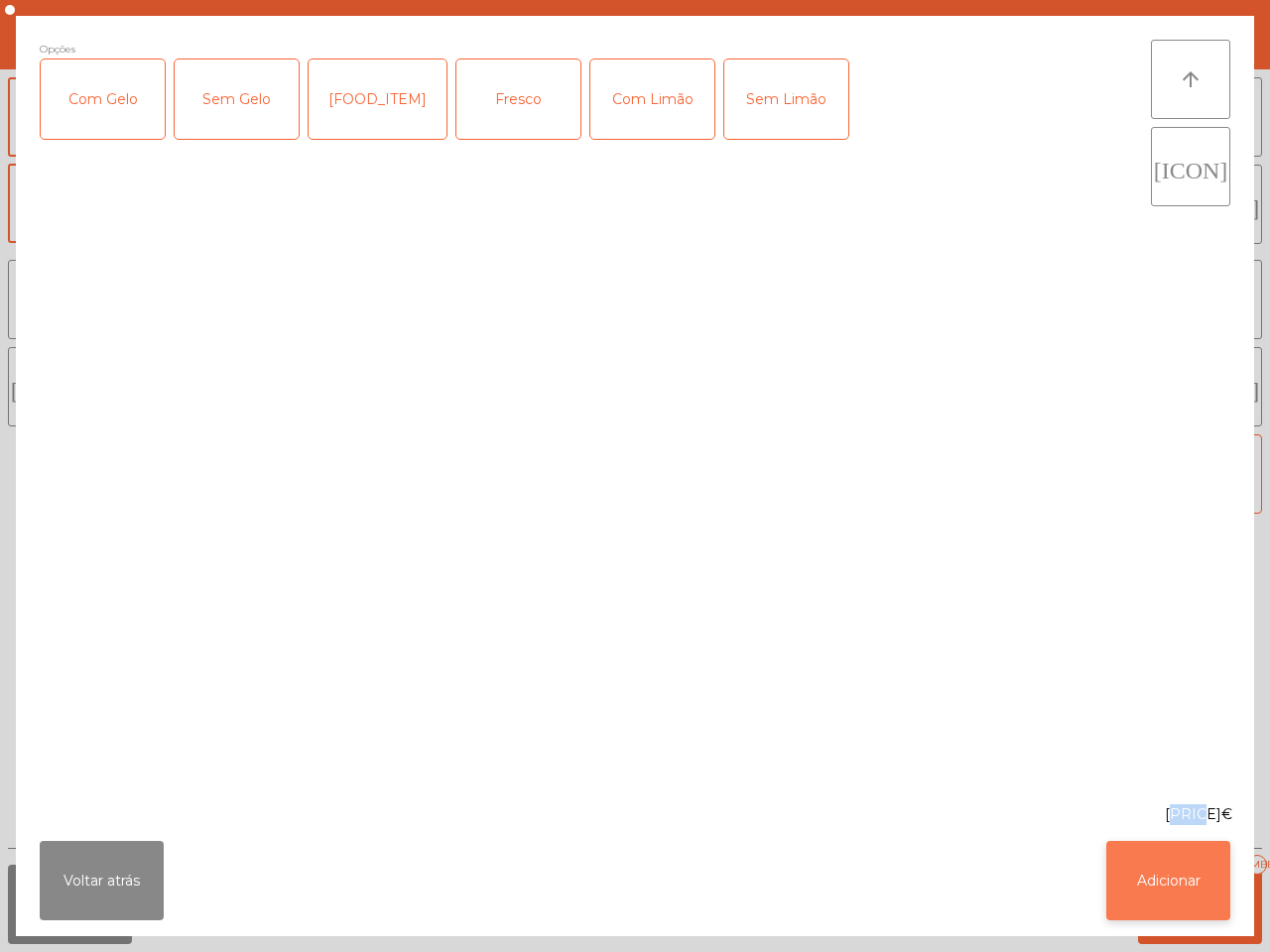 click on "Adicionar" at bounding box center [1168, 881] 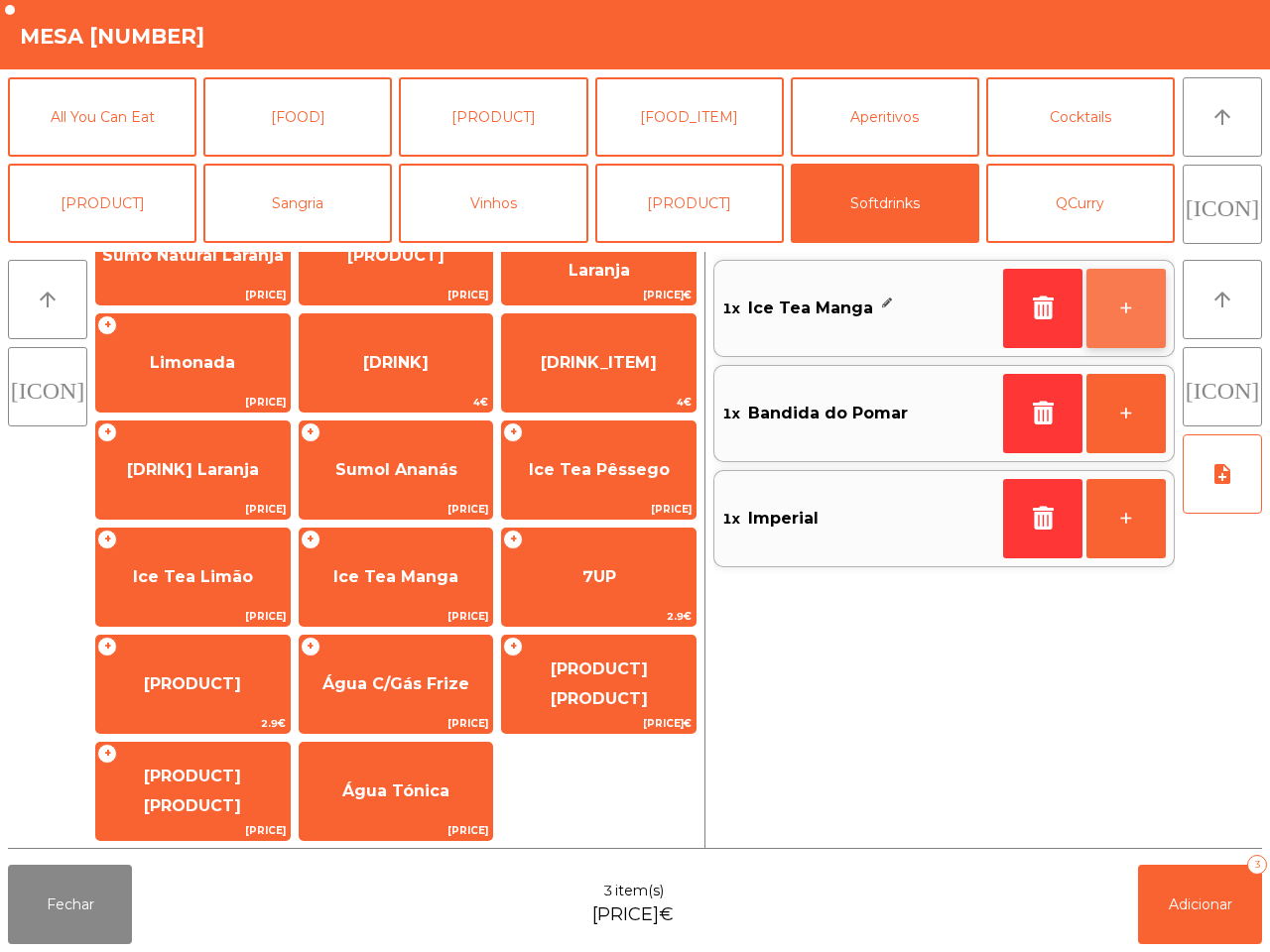 click on "+" at bounding box center [1126, 308] 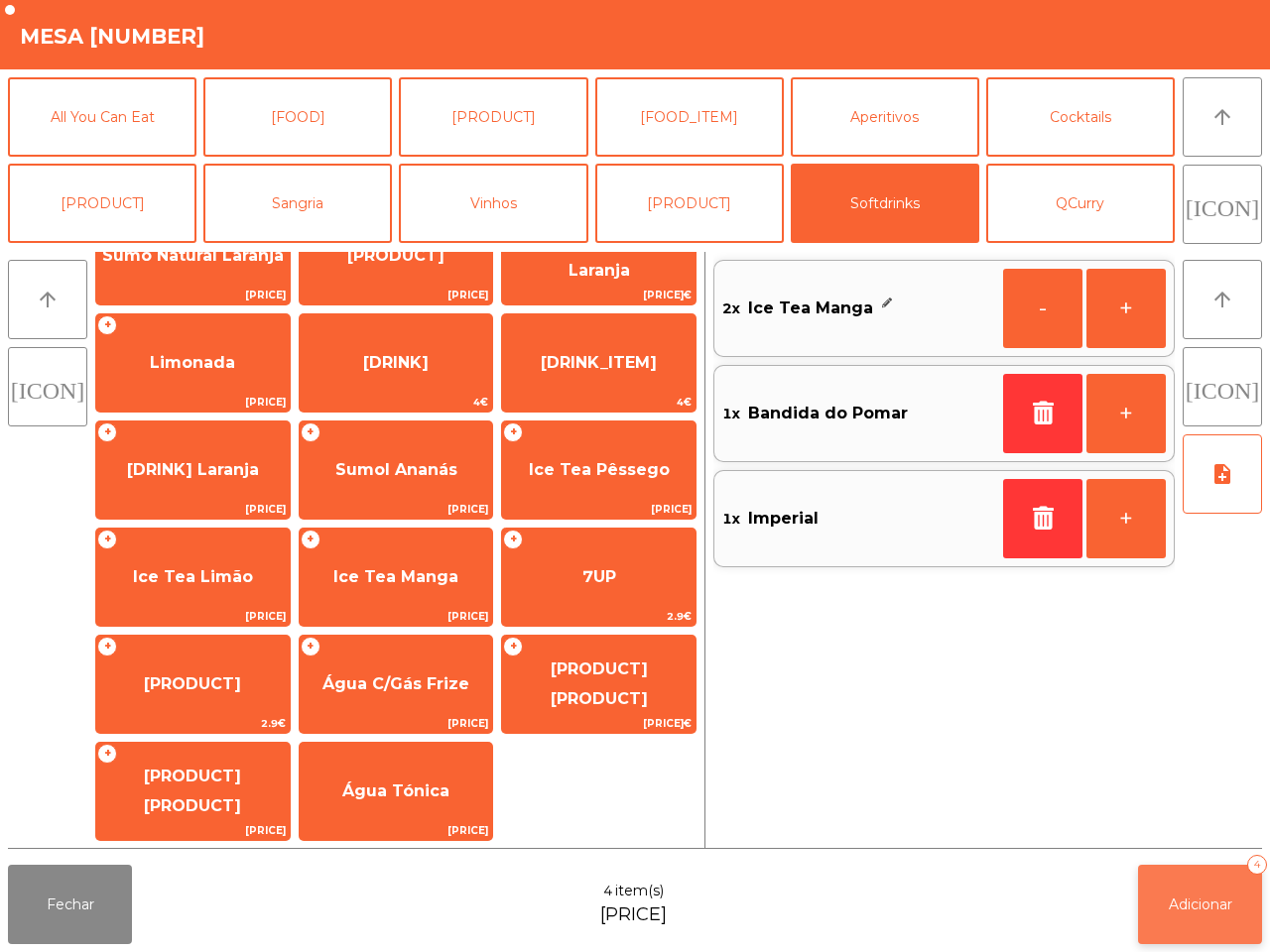 click on "Adicionar   4" at bounding box center [1200, 904] 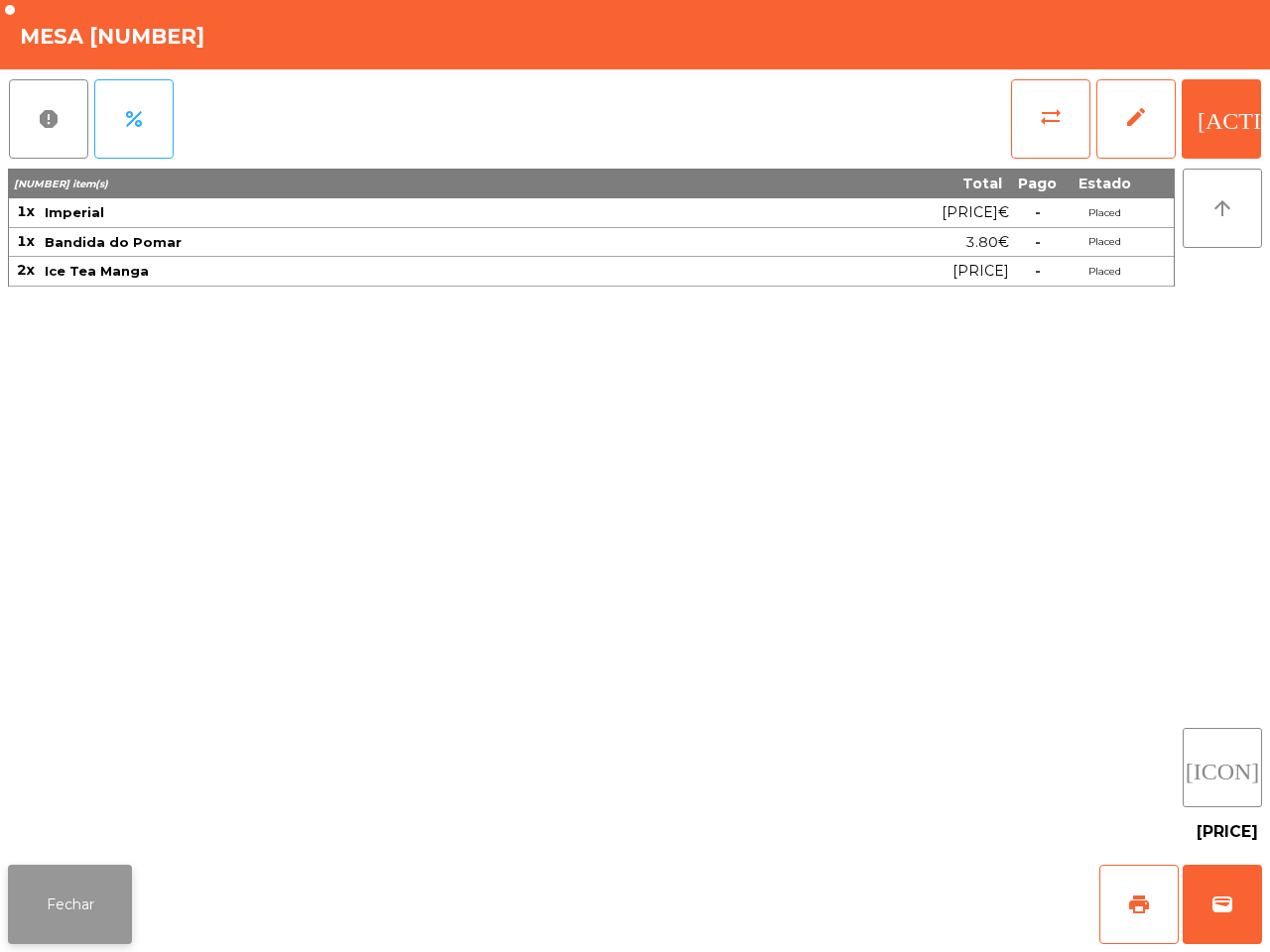 click on "Fechar" at bounding box center [69, 904] 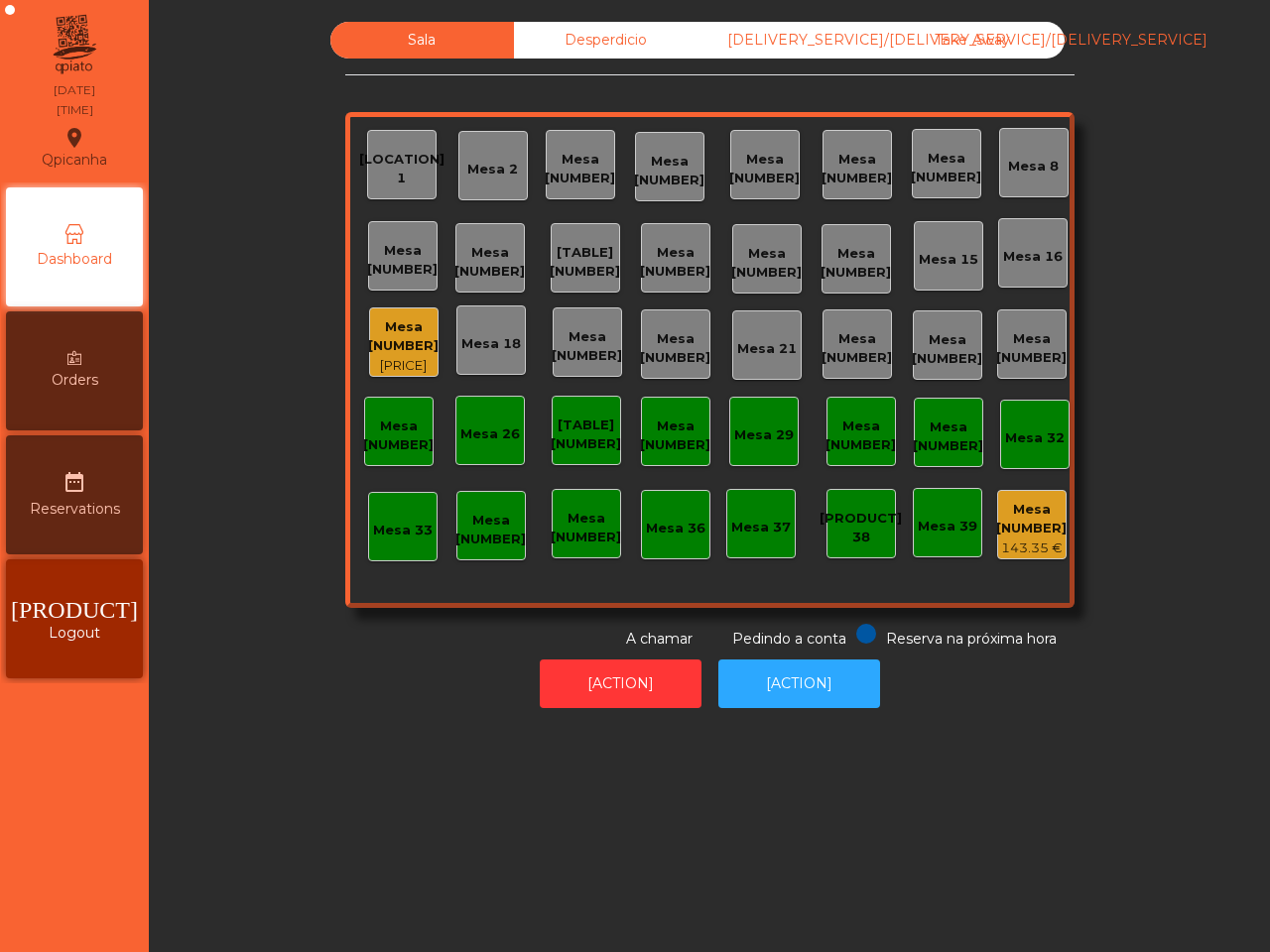 click on "Mesa [NUMBER]" at bounding box center [403, 336] 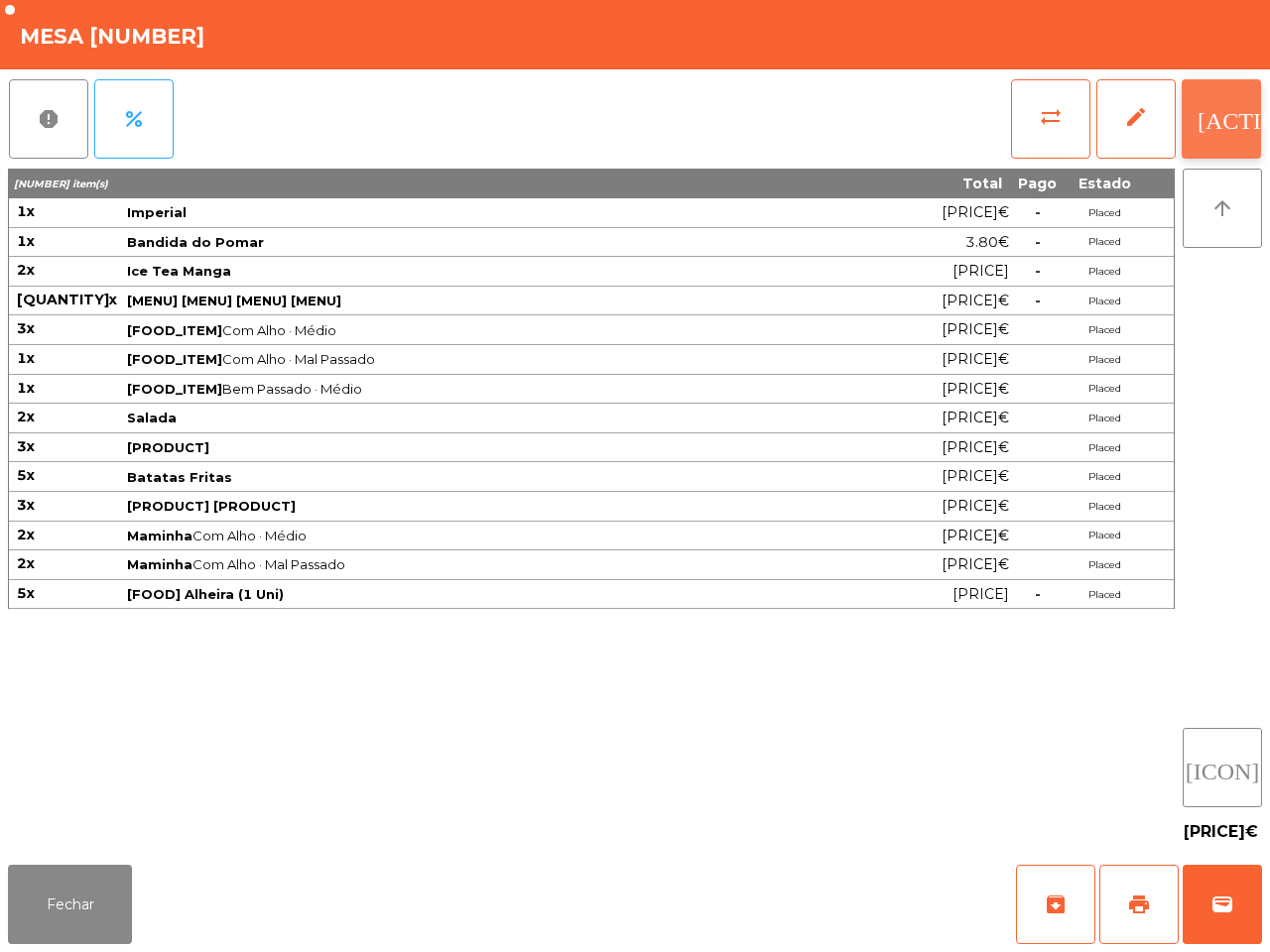 click on "[ACTION]" at bounding box center (1221, 119) 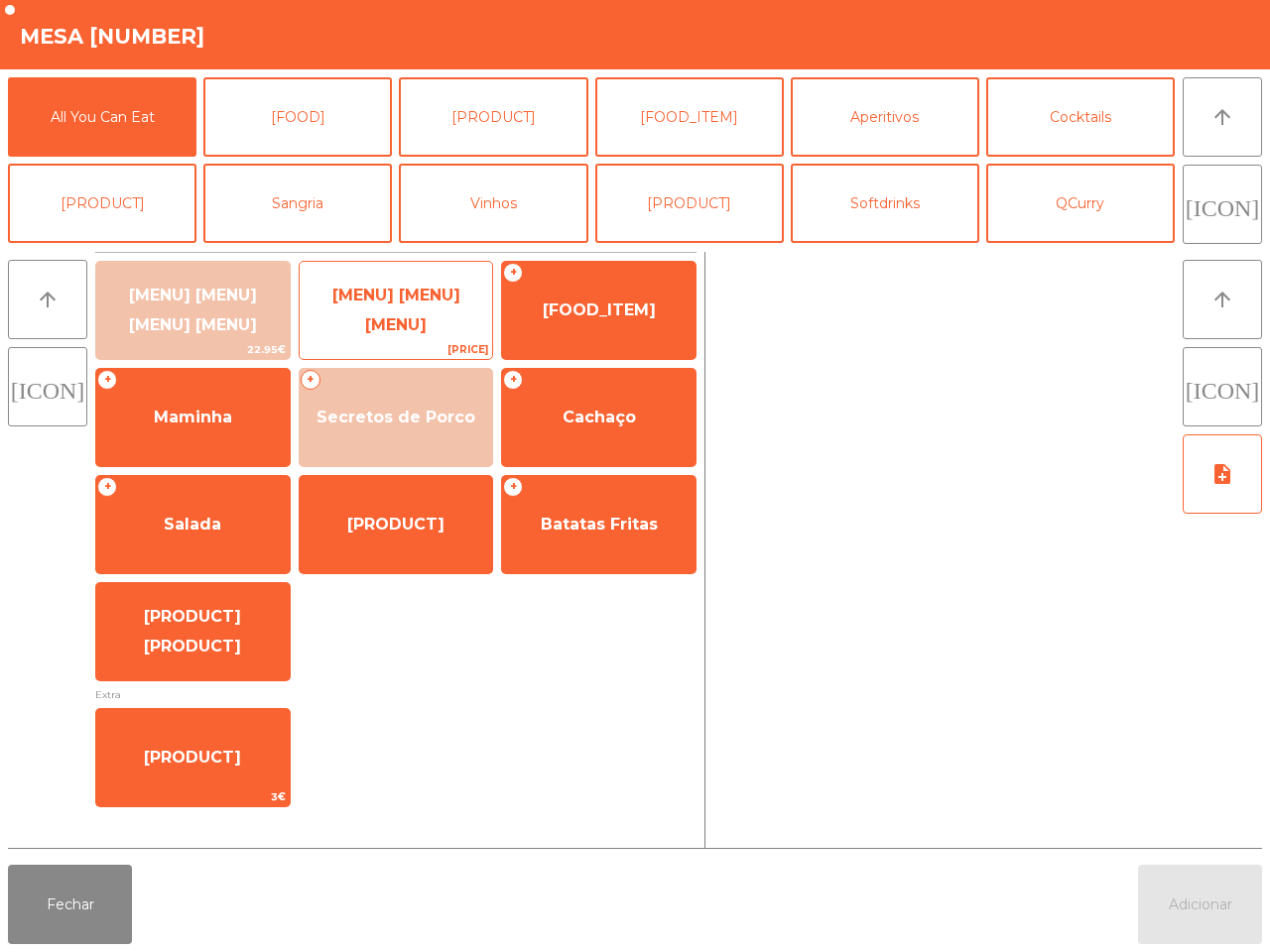 click on "[MENU] [MENU] [MENU]" at bounding box center [192, 309] 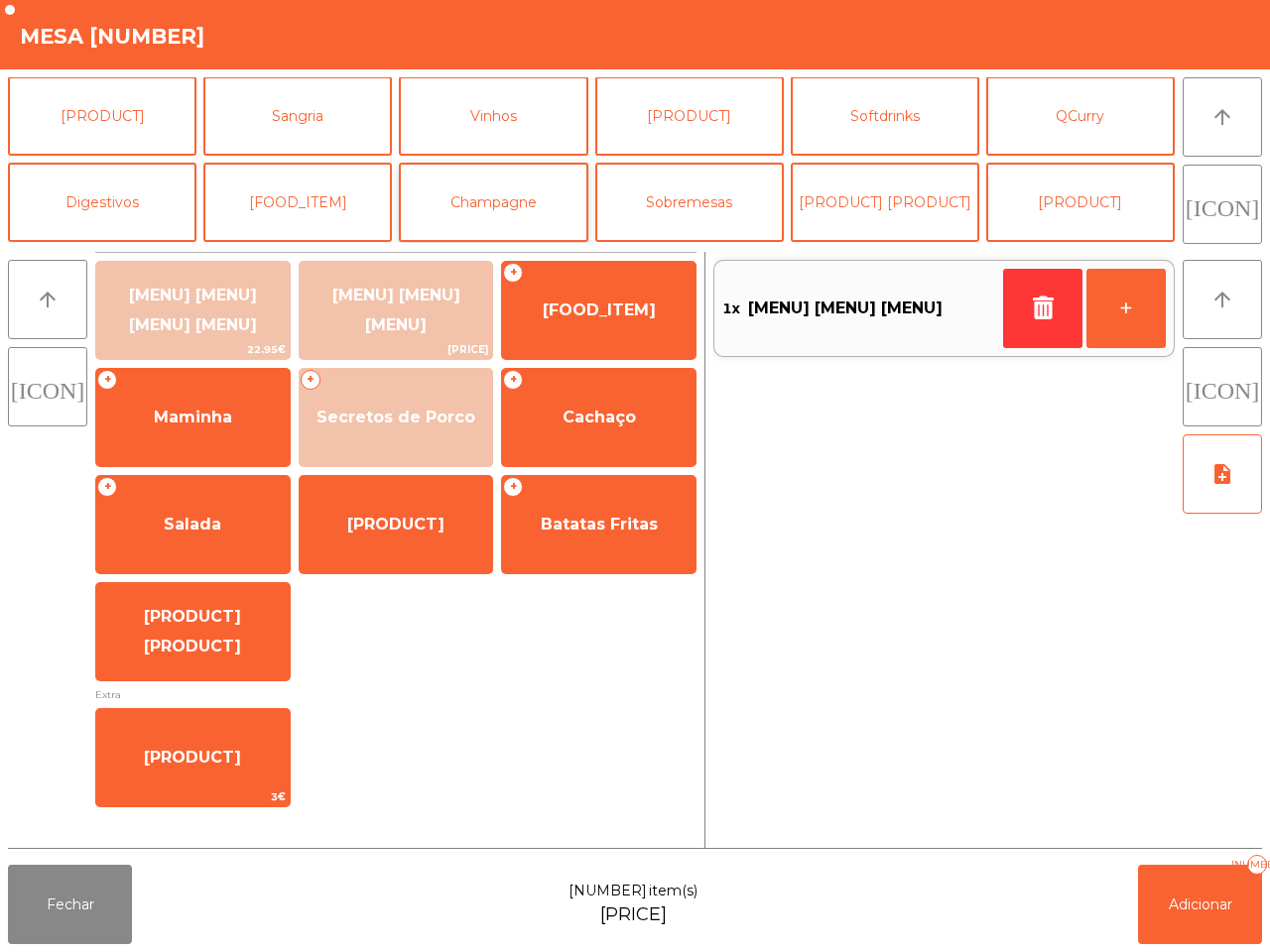 scroll, scrollTop: 124, scrollLeft: 0, axis: vertical 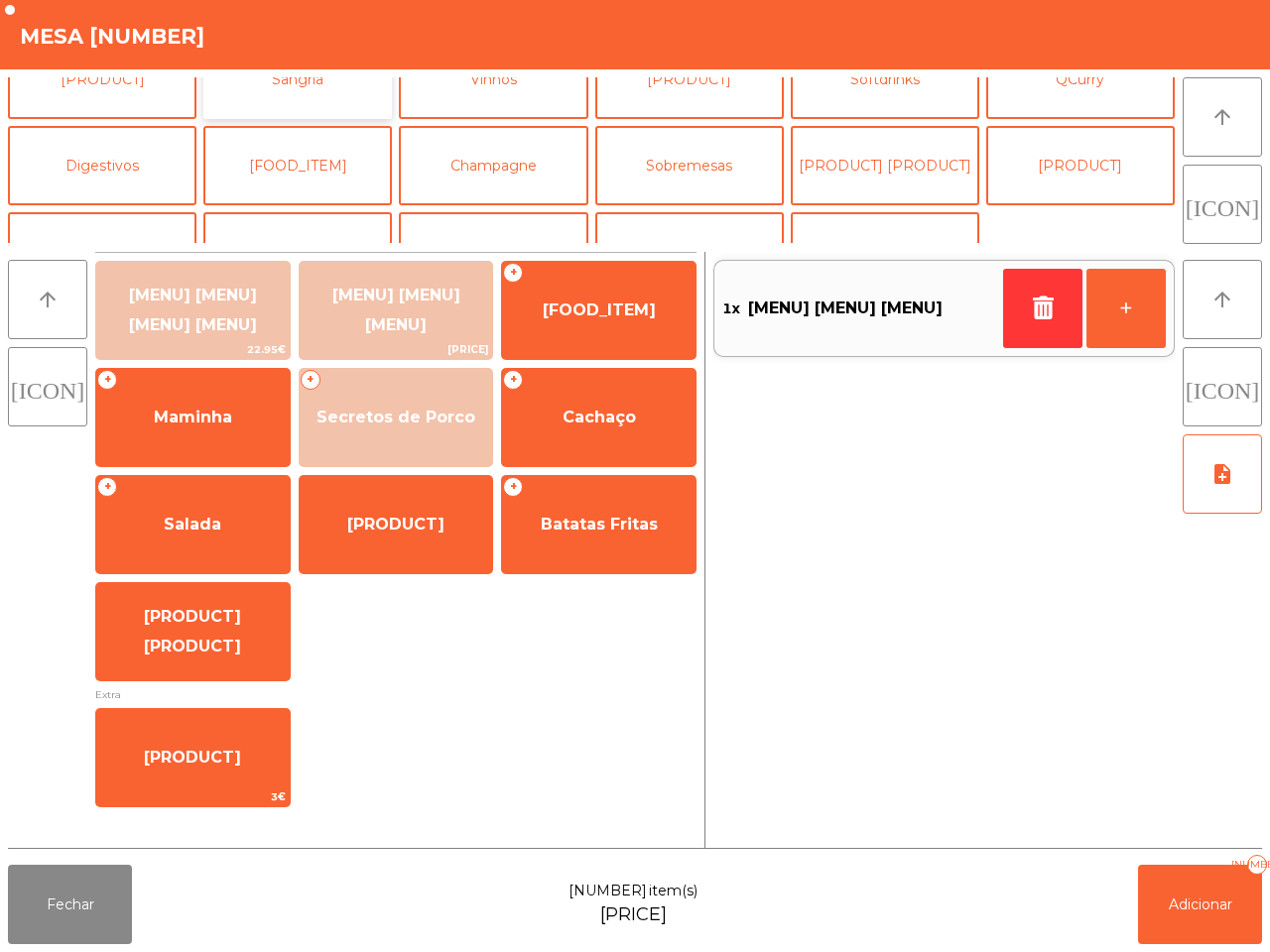 click on "Sangria" at bounding box center [298, 79] 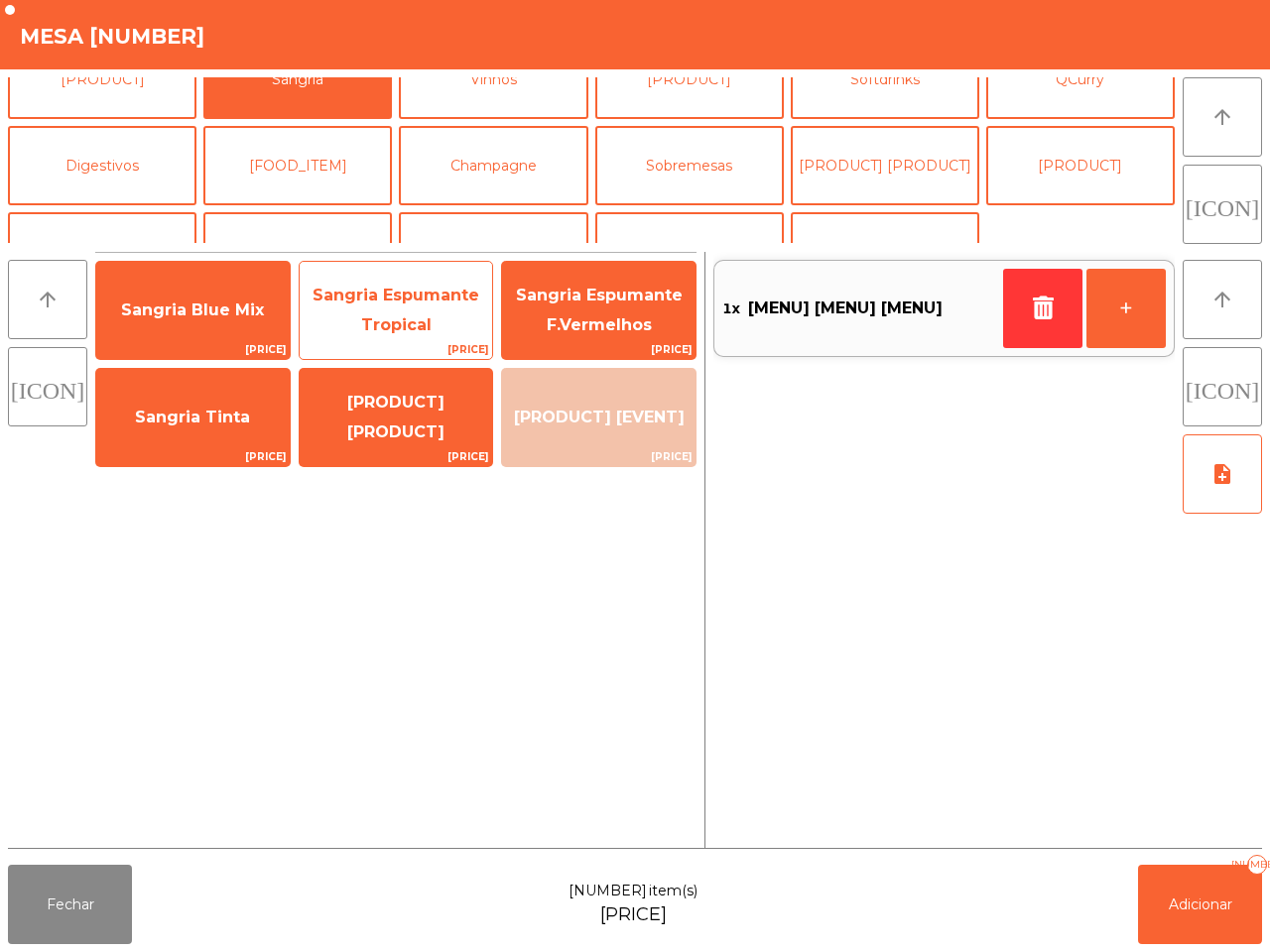 click on "Sangria Espumante Tropical" at bounding box center (192, 310) 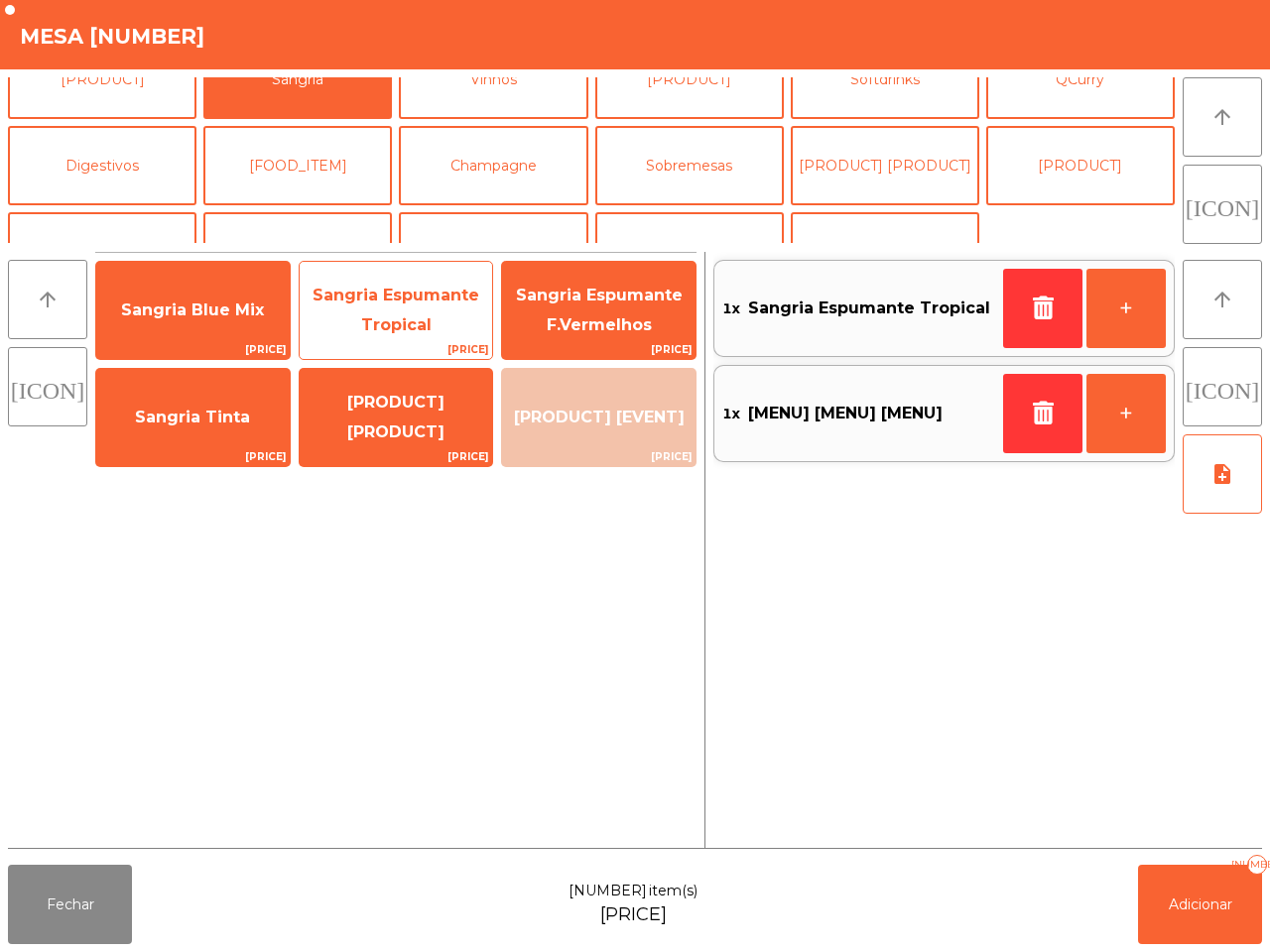 click on "Sangria Espumante Tropical" at bounding box center [192, 310] 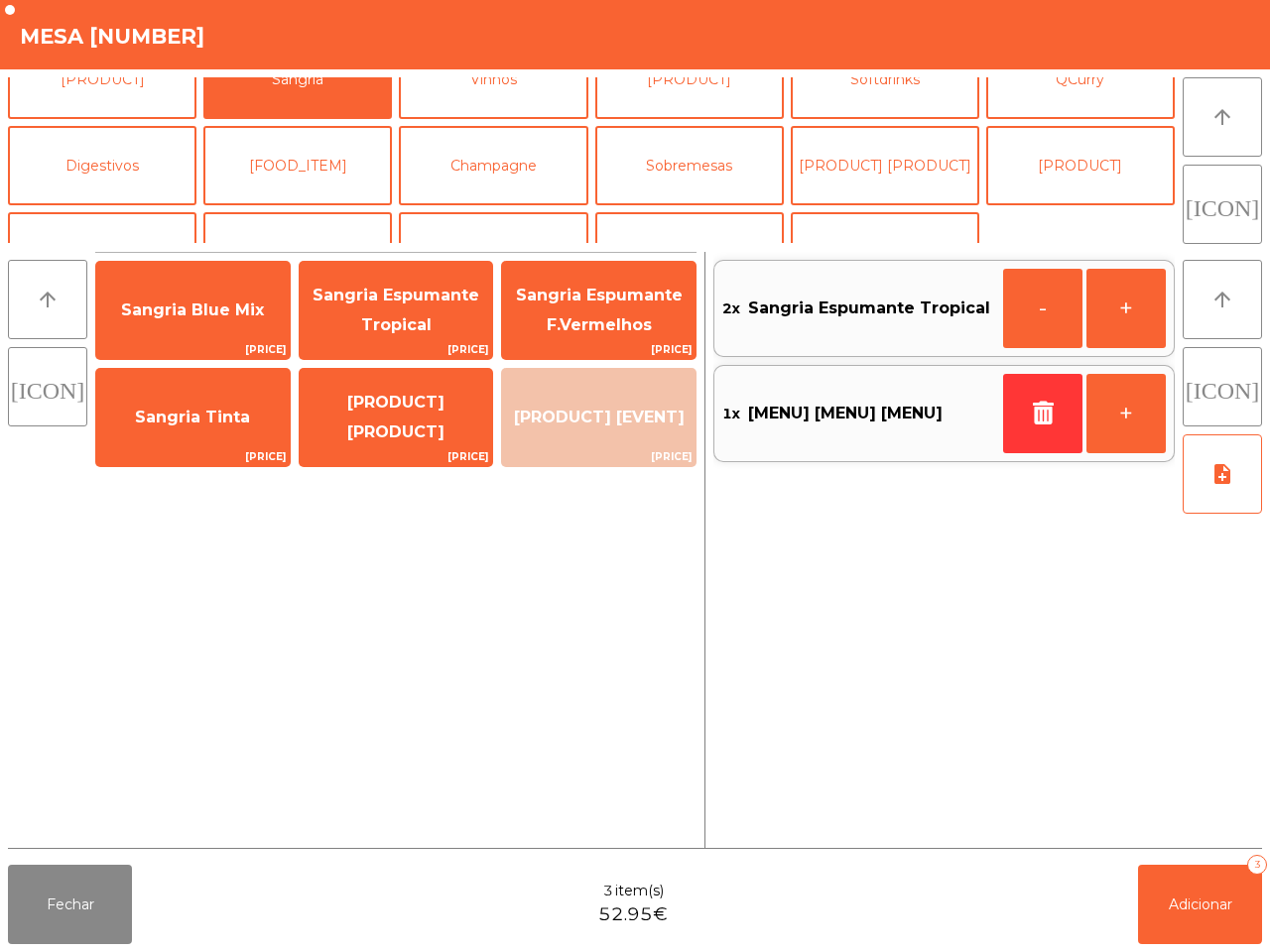 scroll, scrollTop: 0, scrollLeft: 0, axis: both 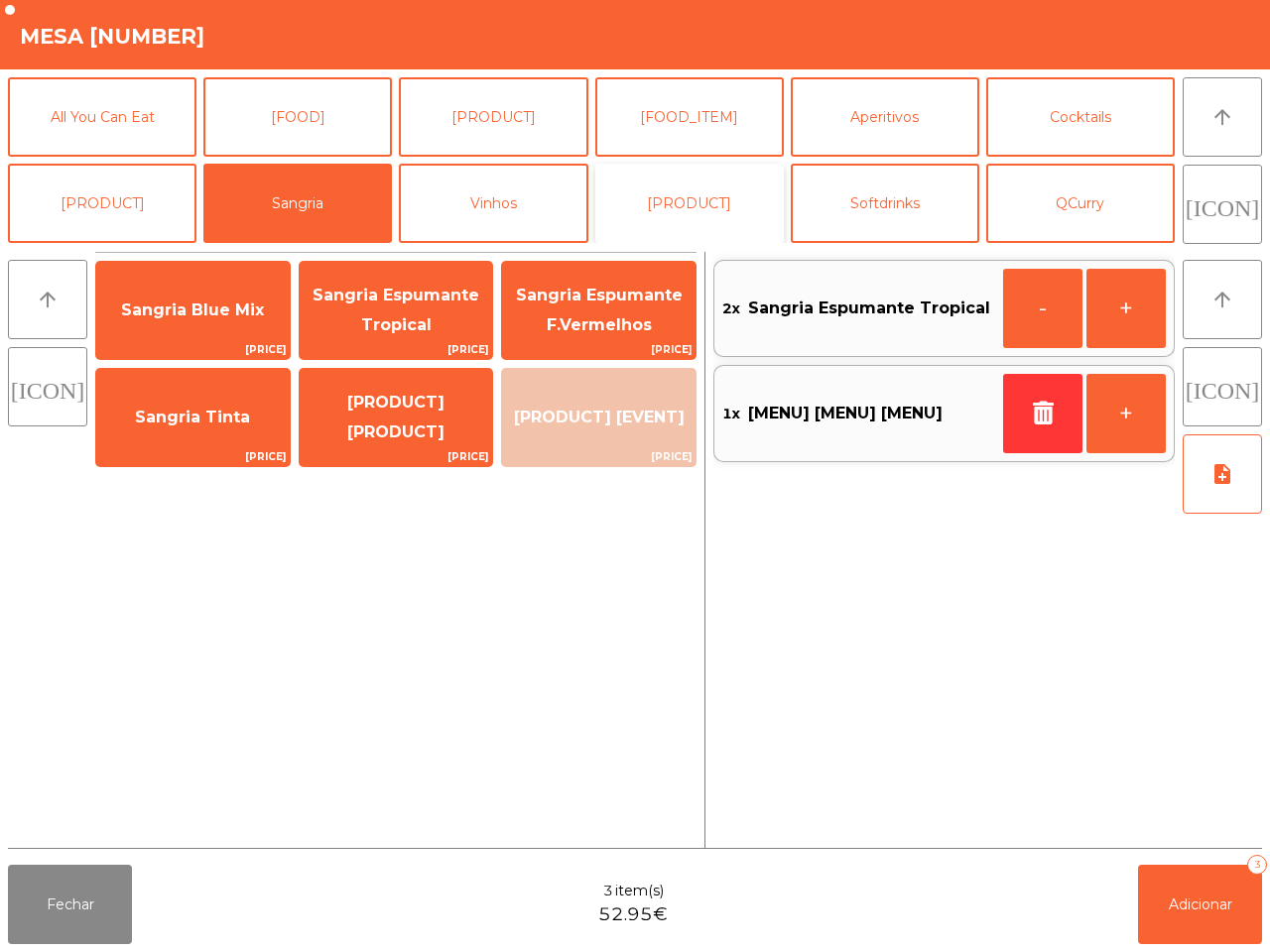click on "[PRODUCT]" at bounding box center [690, 203] 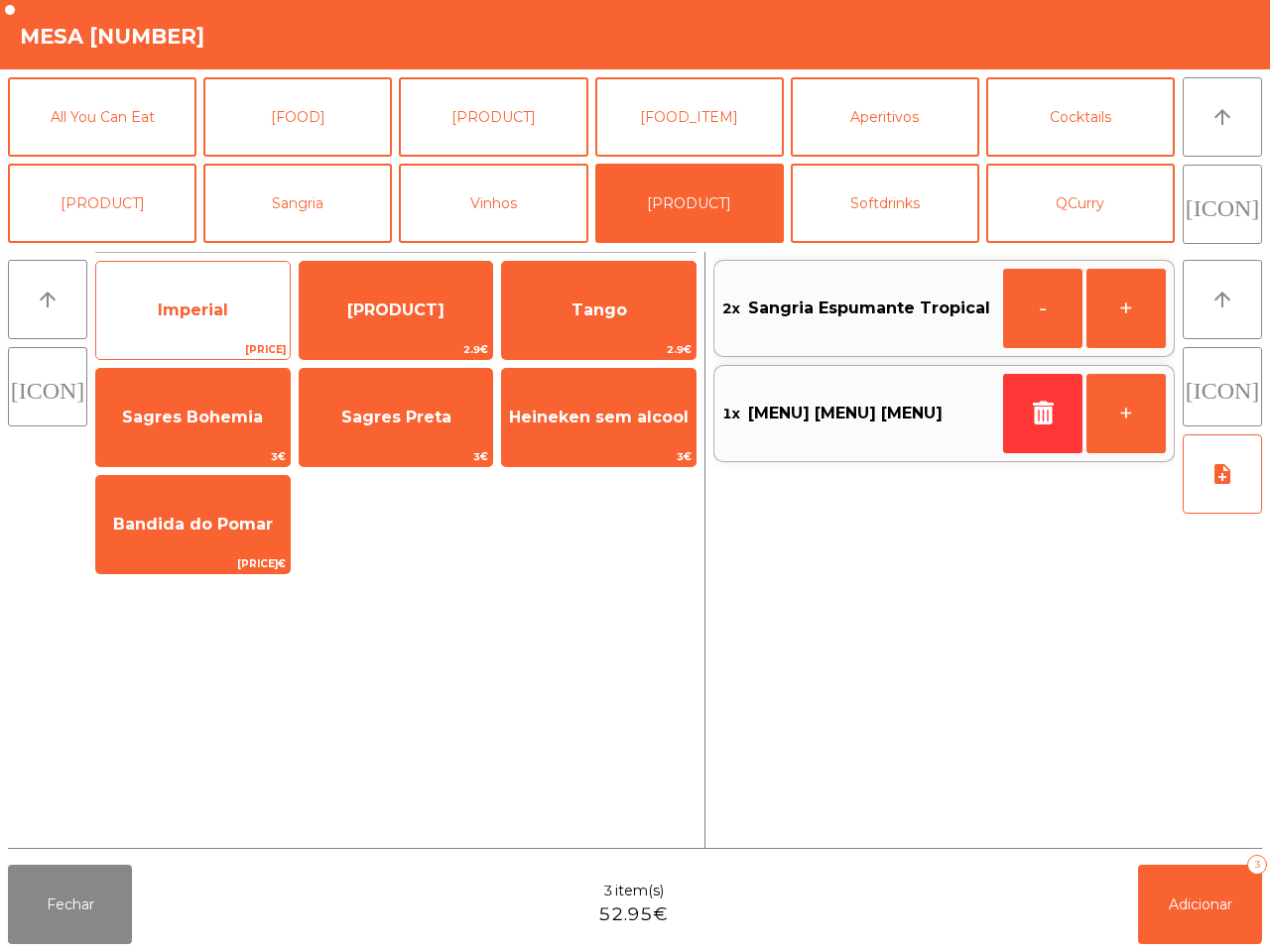 click on "Imperial" at bounding box center [192, 310] 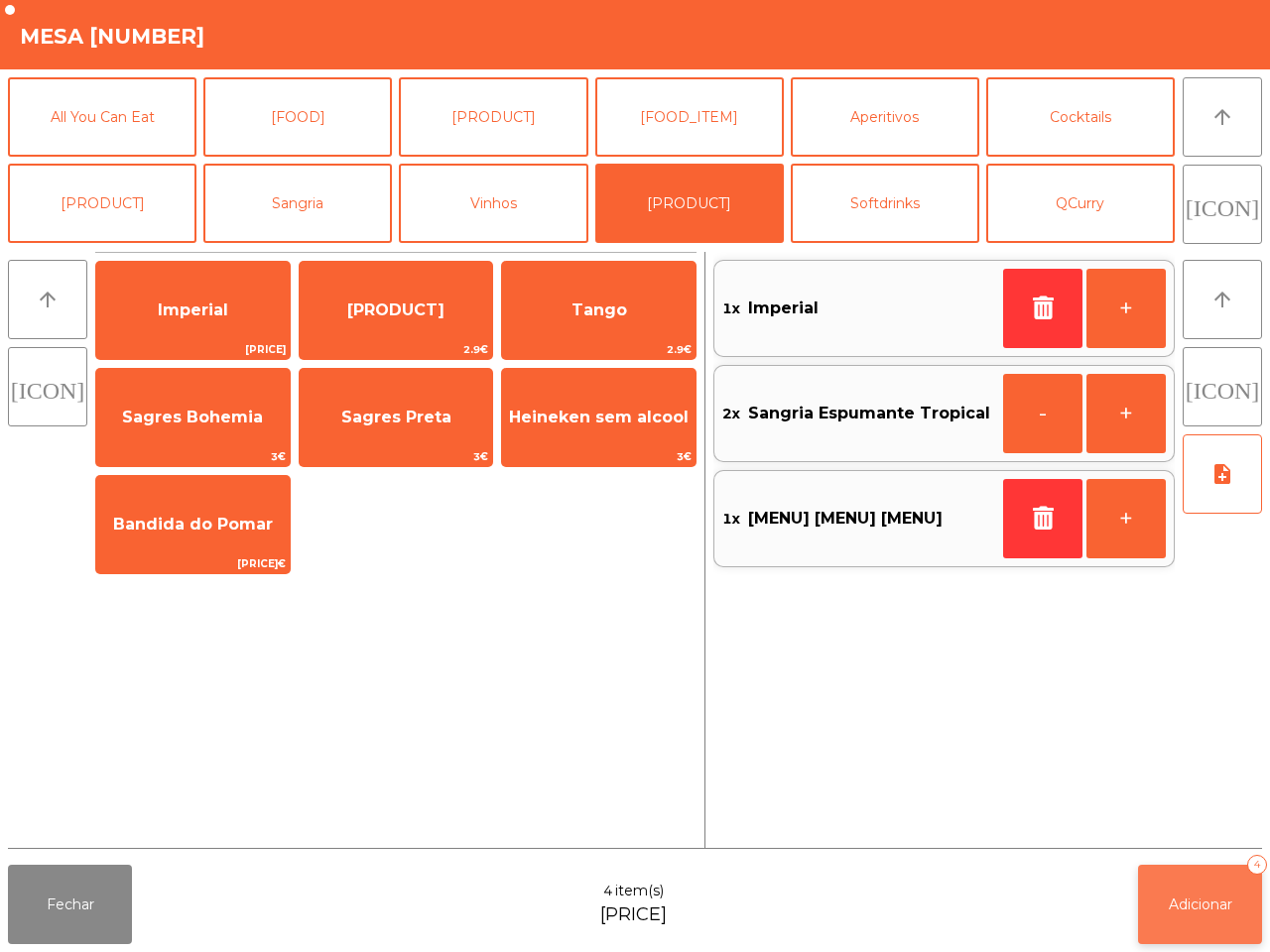 click on "Adicionar   4" at bounding box center [1200, 904] 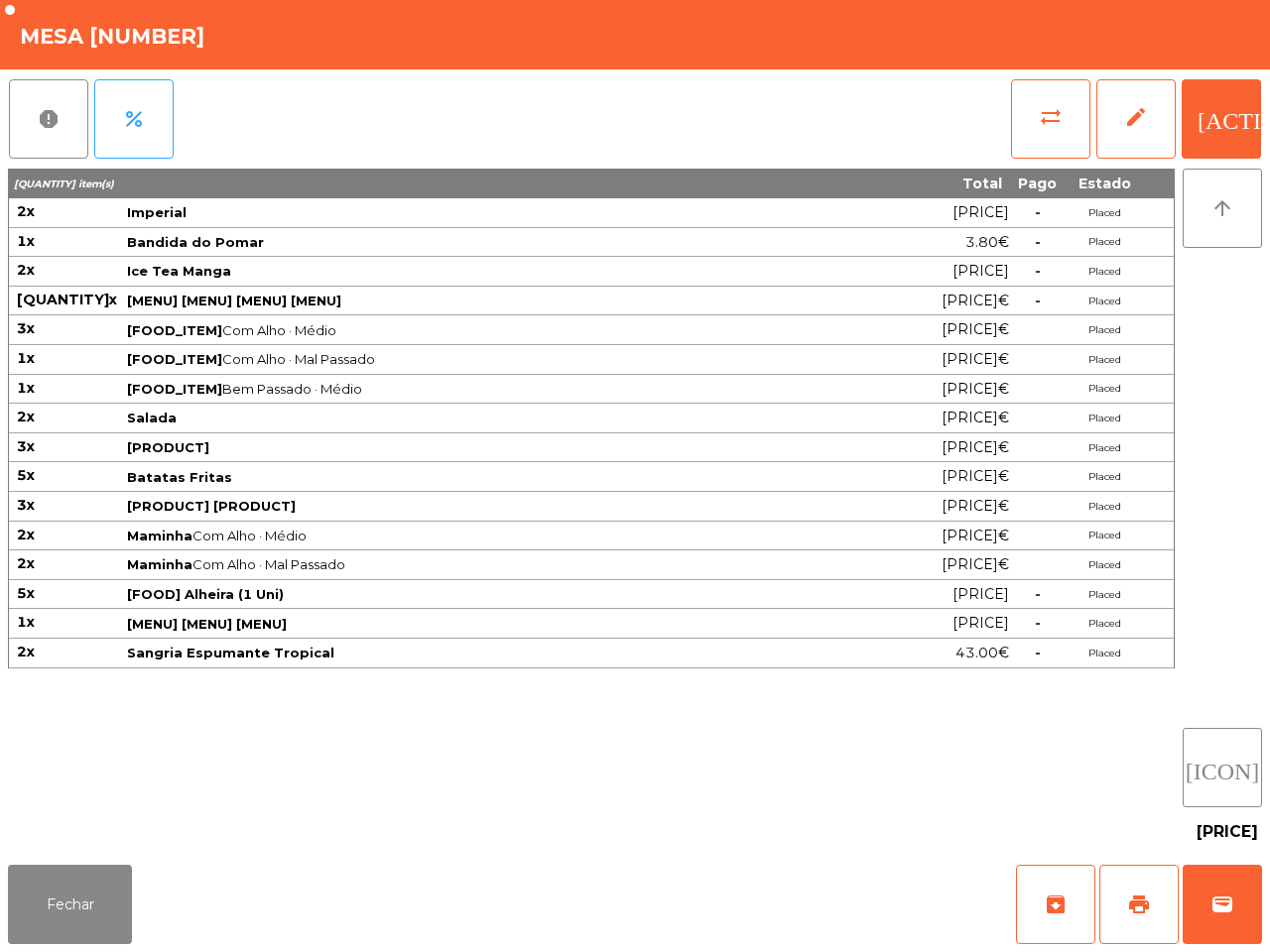 drag, startPoint x: 953, startPoint y: 294, endPoint x: 370, endPoint y: 757, distance: 744.4851 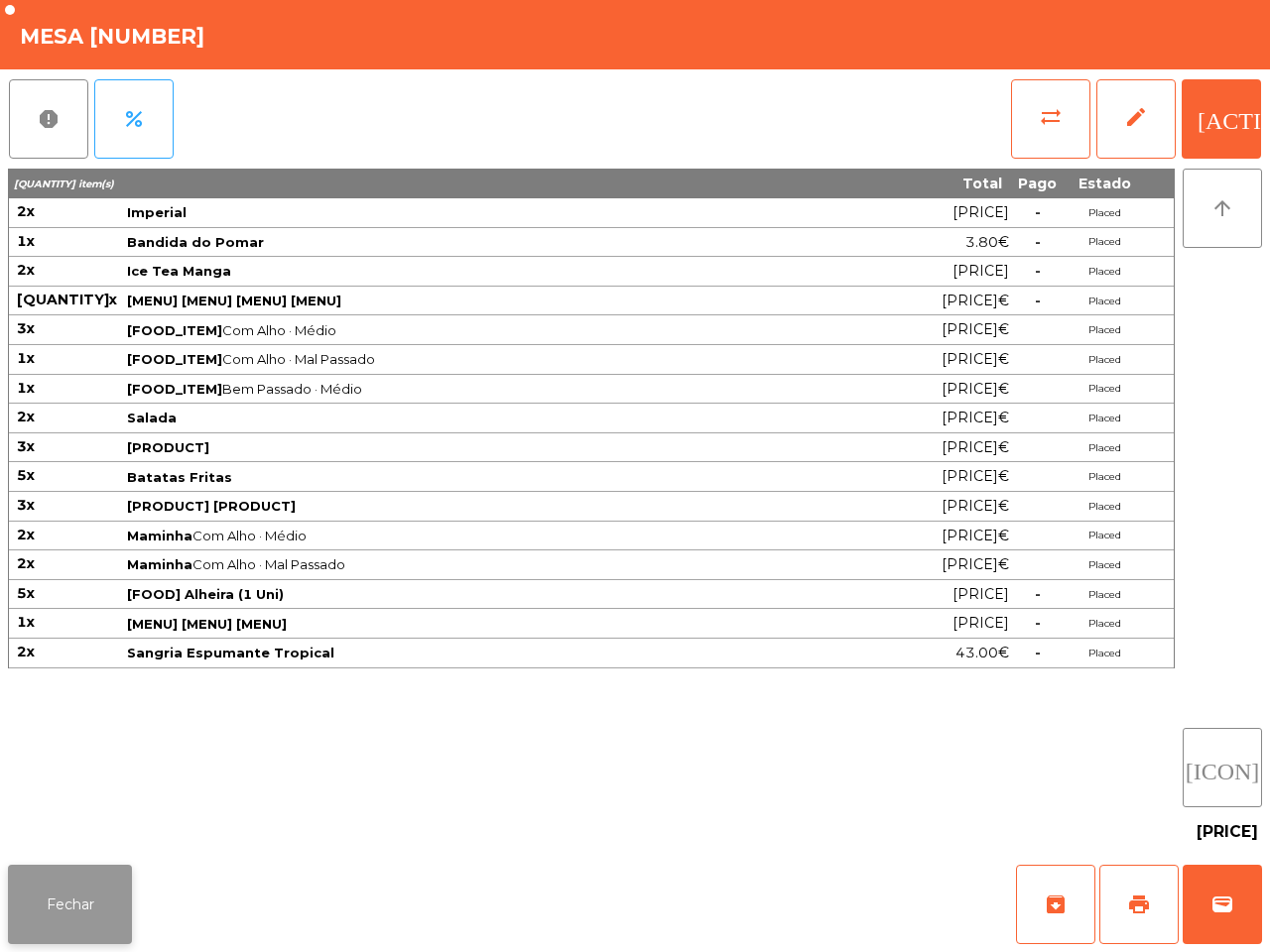 click on "Fechar" at bounding box center (69, 904) 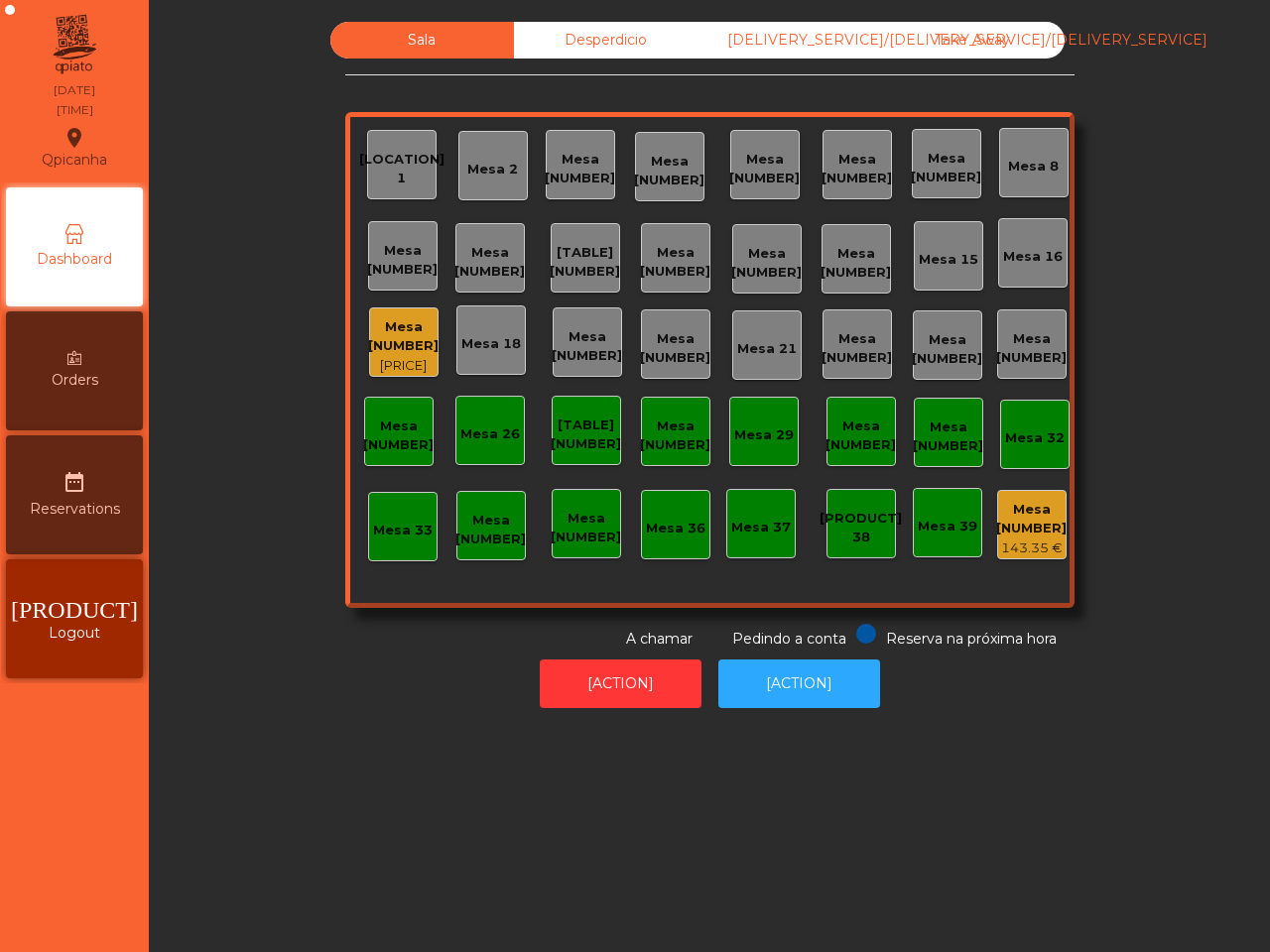 click on "Mesa 17   [PRICE] €" at bounding box center [404, 342] 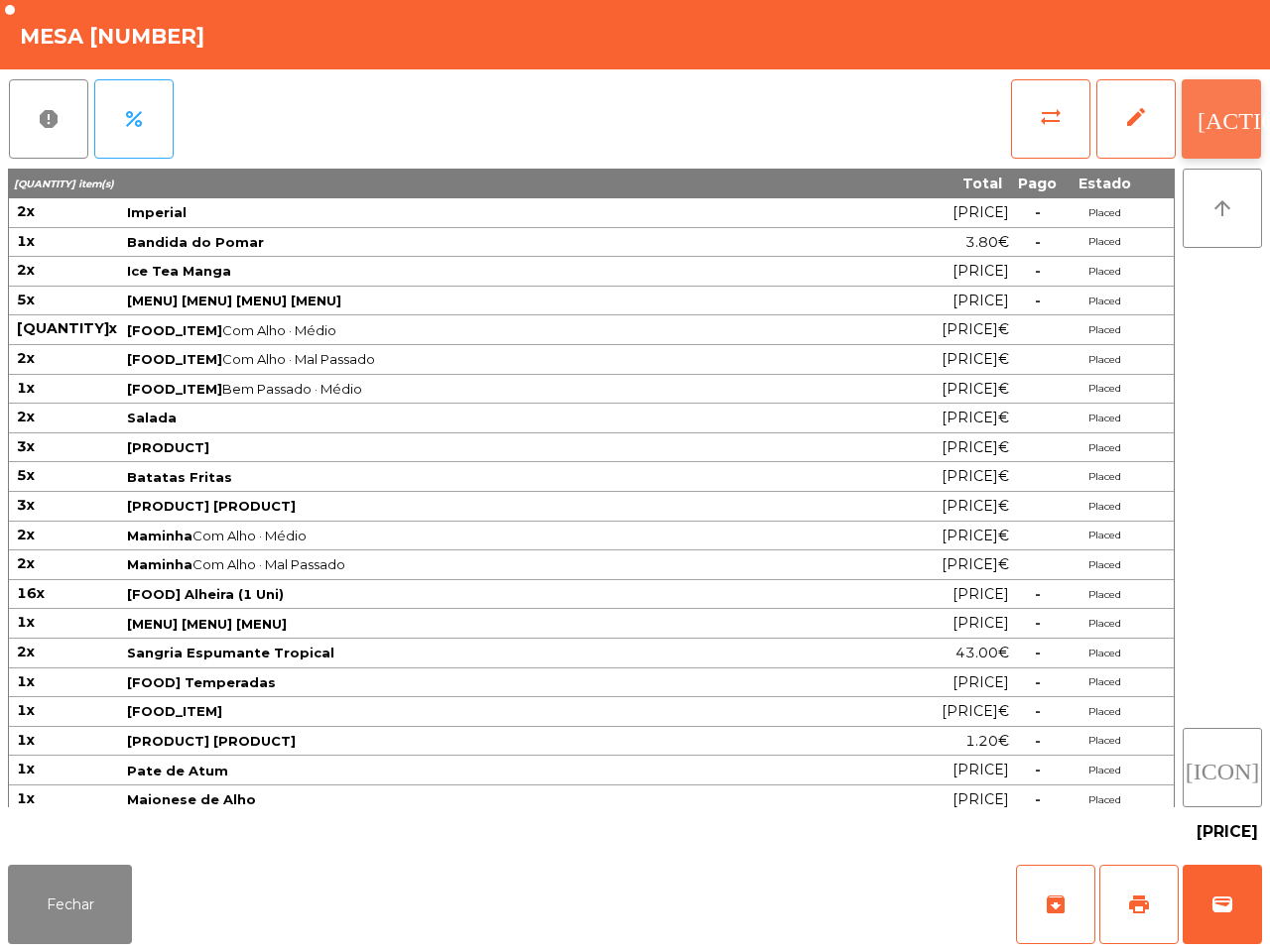 click on "[ACTION]" at bounding box center [1221, 119] 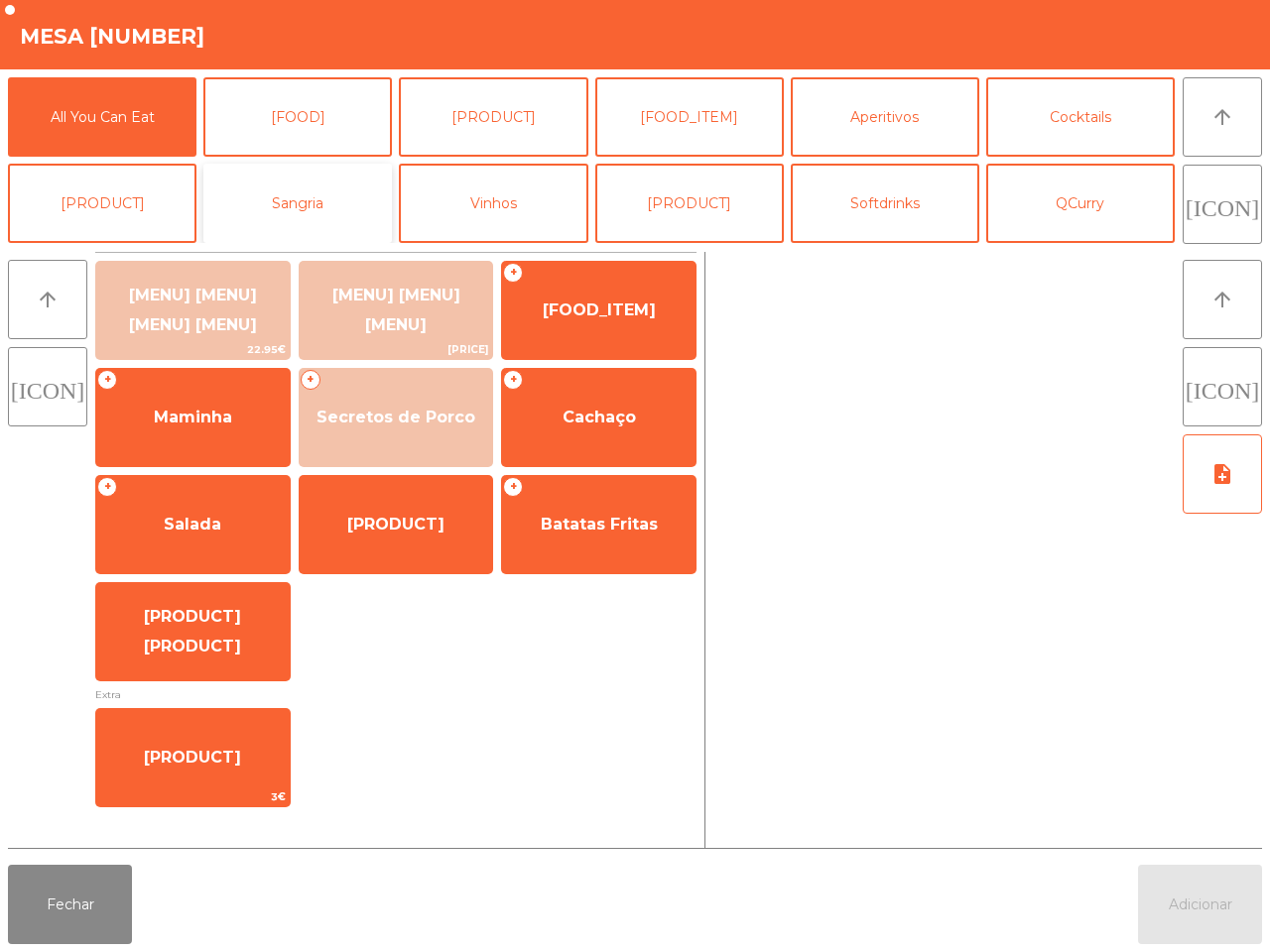 click on "Sangria" at bounding box center (298, 203) 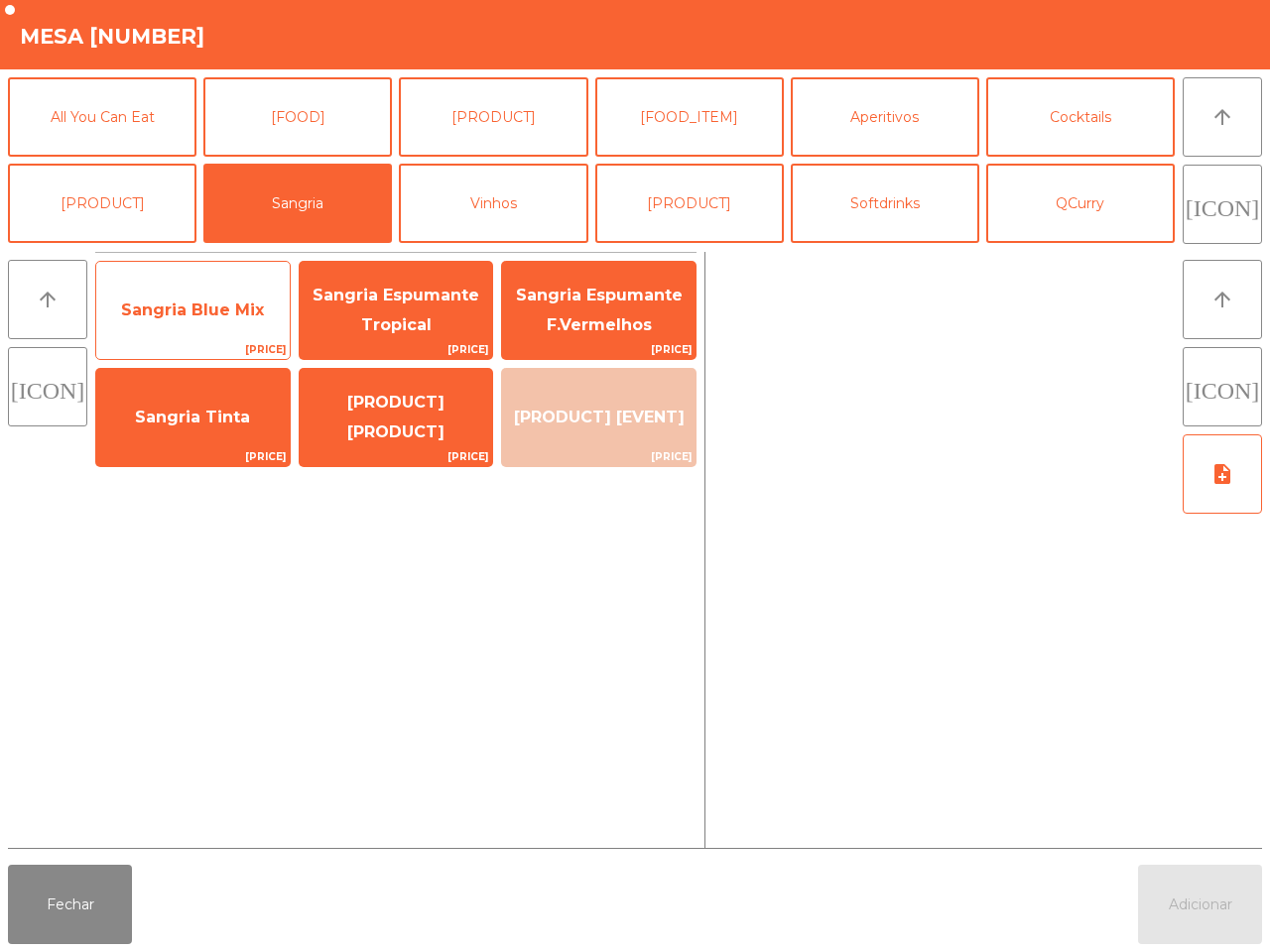 scroll, scrollTop: 172, scrollLeft: 0, axis: vertical 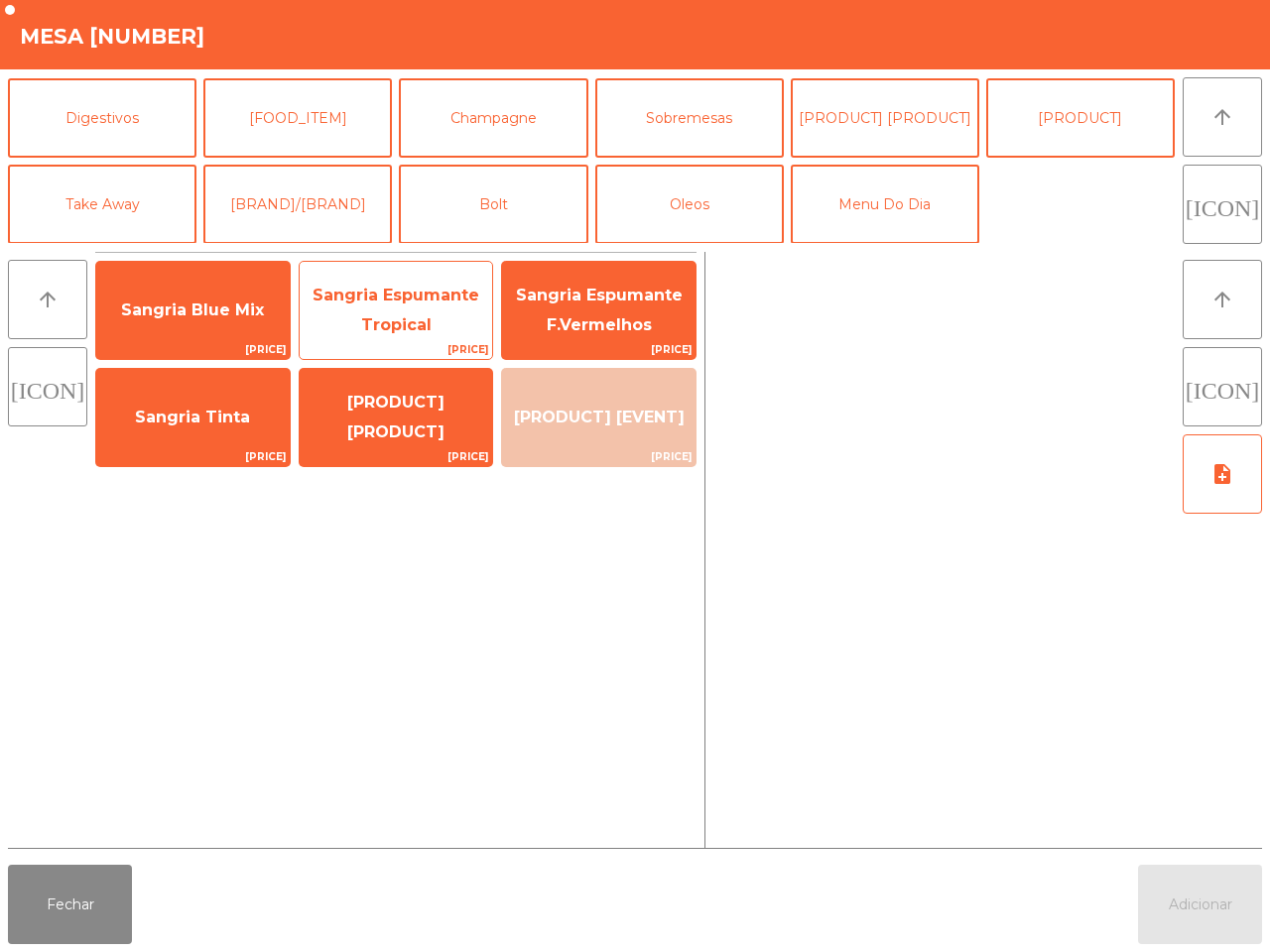 click on "Sangria Espumante Tropical" at bounding box center (192, 309) 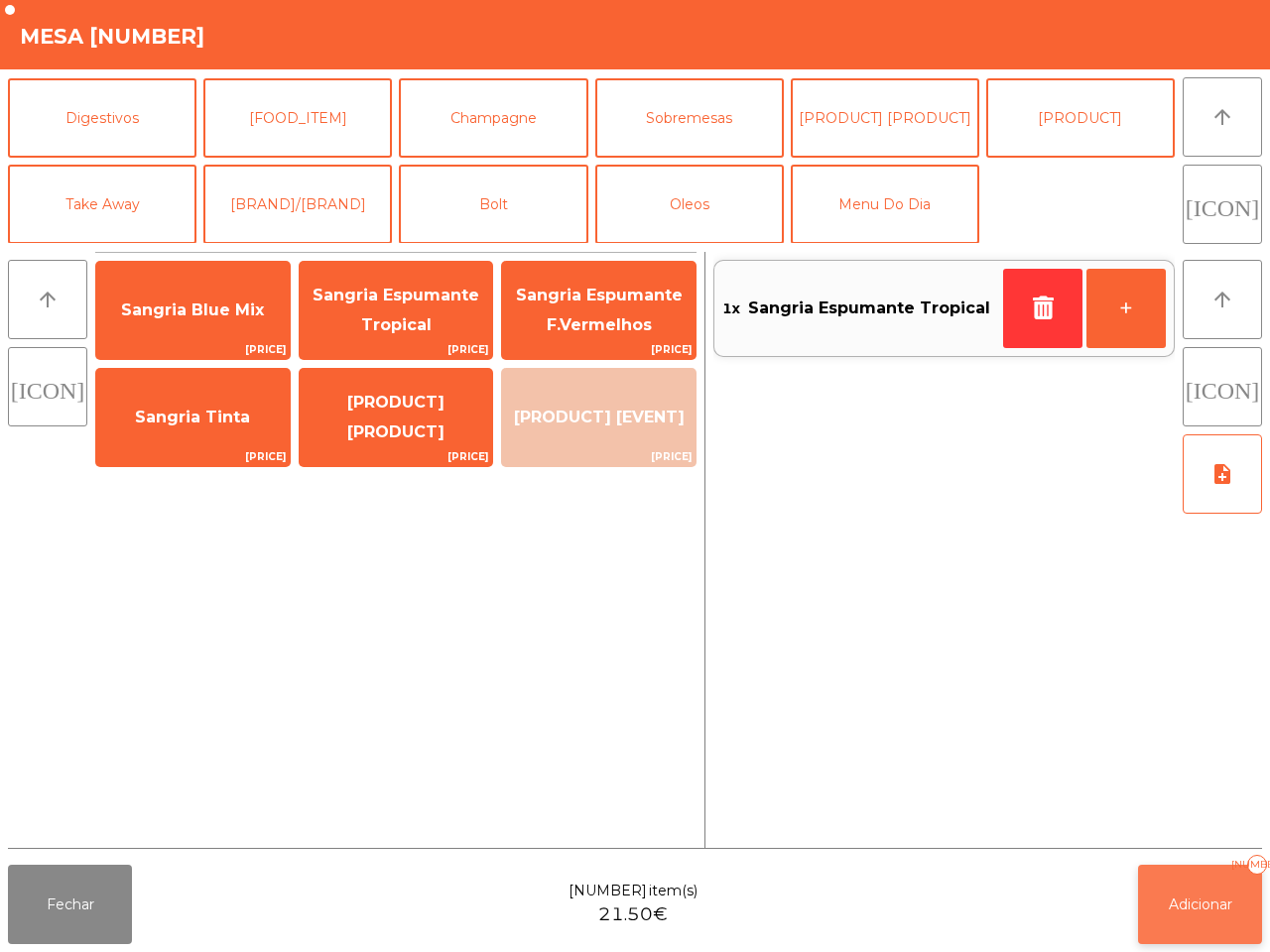 click on "Adicionar" at bounding box center (1201, 904) 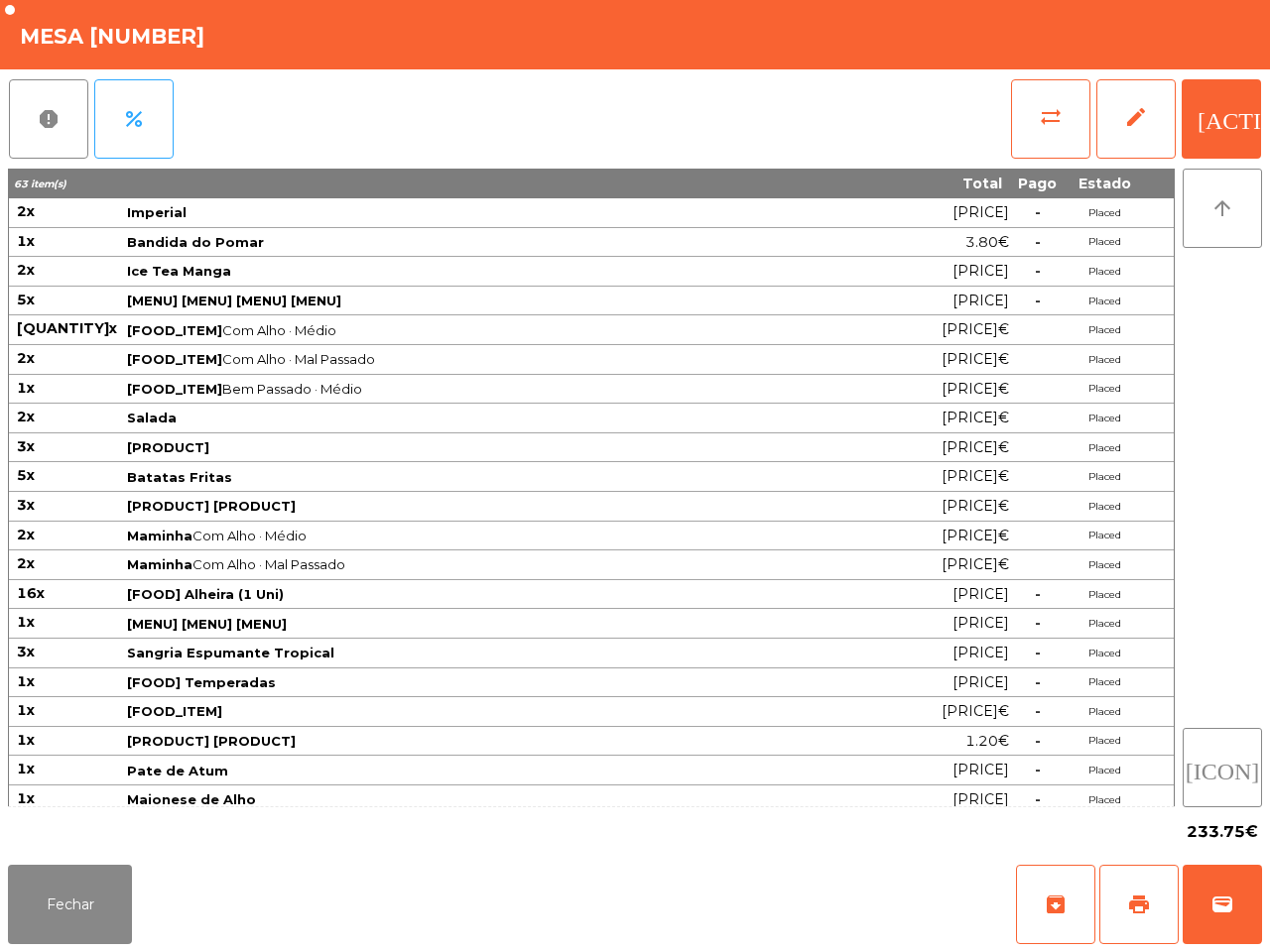 click on "233.75€" at bounding box center [635, 832] 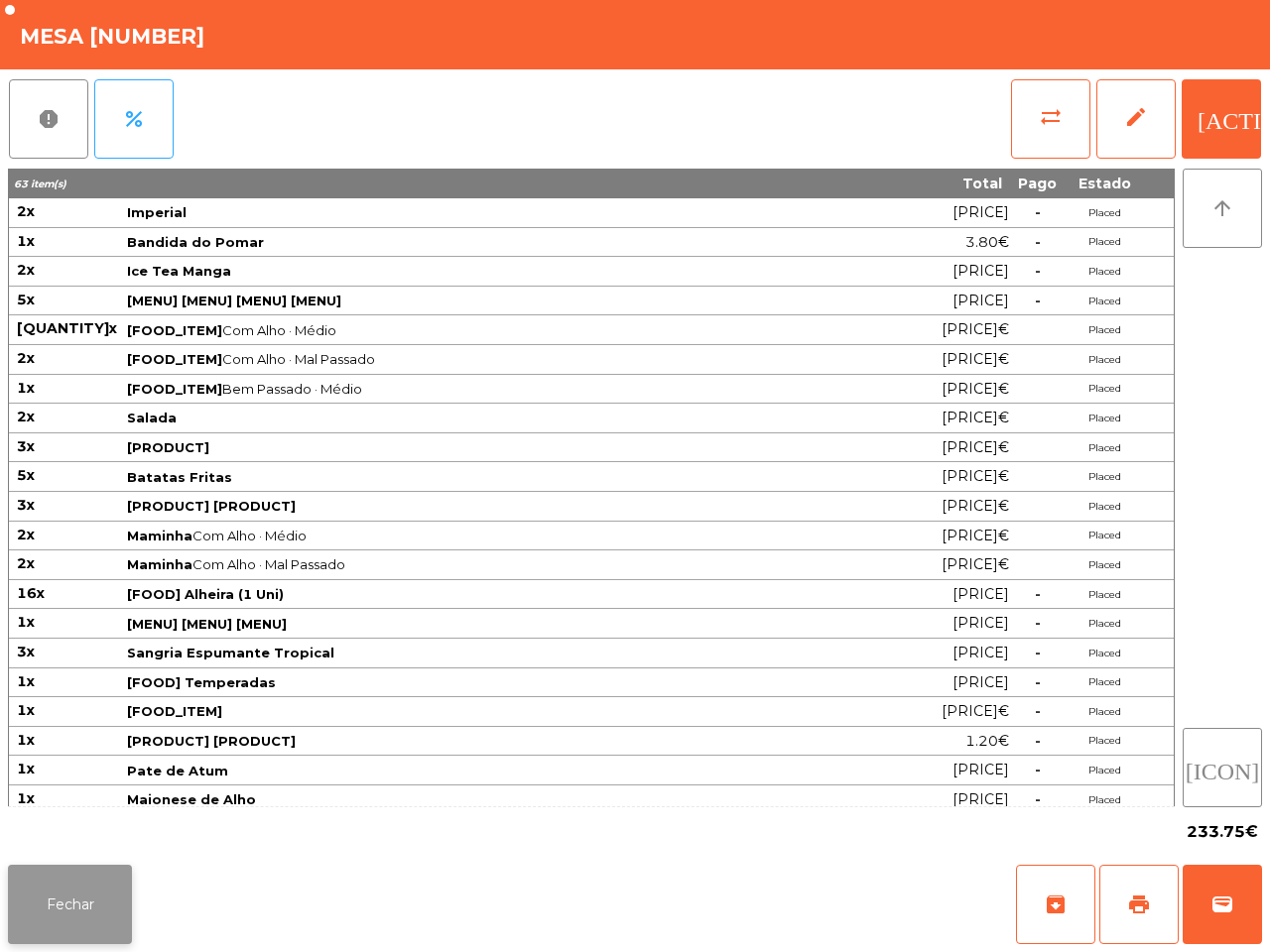 click on "Fechar" at bounding box center (69, 904) 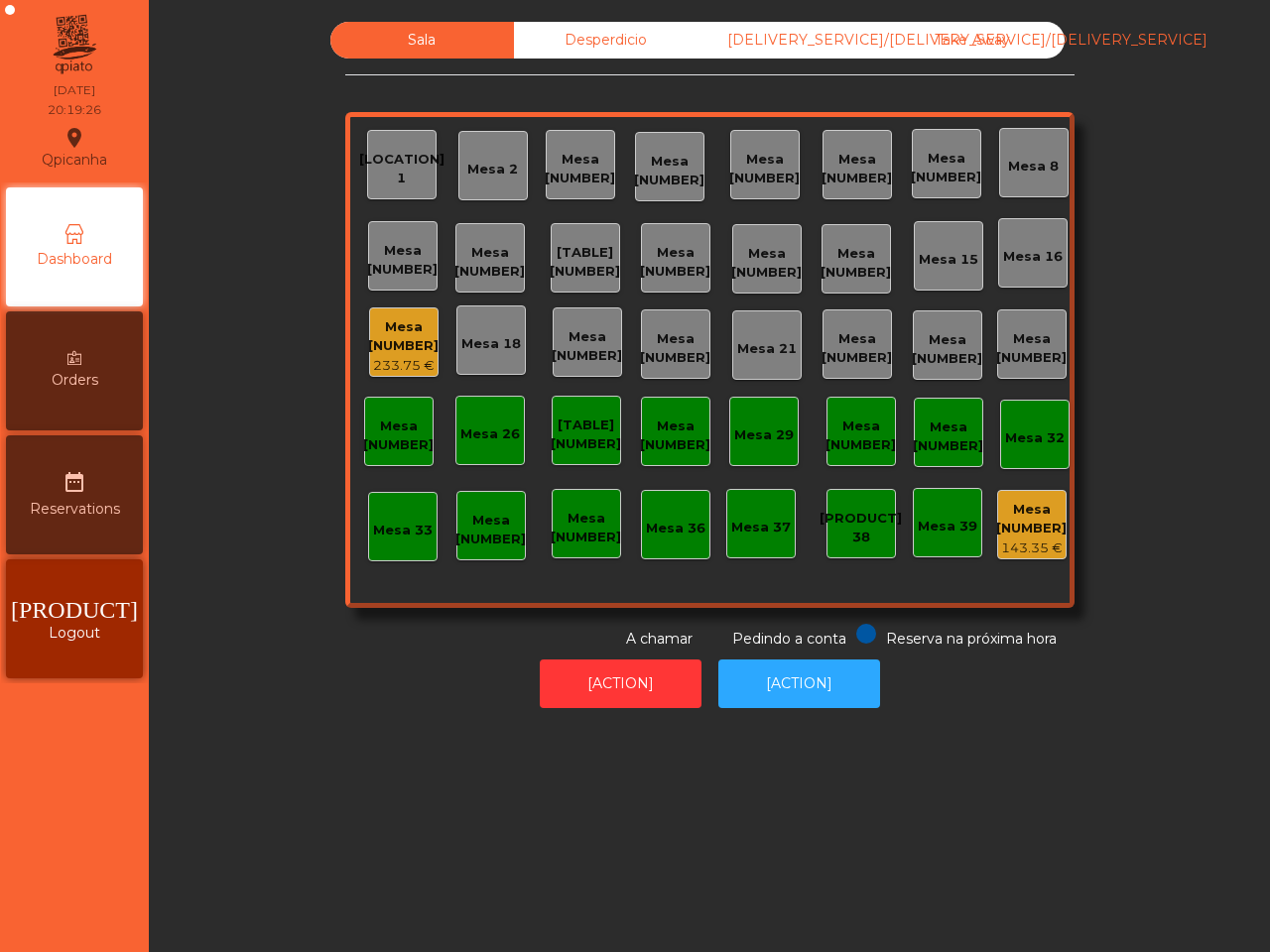 click on "[DELIVERY_SERVICE]/[DELIVERY_SERVICE]/[DELIVERY_SERVICE]" at bounding box center (789, 40) 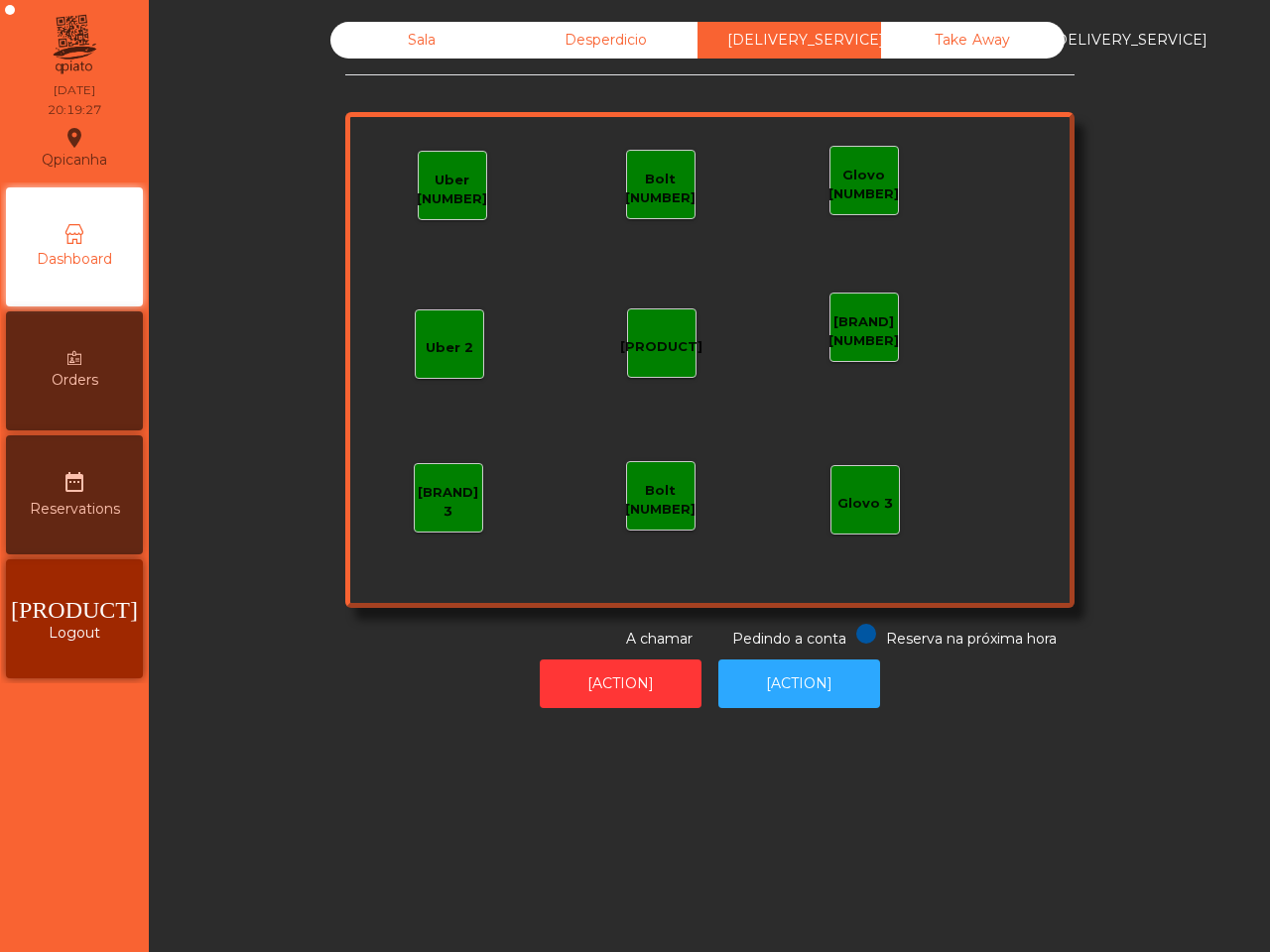 click on "Uber [NUMBER]" at bounding box center [452, 185] 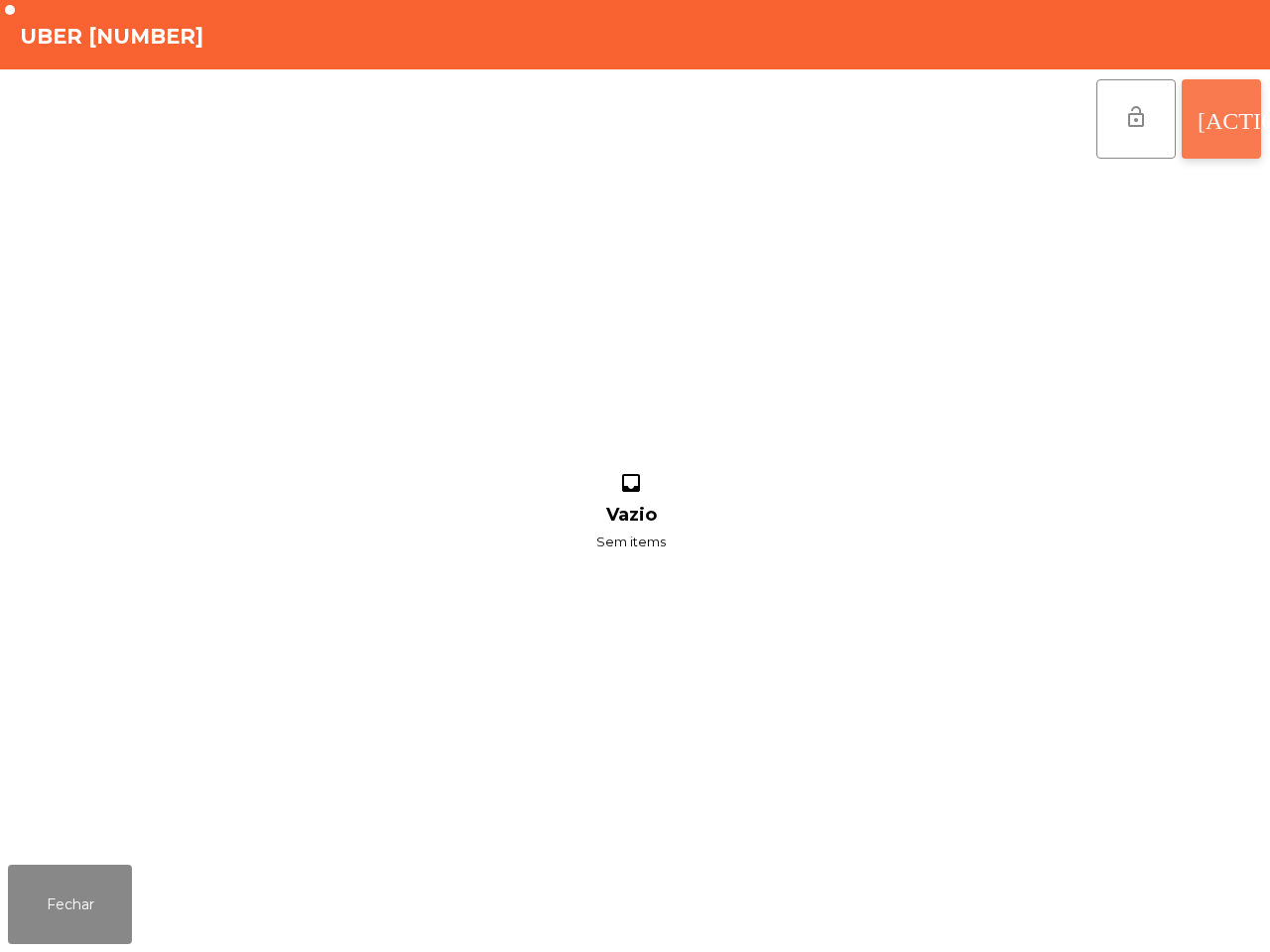 click on "[ACTION]" at bounding box center [1221, 119] 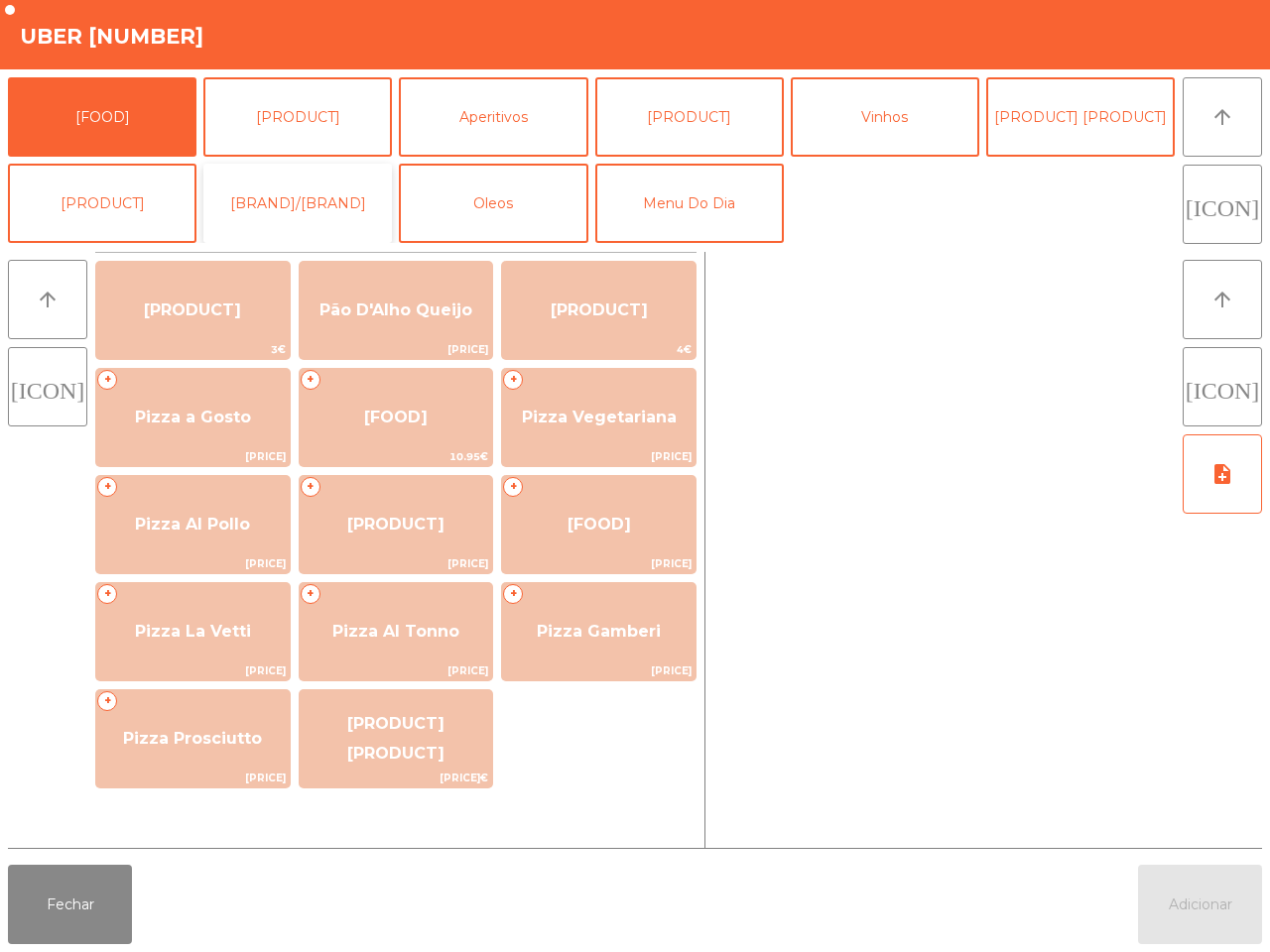 click on "[BRAND]/[BRAND]" at bounding box center (298, 203) 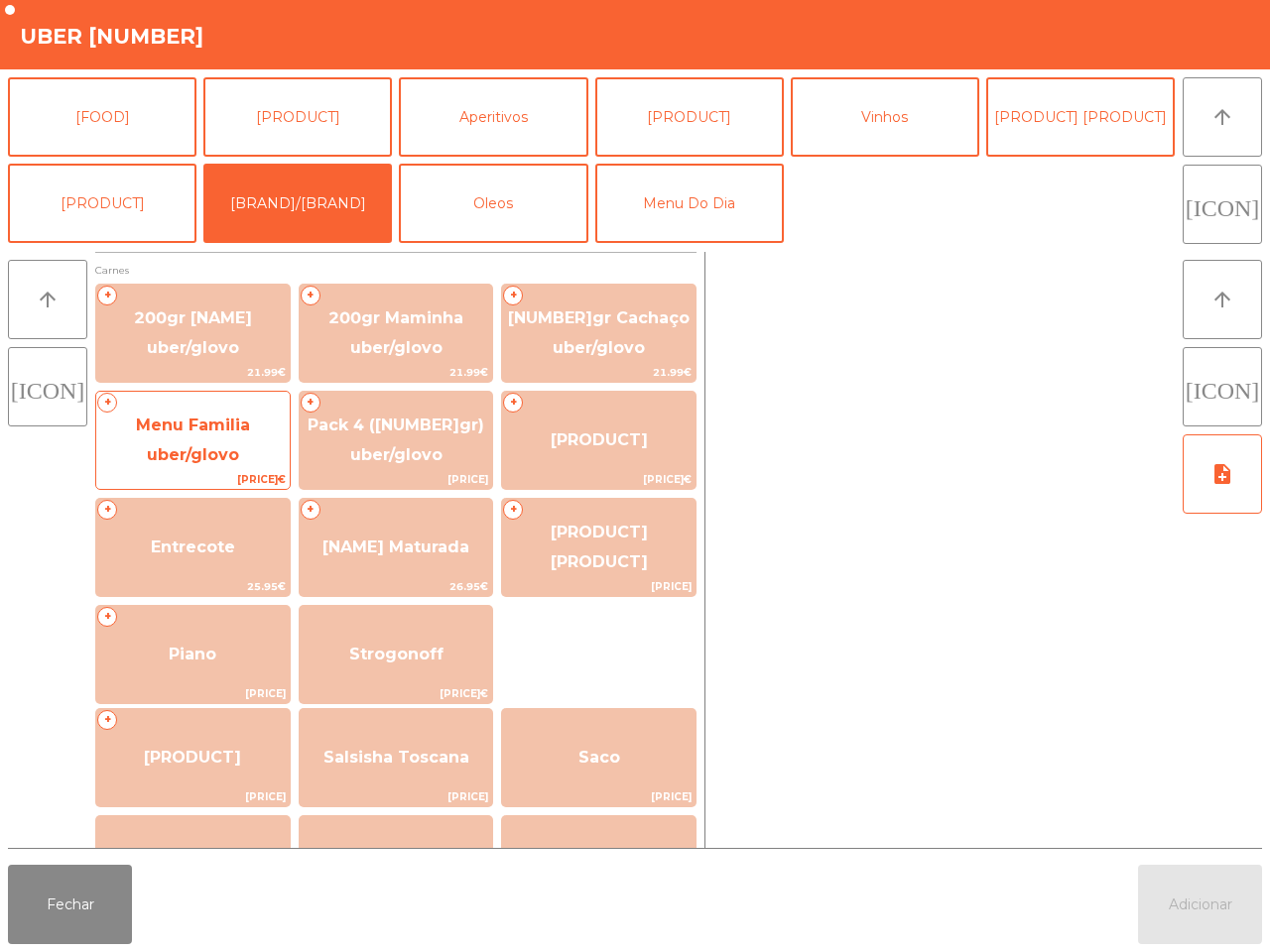 click on "Menu Familia uber/glovo" at bounding box center [192, 332] 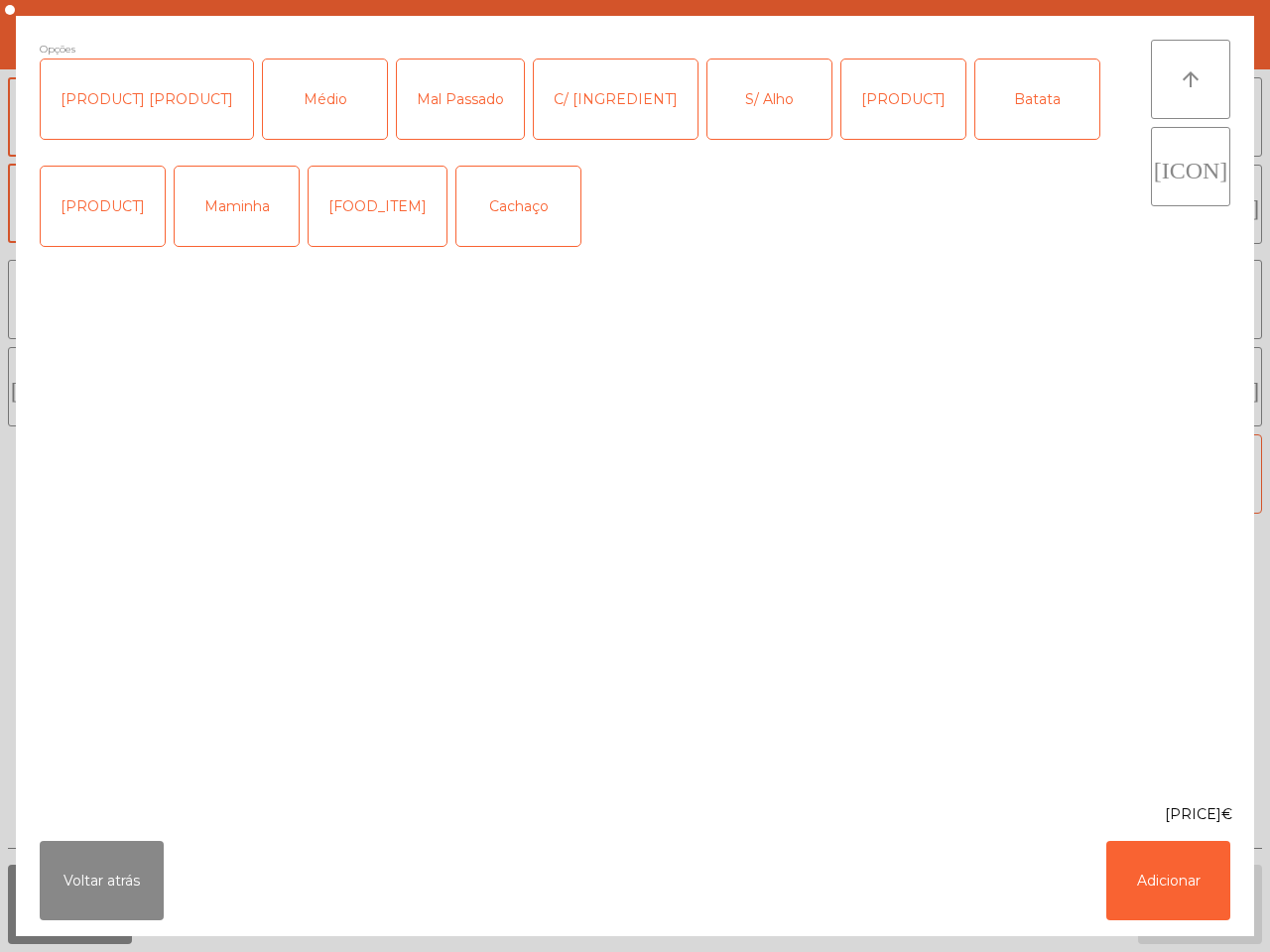 click on "[FOOD_ITEM]" at bounding box center (377, 206) 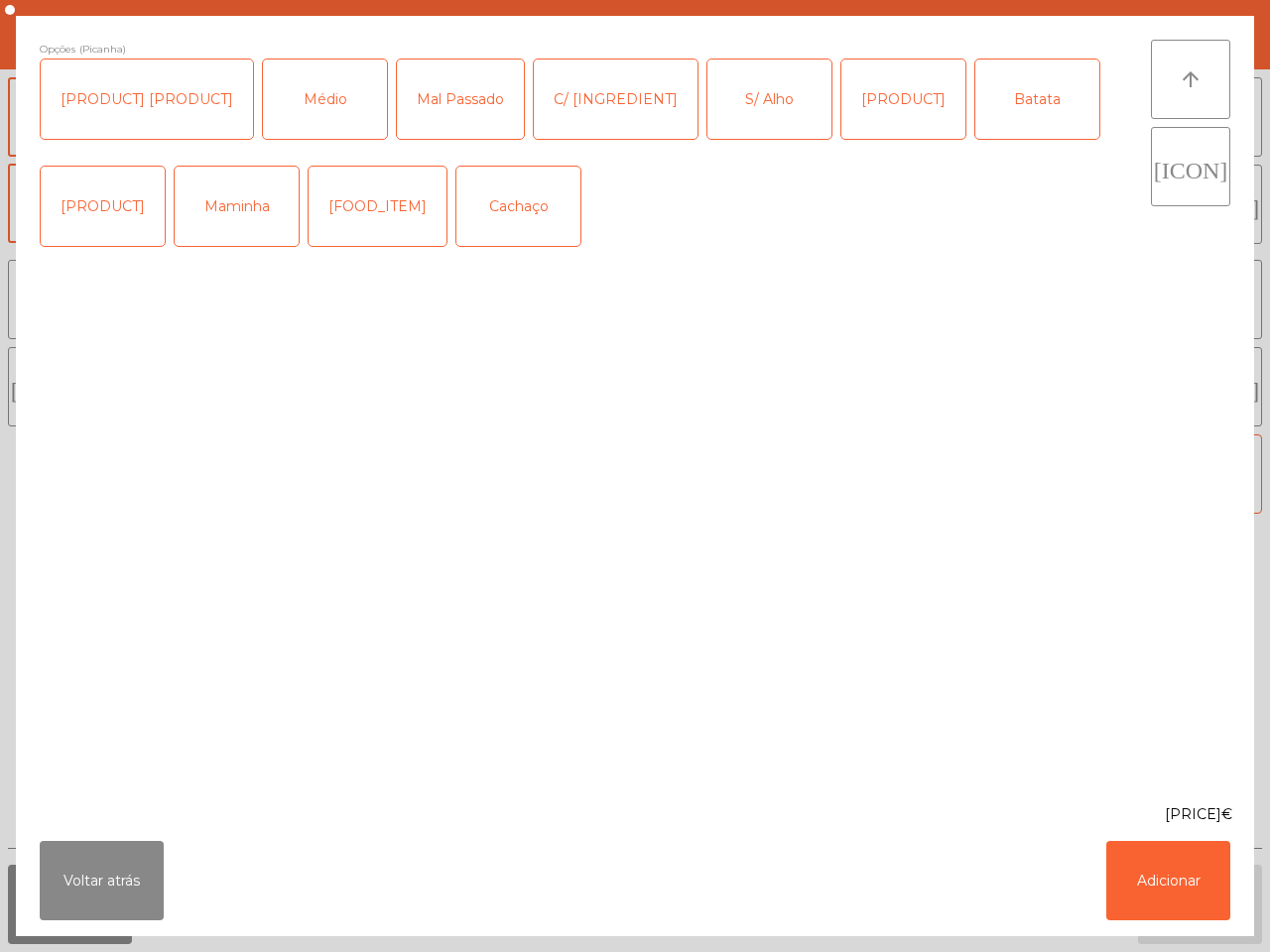 click on "Médio" at bounding box center [324, 99] 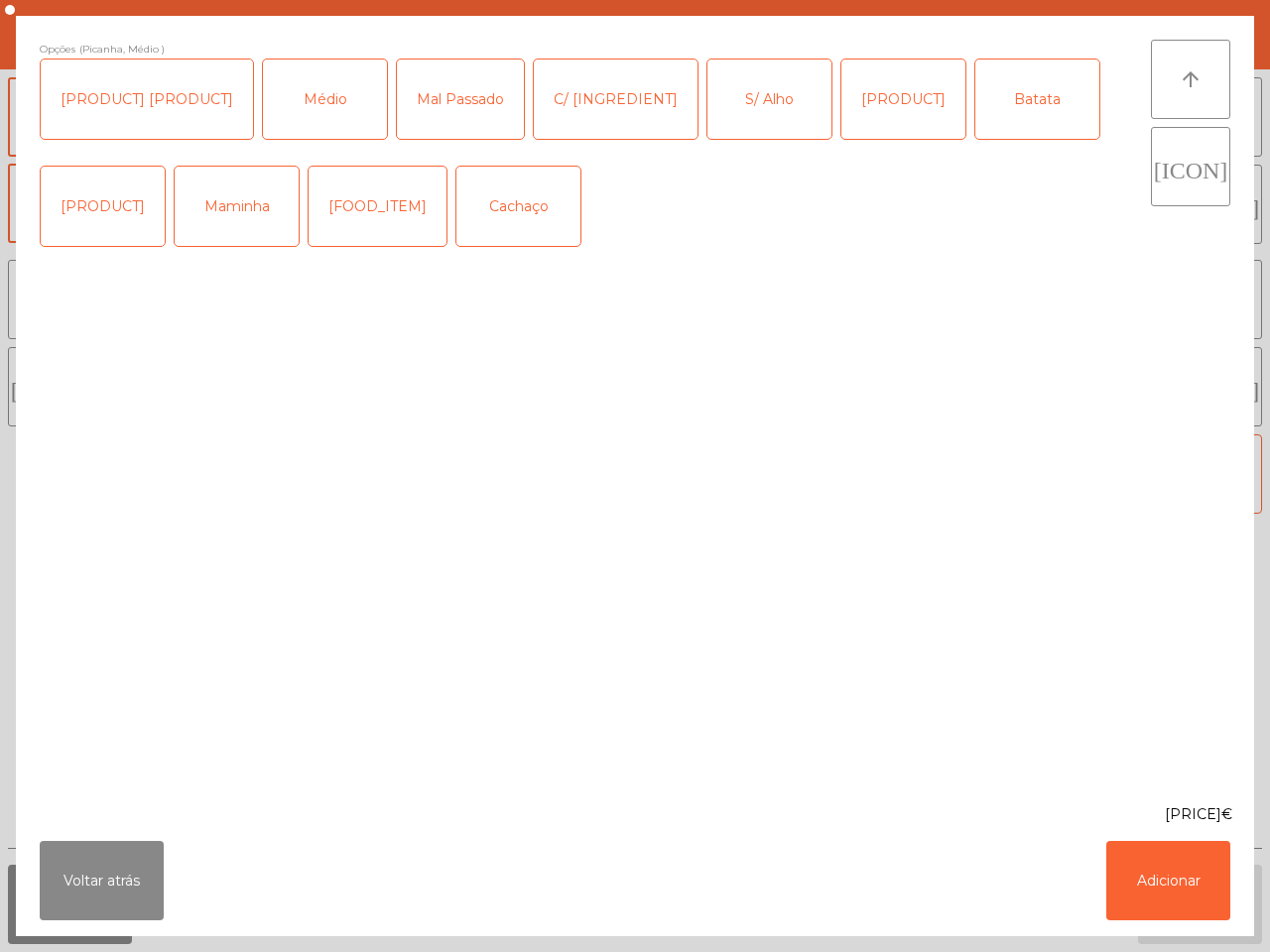 click on "C/ [INGREDIENT]" at bounding box center [615, 99] 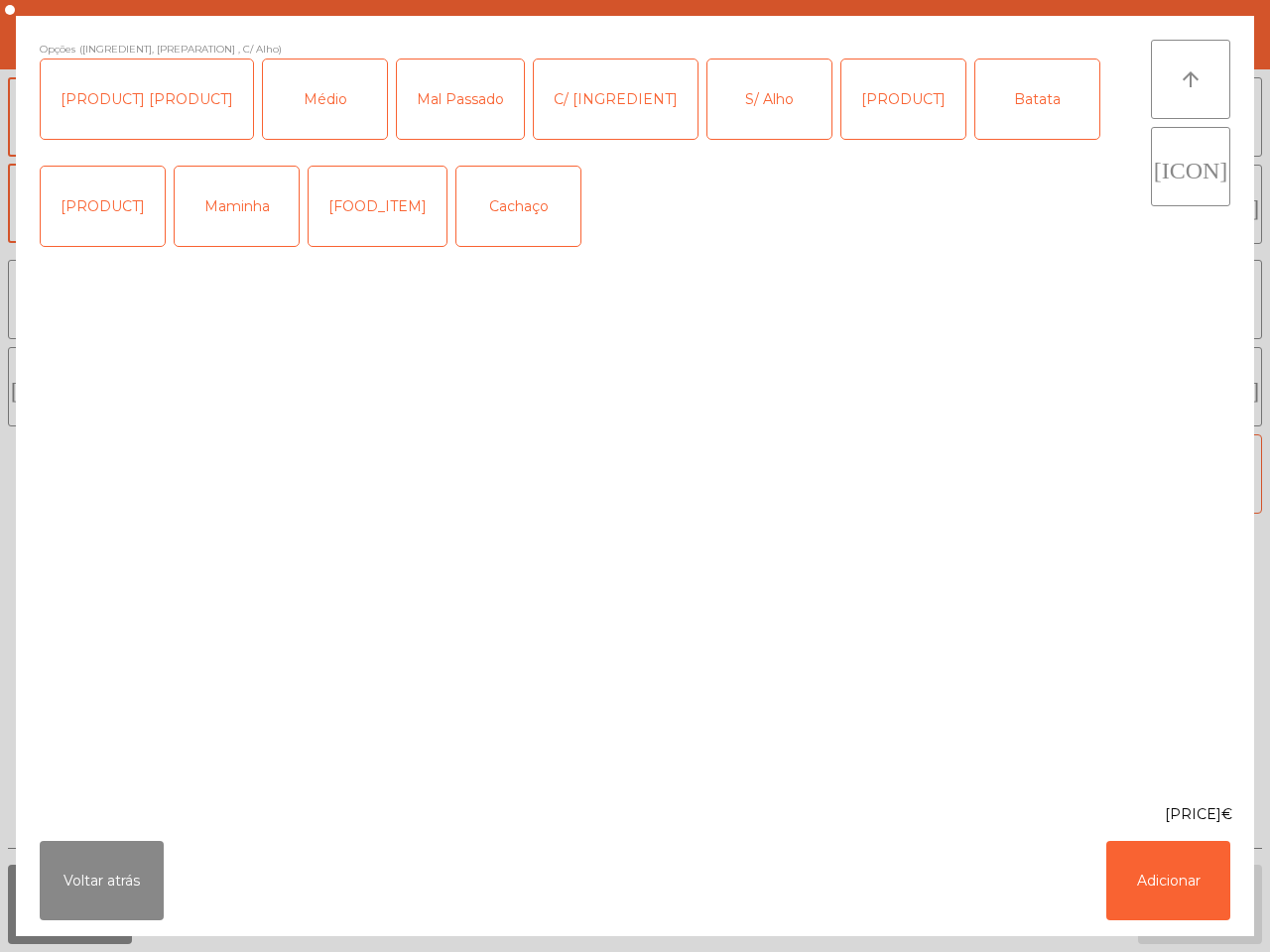 click on "[PRODUCT]" at bounding box center [903, 99] 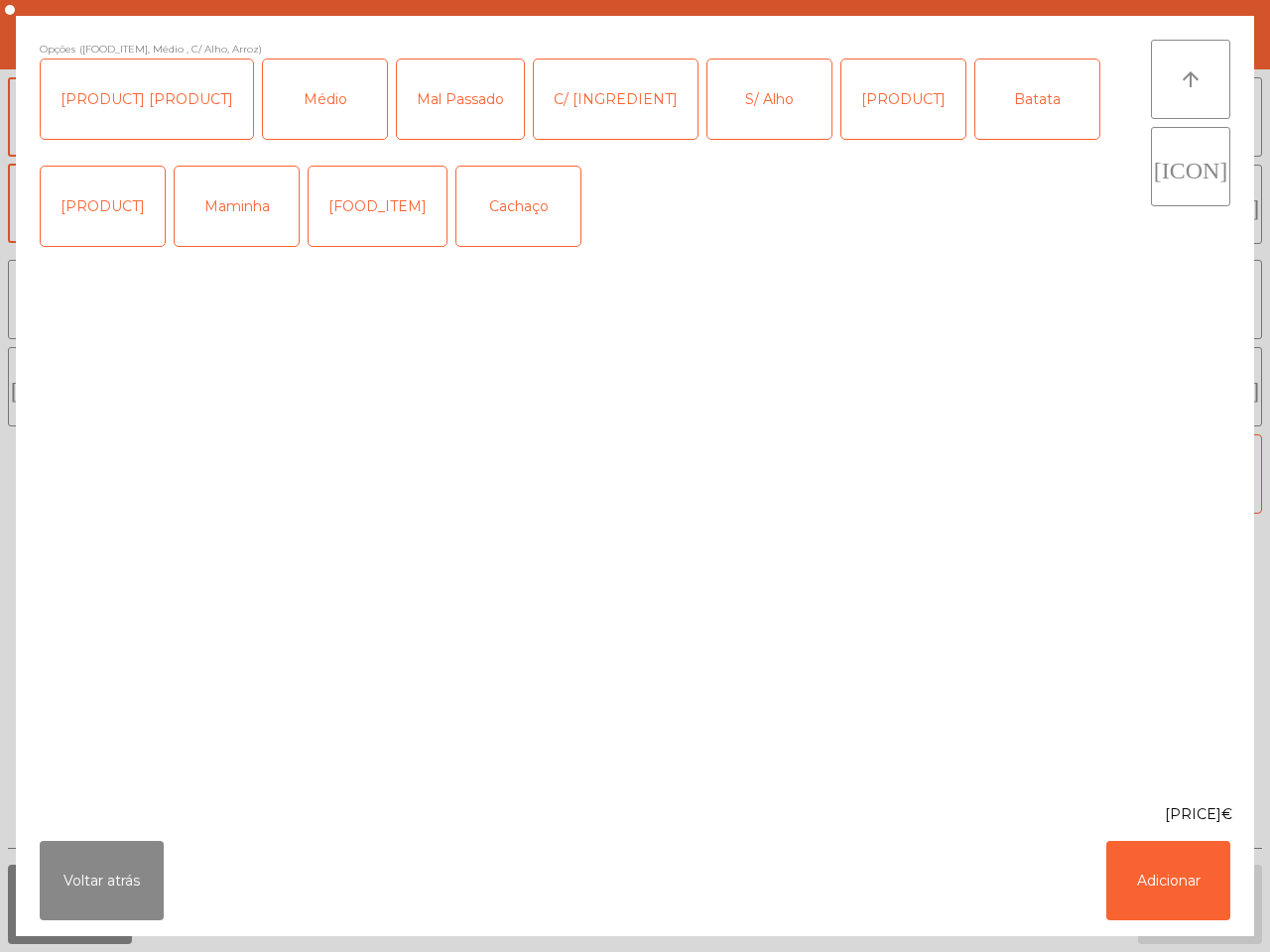 click on "Batata" at bounding box center [1037, 99] 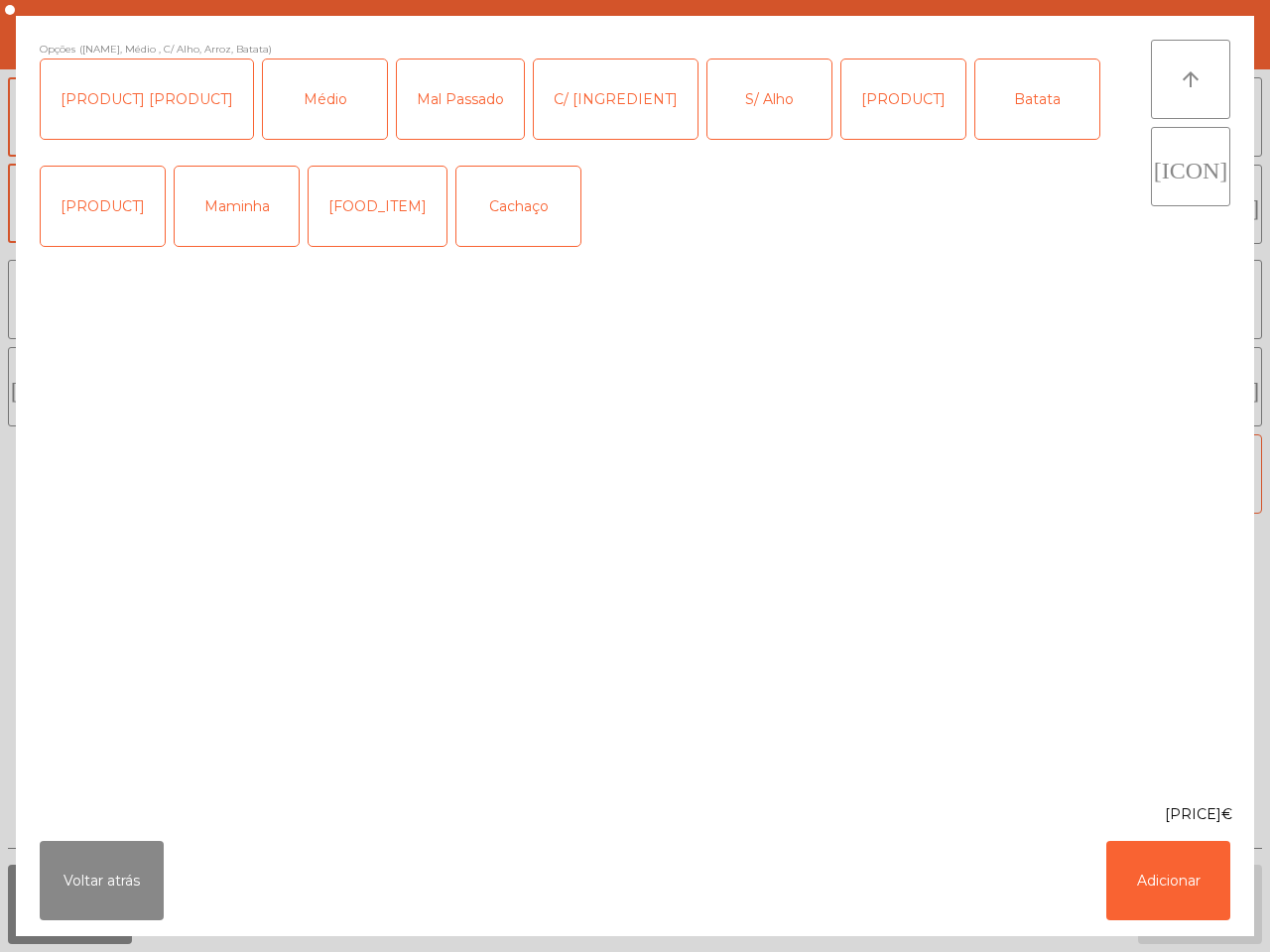 click on "[PRODUCT]" at bounding box center (102, 206) 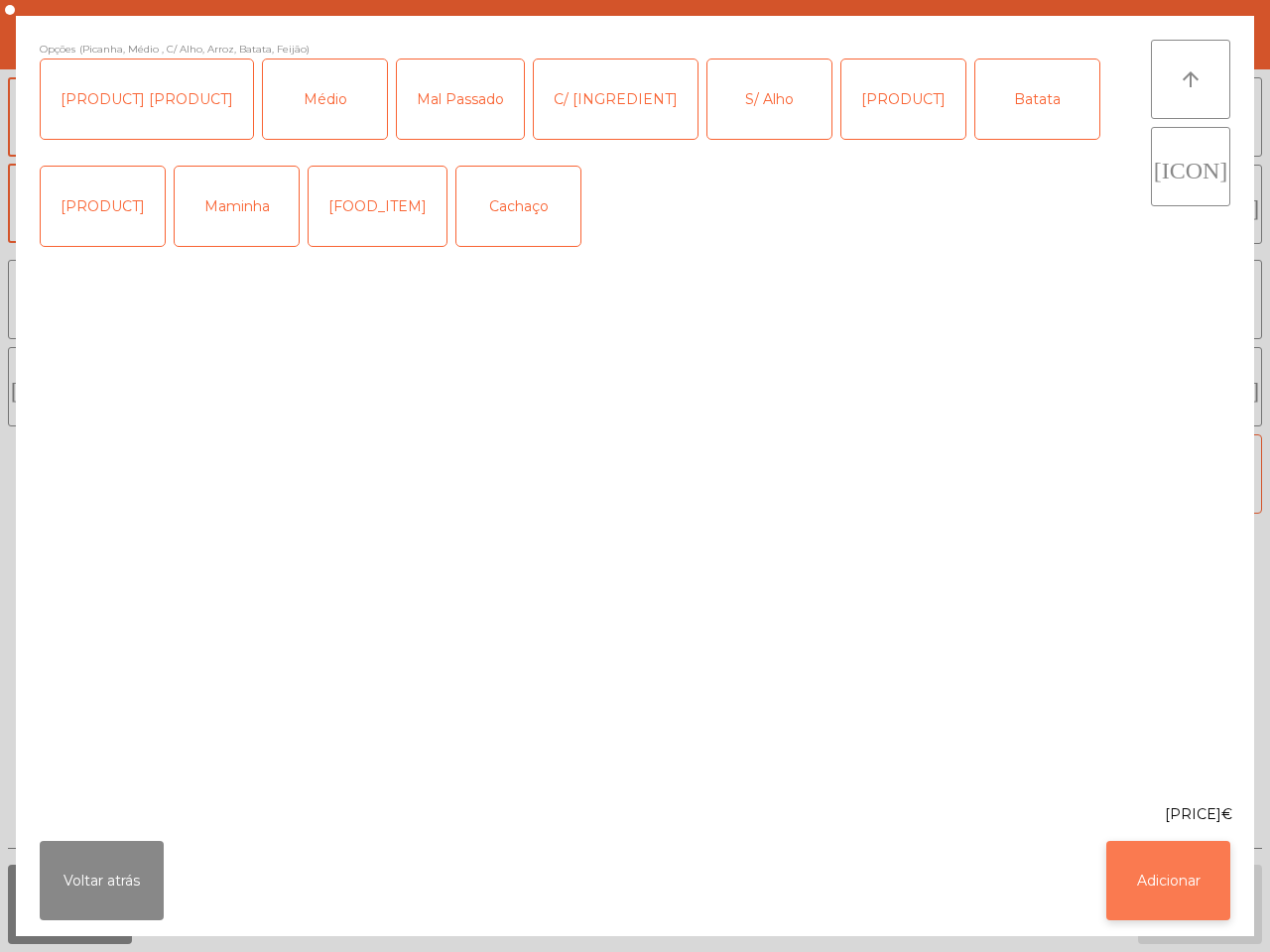 click on "Adicionar" at bounding box center (1168, 881) 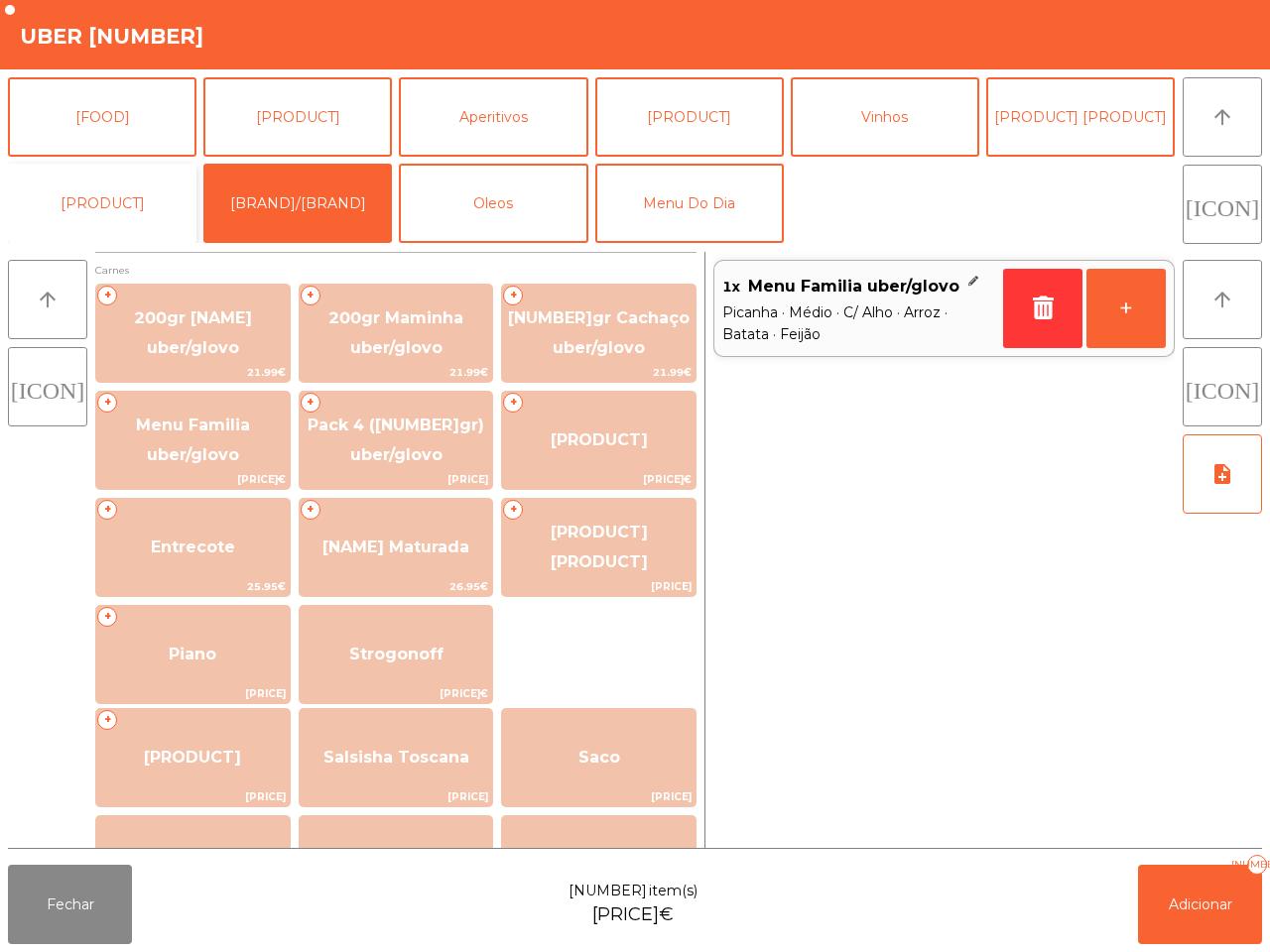 click on "[PRODUCT]" at bounding box center [102, 203] 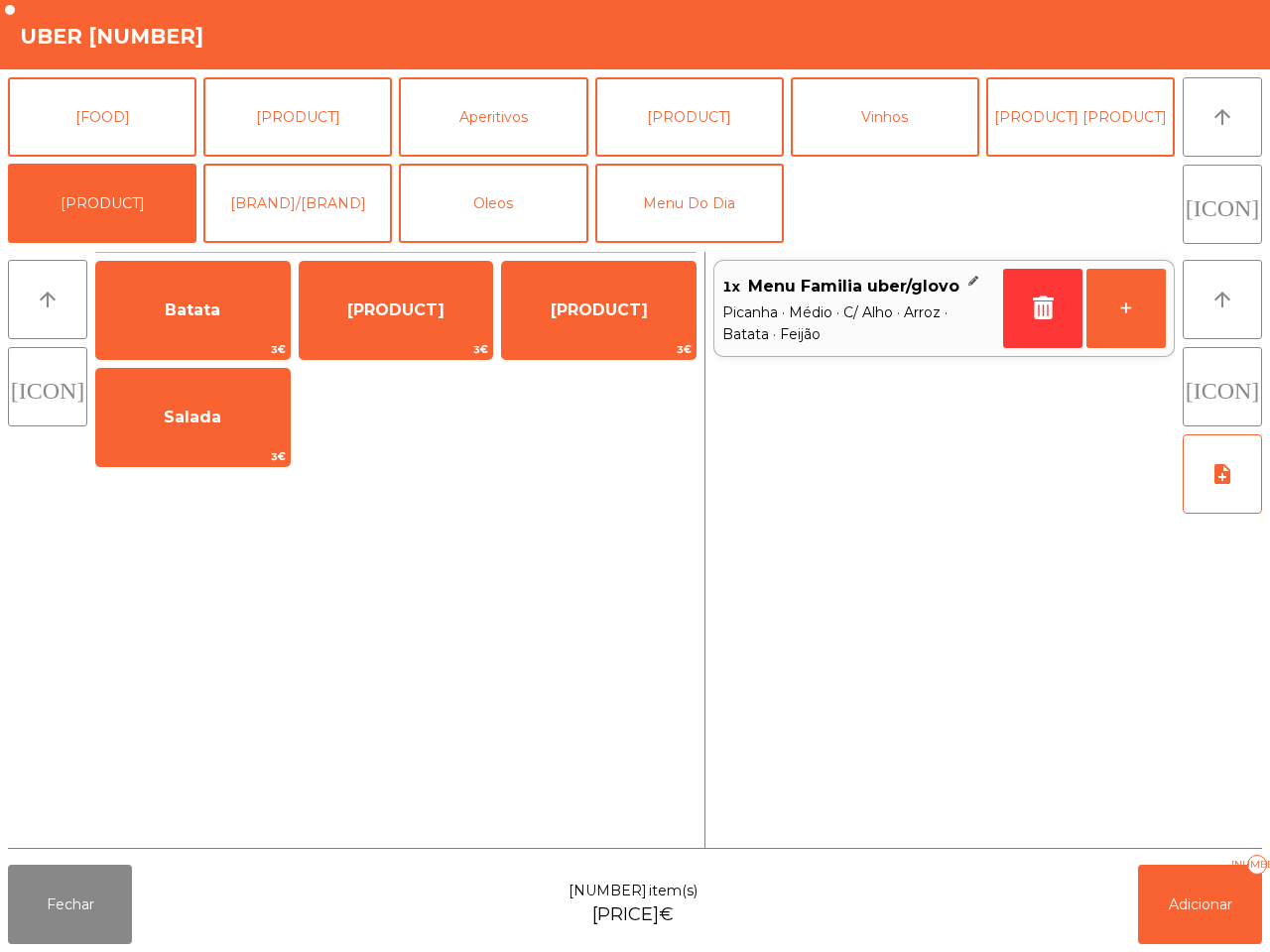 click on "Batata    [PRICE]   Arroz    [PRICE]   Feijão    [PRICE]   Salada    [PRICE]" at bounding box center (396, 363) 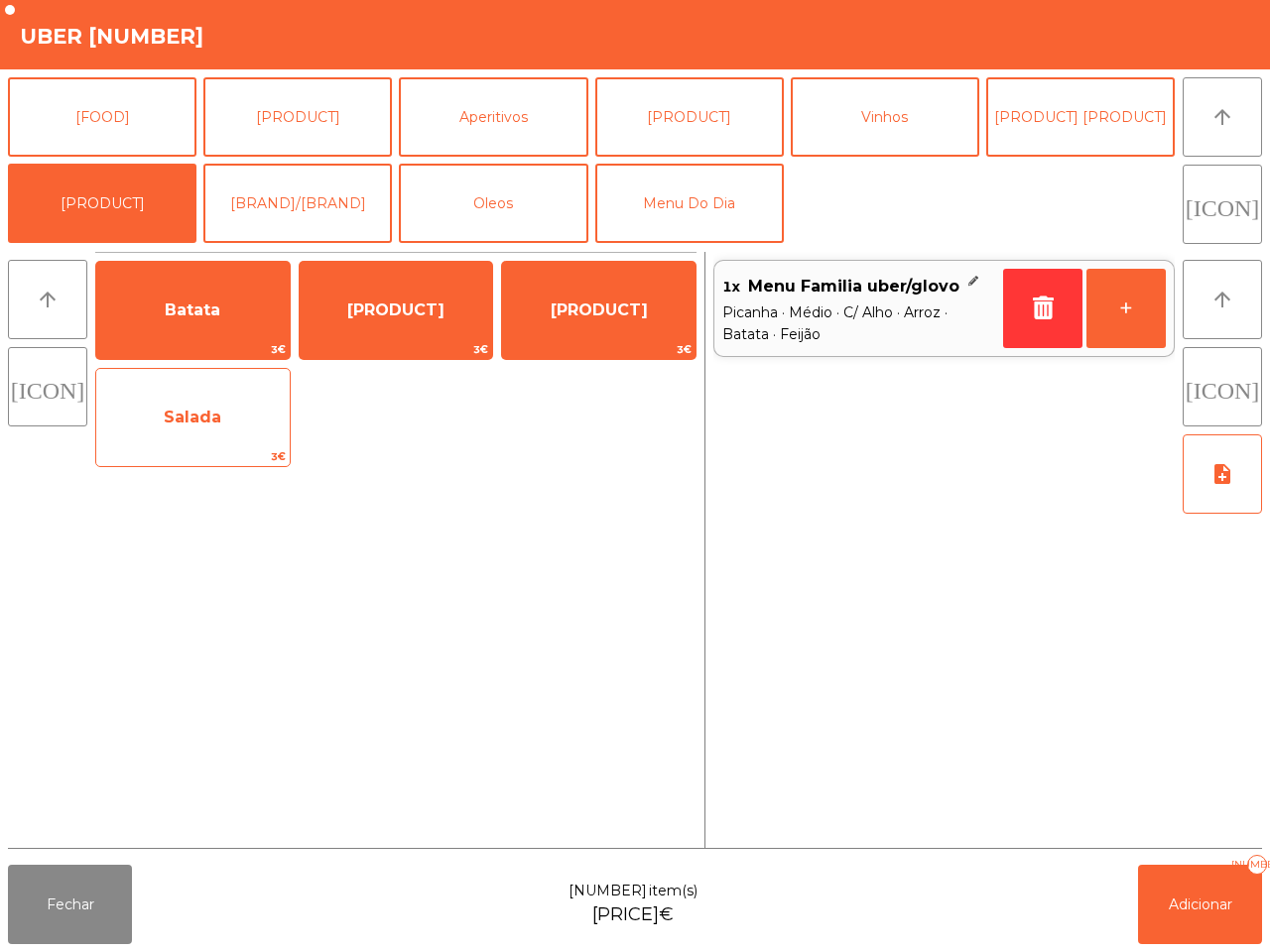 click on "Salada" at bounding box center [192, 310] 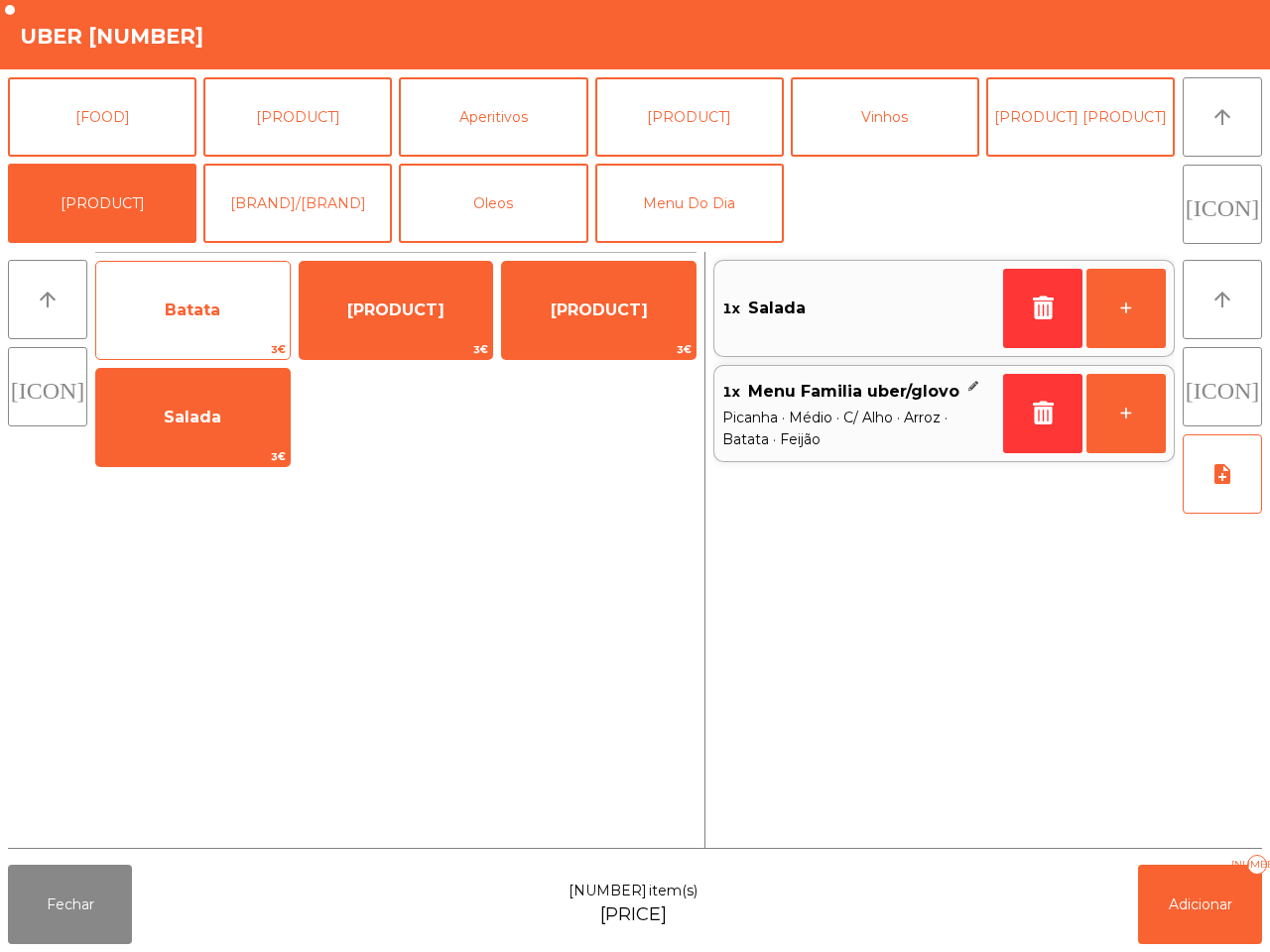 click on "Batata" at bounding box center (192, 309) 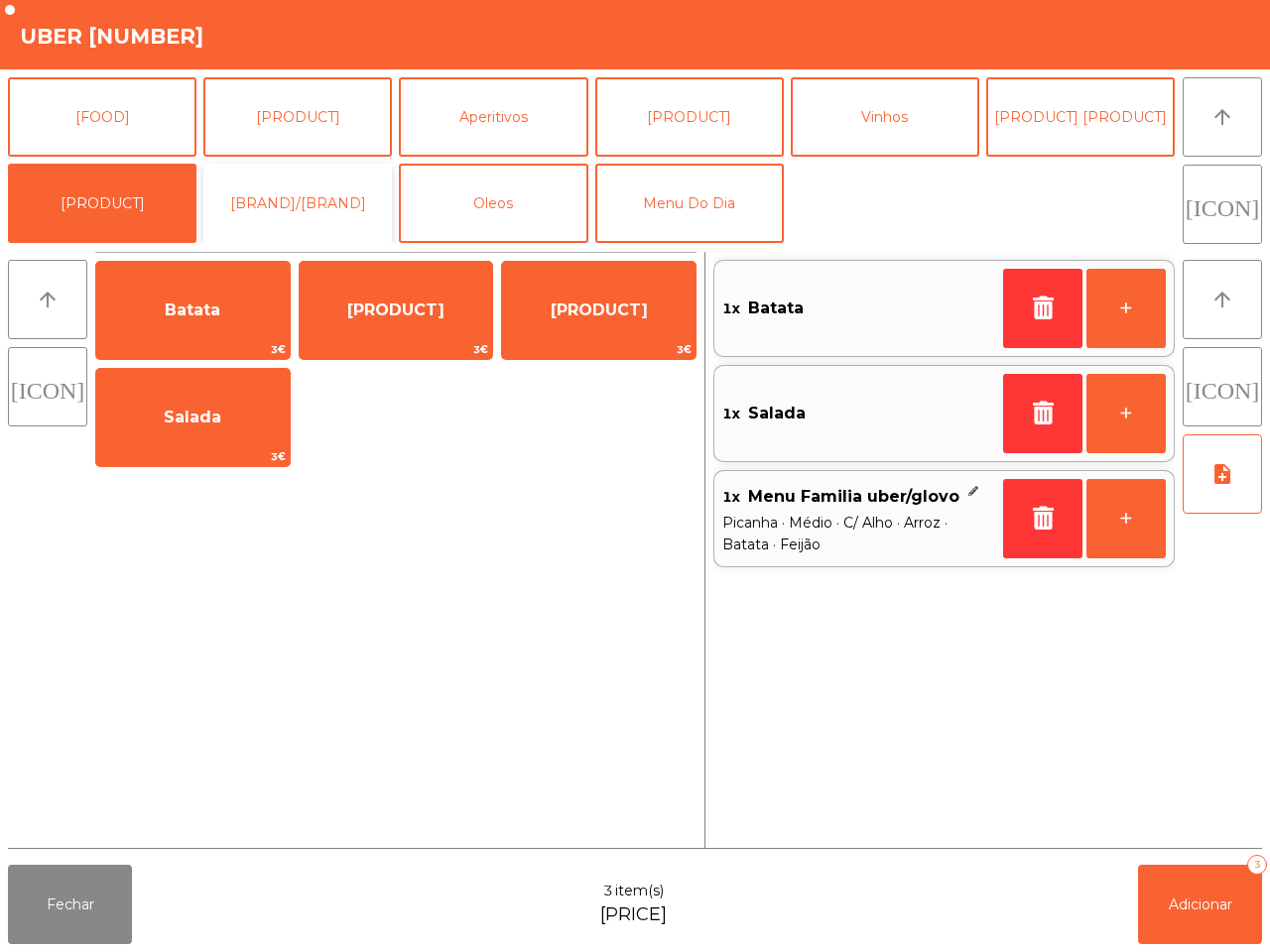 click on "[BRAND]/[BRAND]" at bounding box center (298, 203) 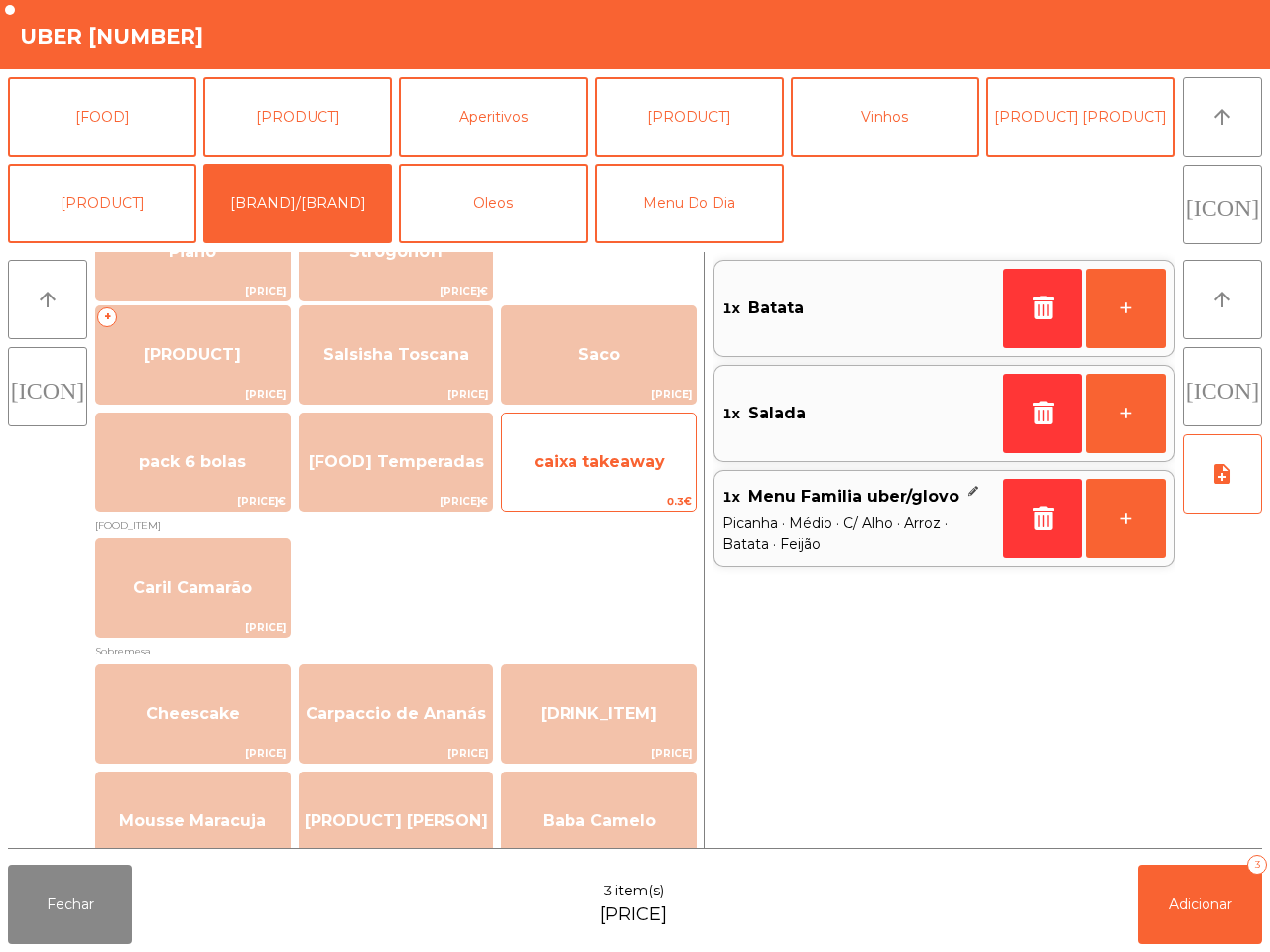 scroll, scrollTop: 372, scrollLeft: 0, axis: vertical 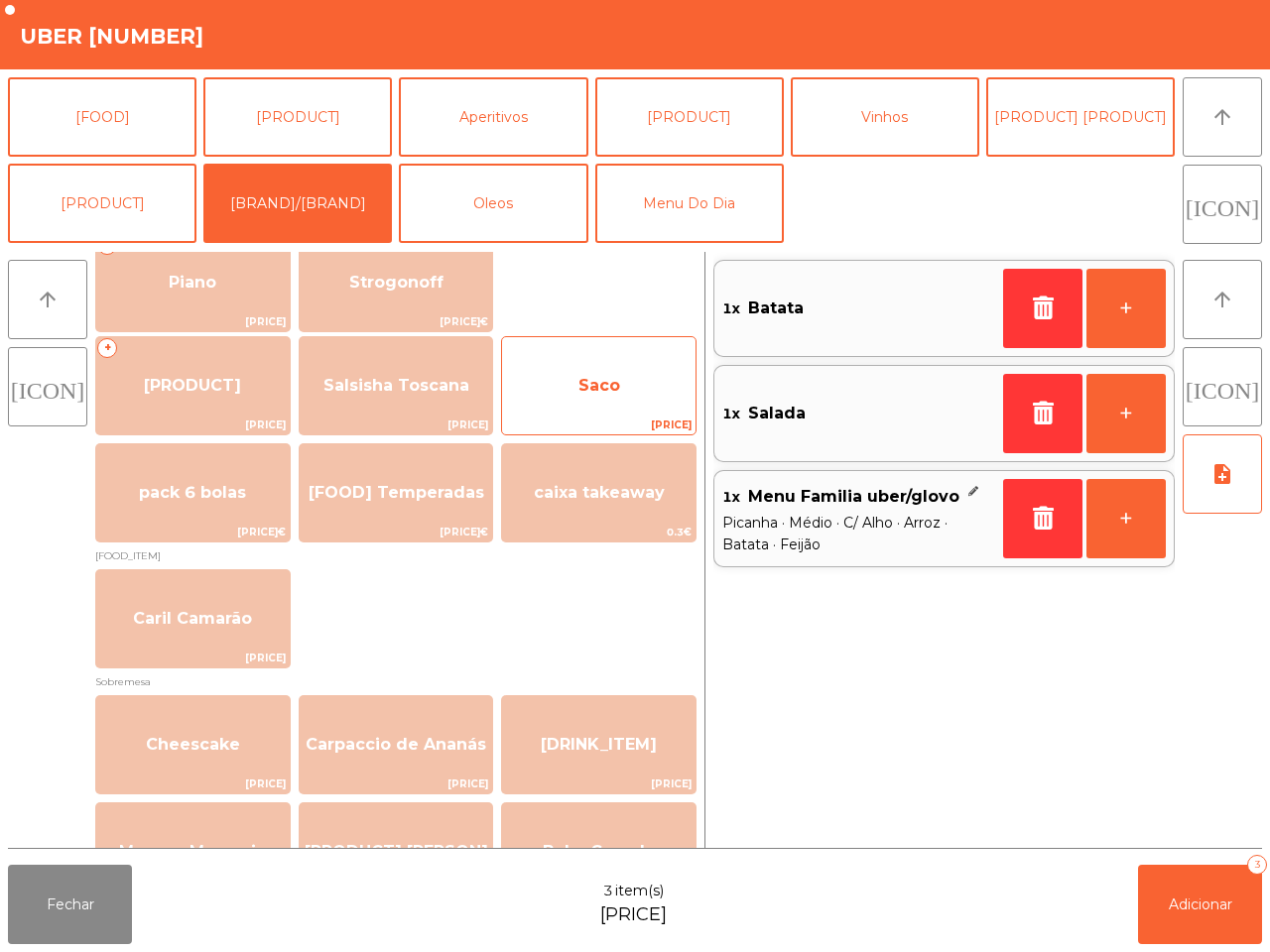 click on "Saco" at bounding box center [396, 283] 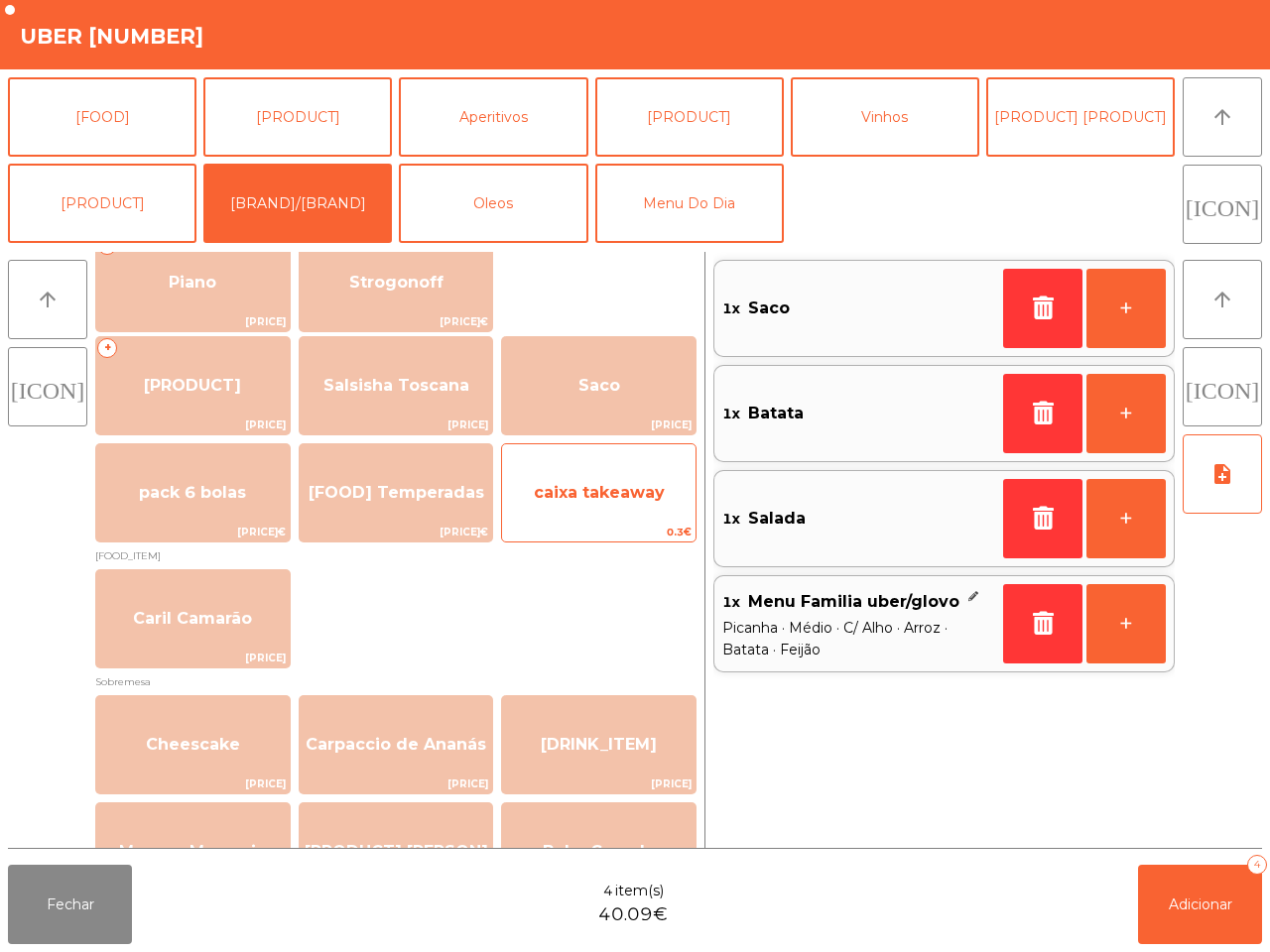 click on "caixa takeaway [PRICE]" at bounding box center (192, -39) 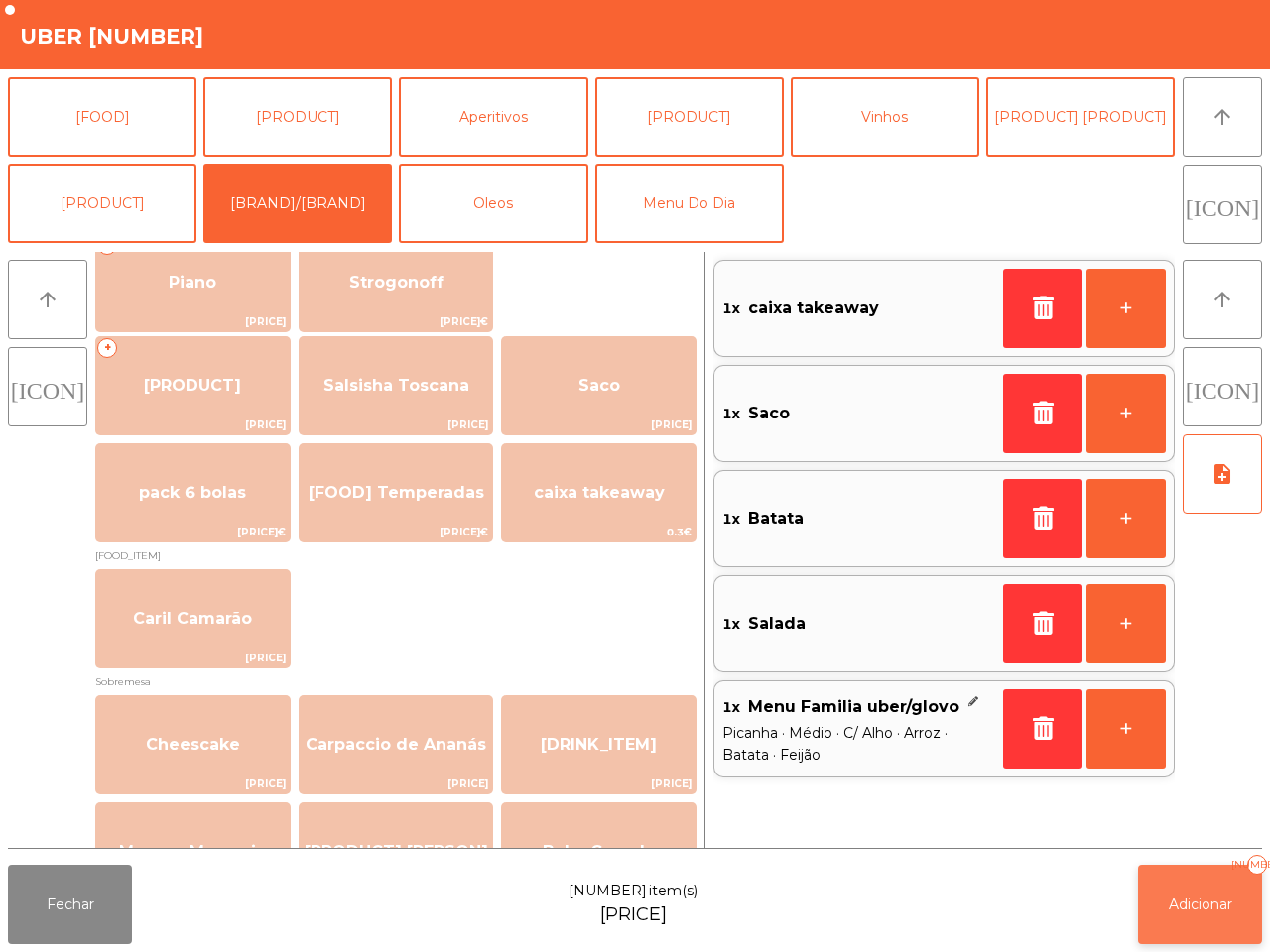 click on "Adicionar" at bounding box center (1201, 904) 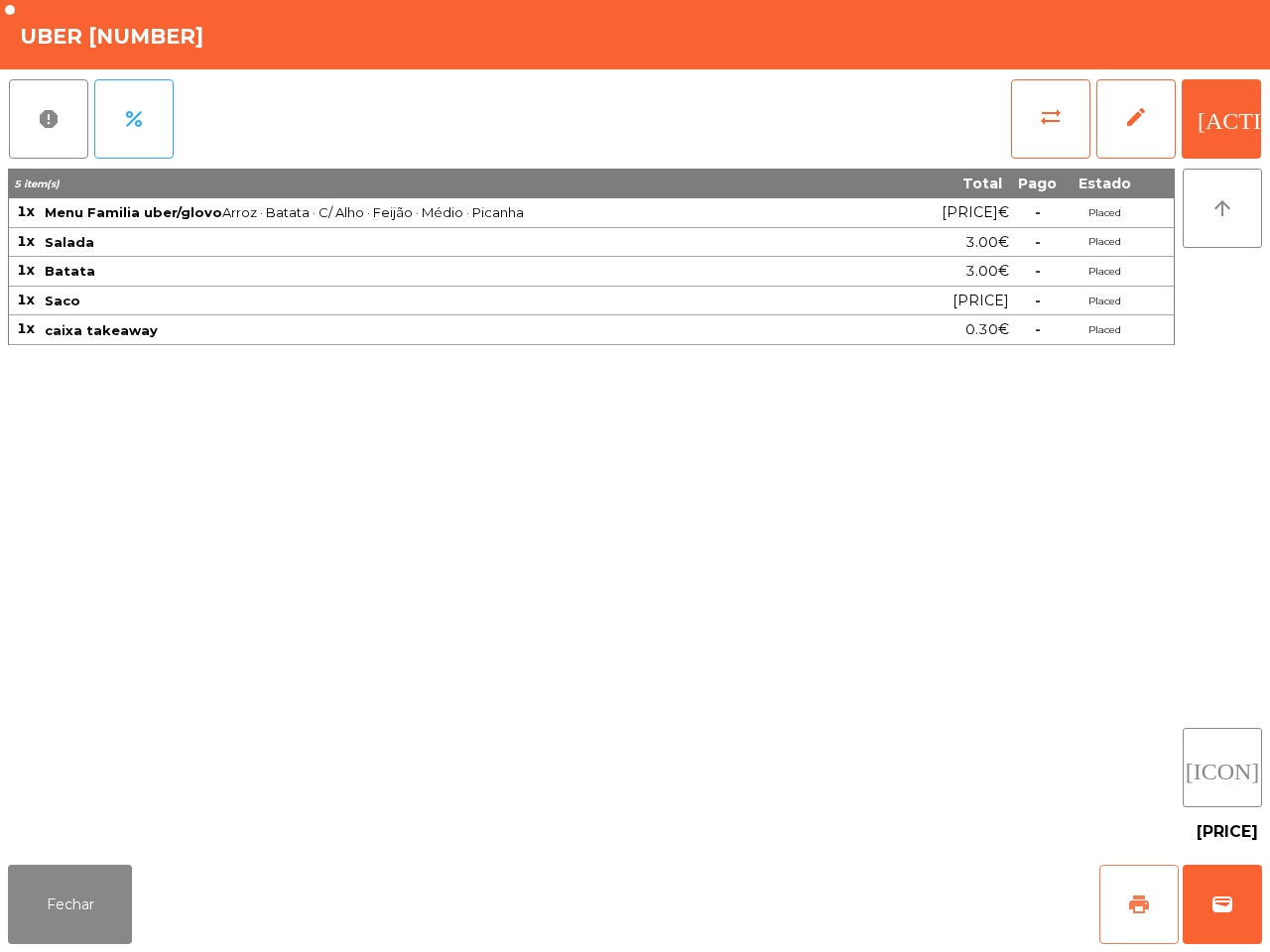 click on "print" at bounding box center (1139, 904) 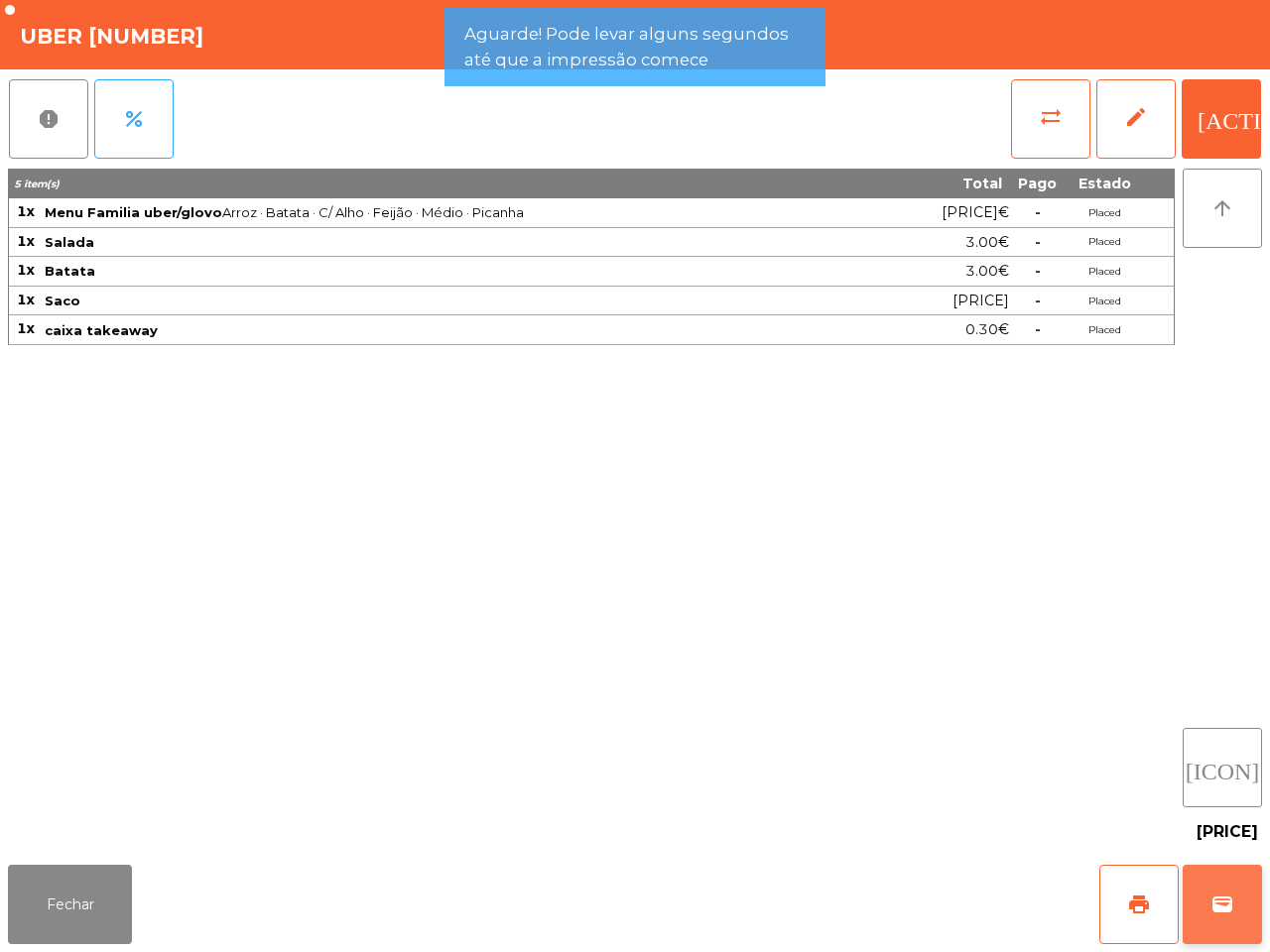 click on "wallet" at bounding box center [1222, 904] 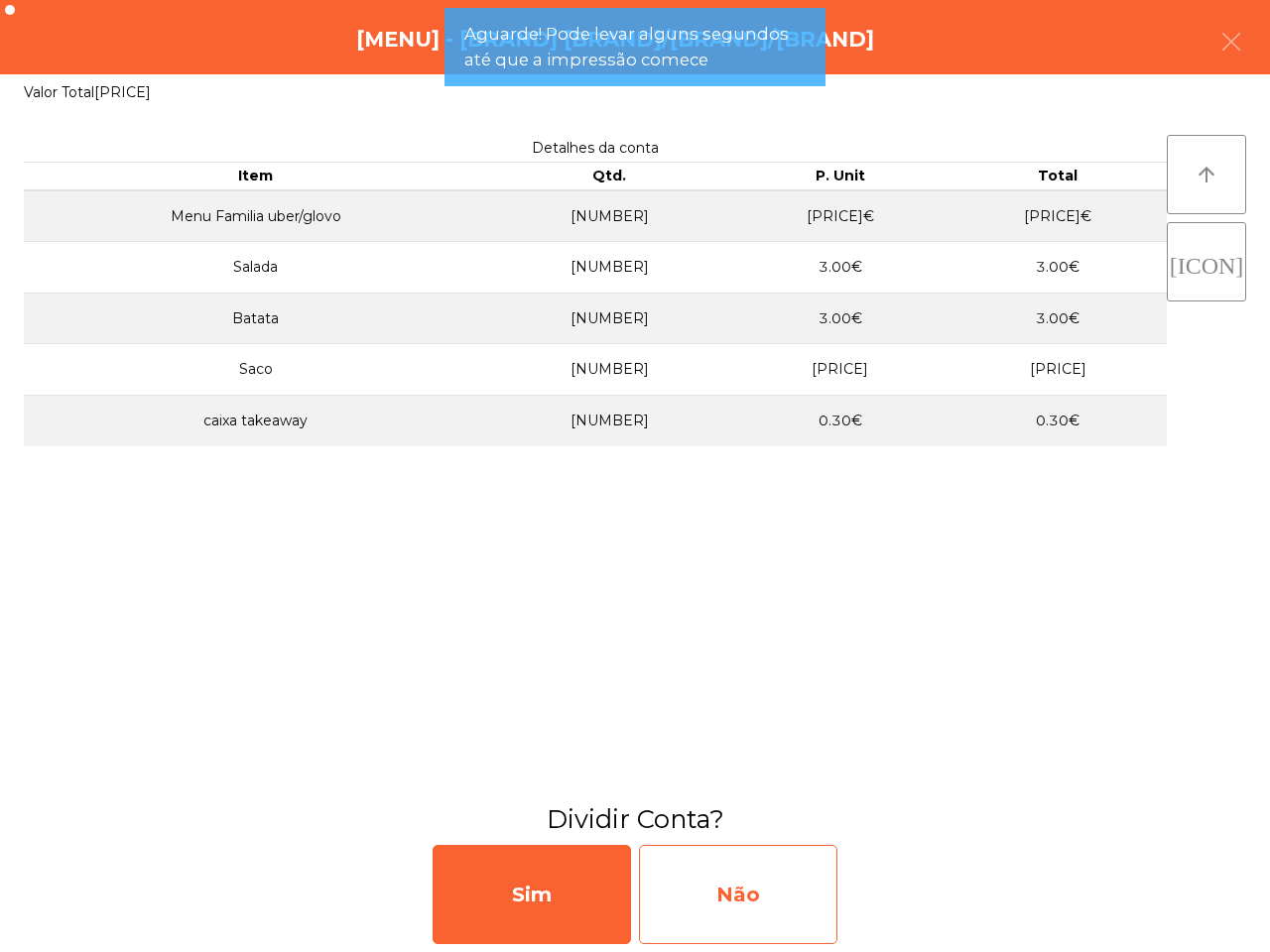 click on "Não" at bounding box center (738, 894) 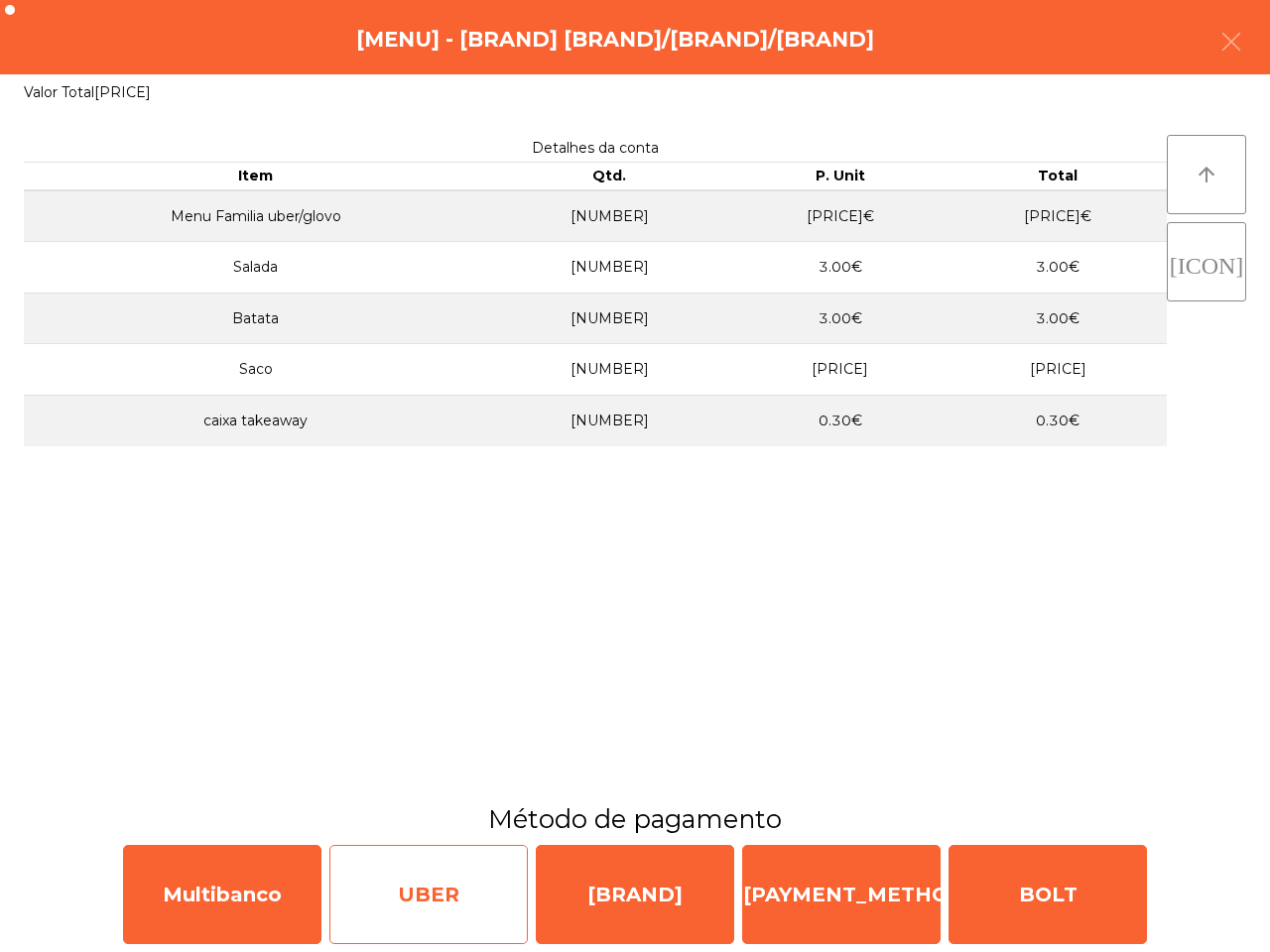 click on "UBER" at bounding box center [429, 894] 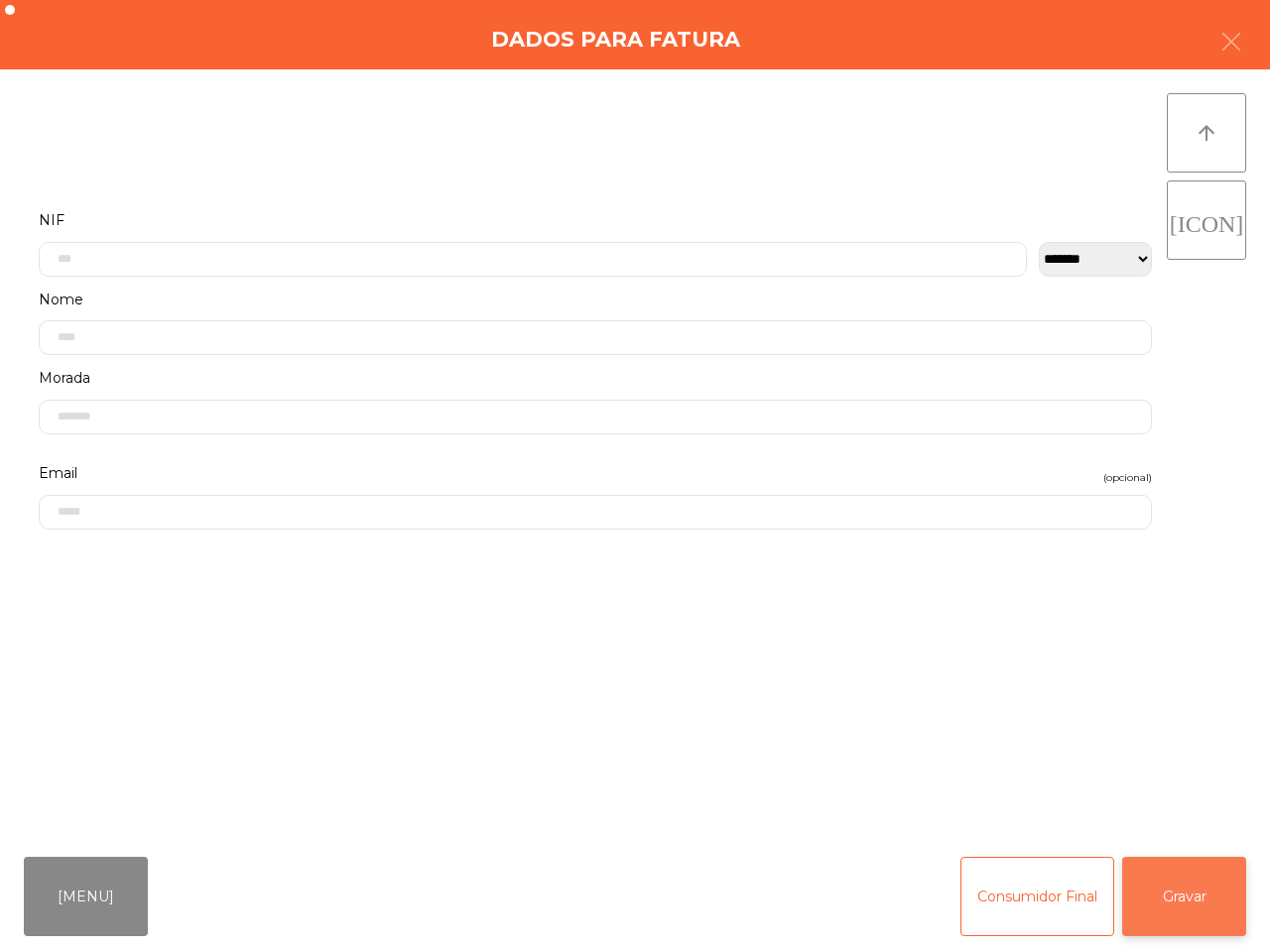click on "Gravar" at bounding box center [1184, 896] 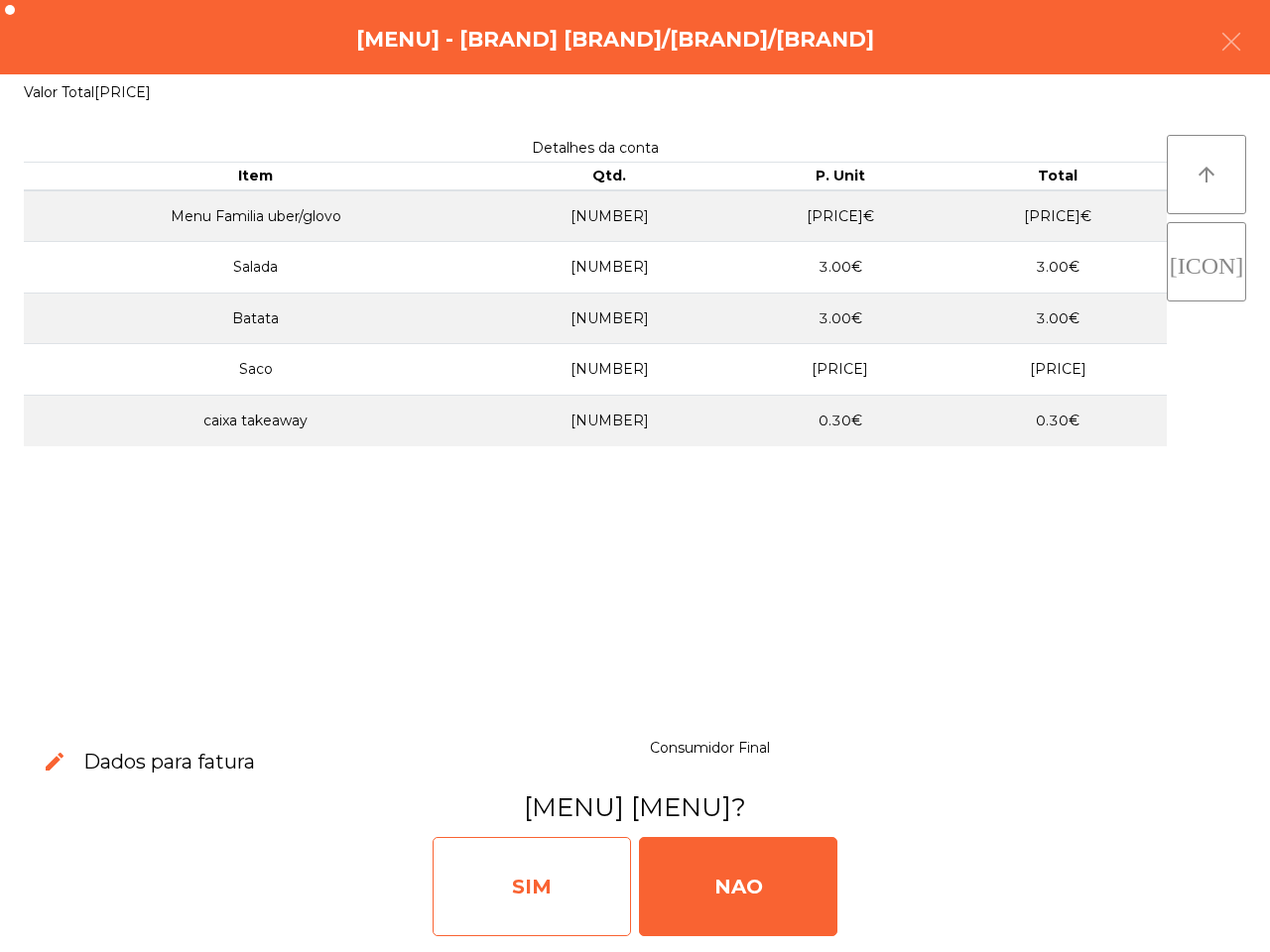 click on "SIM" at bounding box center [532, 887] 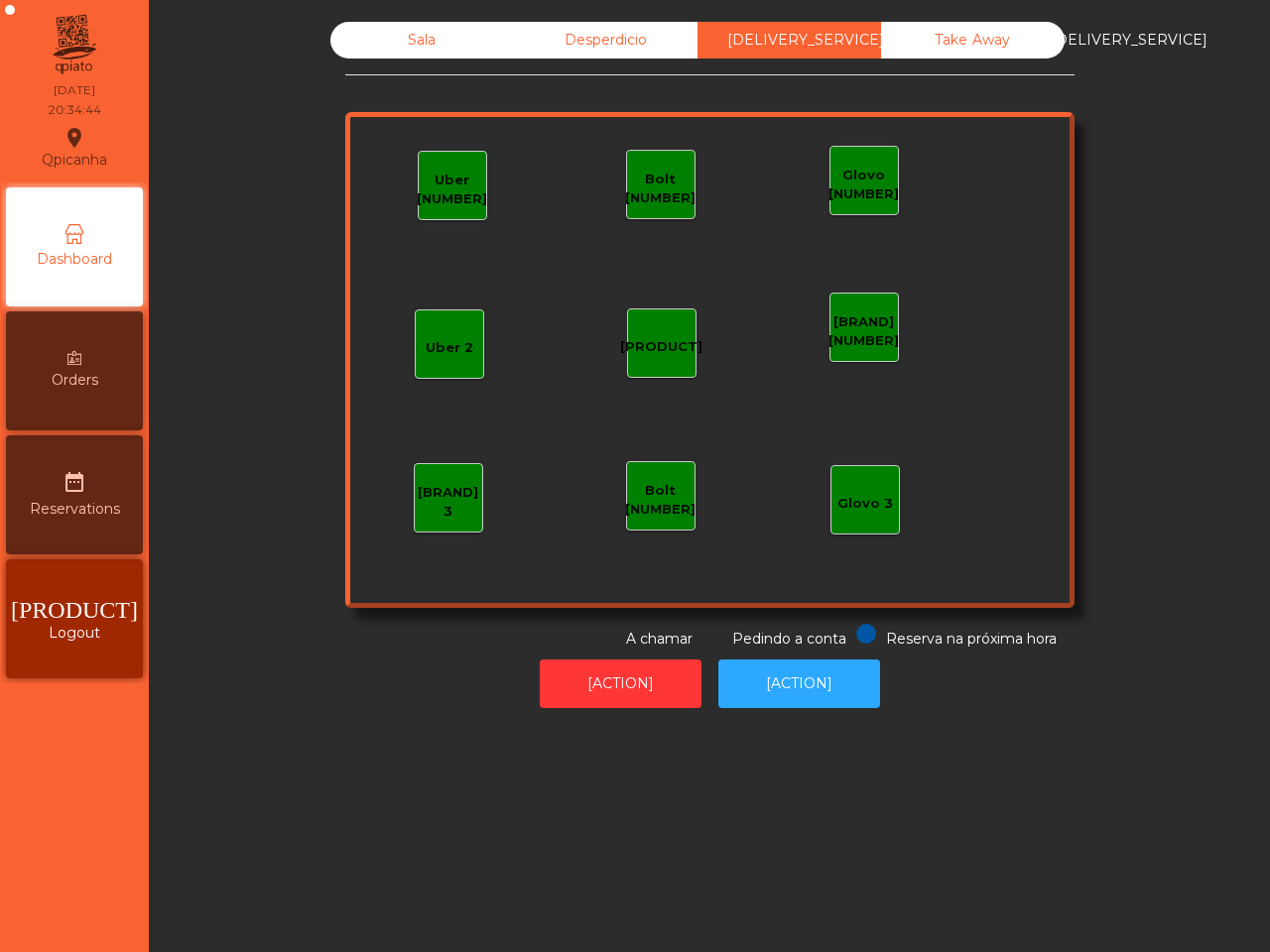 drag, startPoint x: 0, startPoint y: 57, endPoint x: 0, endPoint y: 0, distance: 57 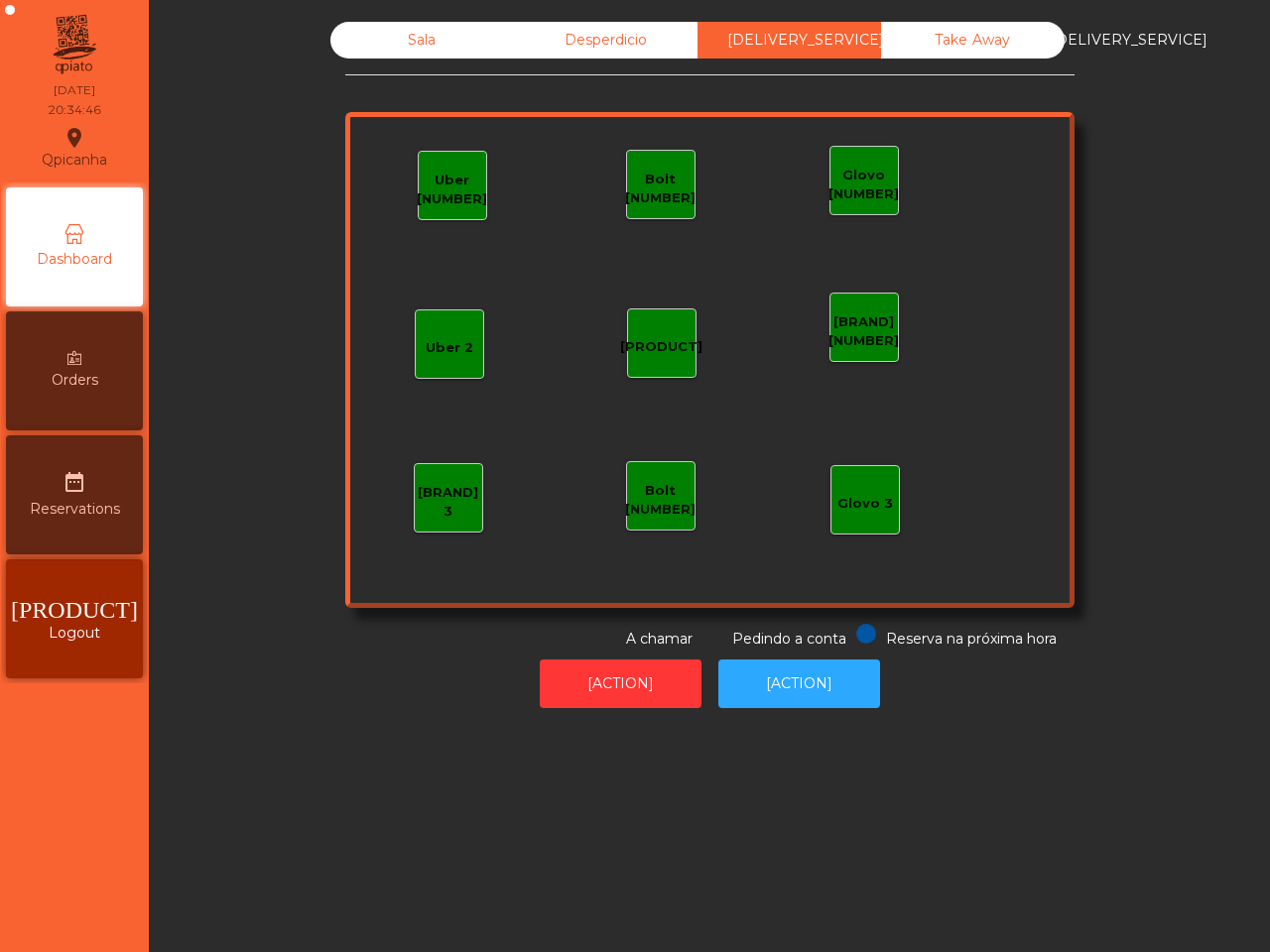click on "Sala" at bounding box center (422, 40) 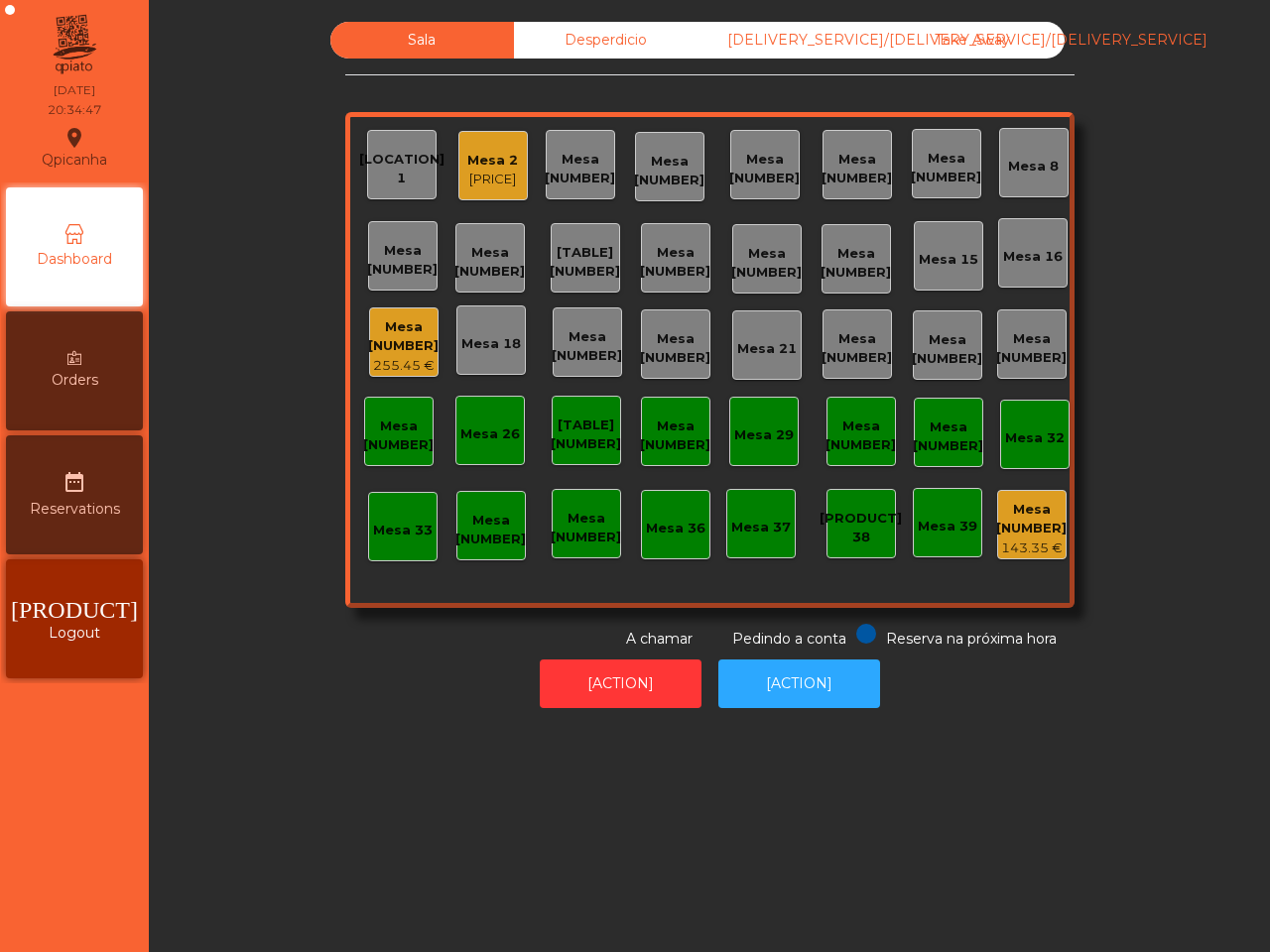 click on "Mesa [NUMBER]" at bounding box center [492, 161] 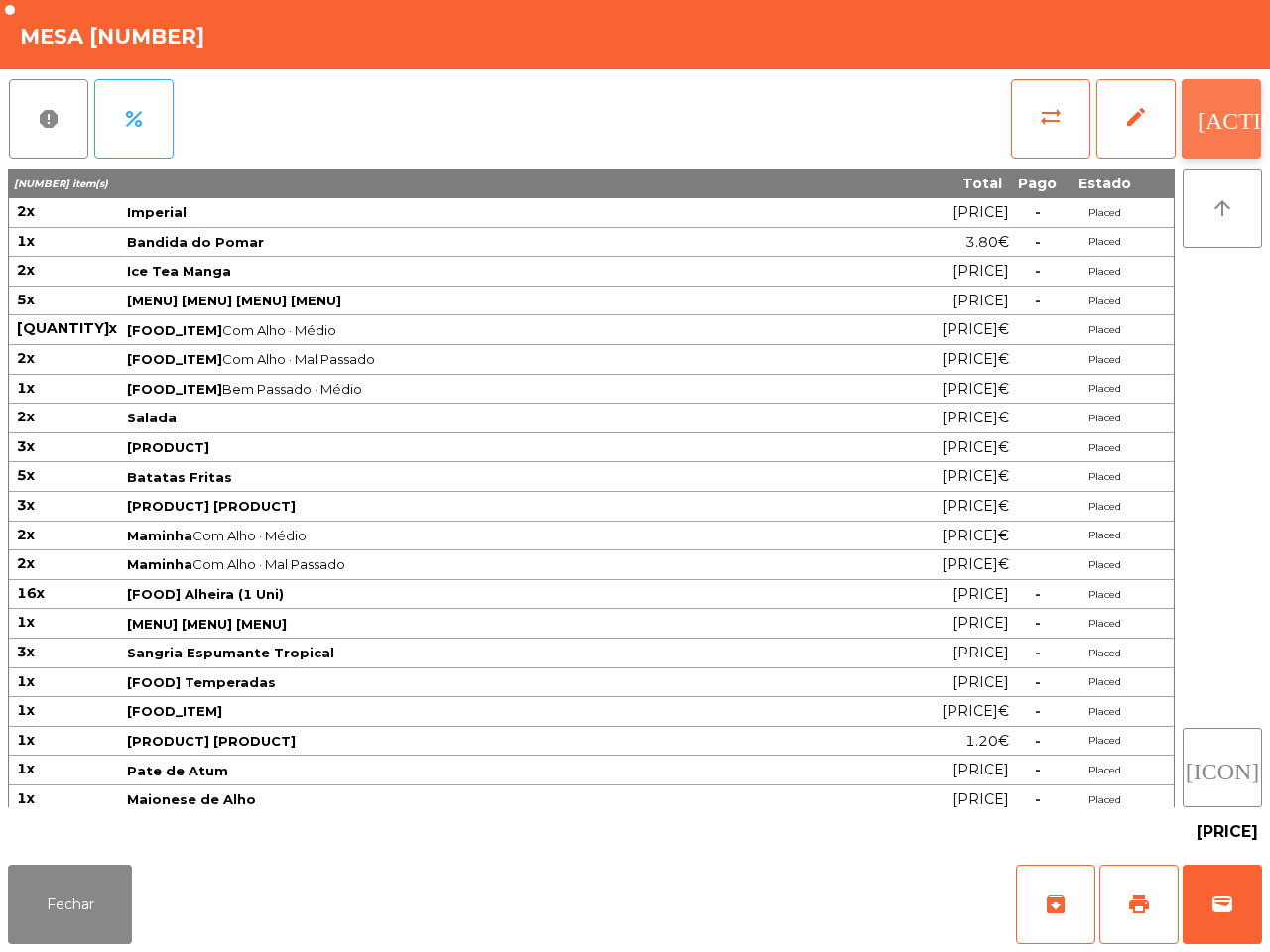 click on "[ACTION]" at bounding box center (1221, 119) 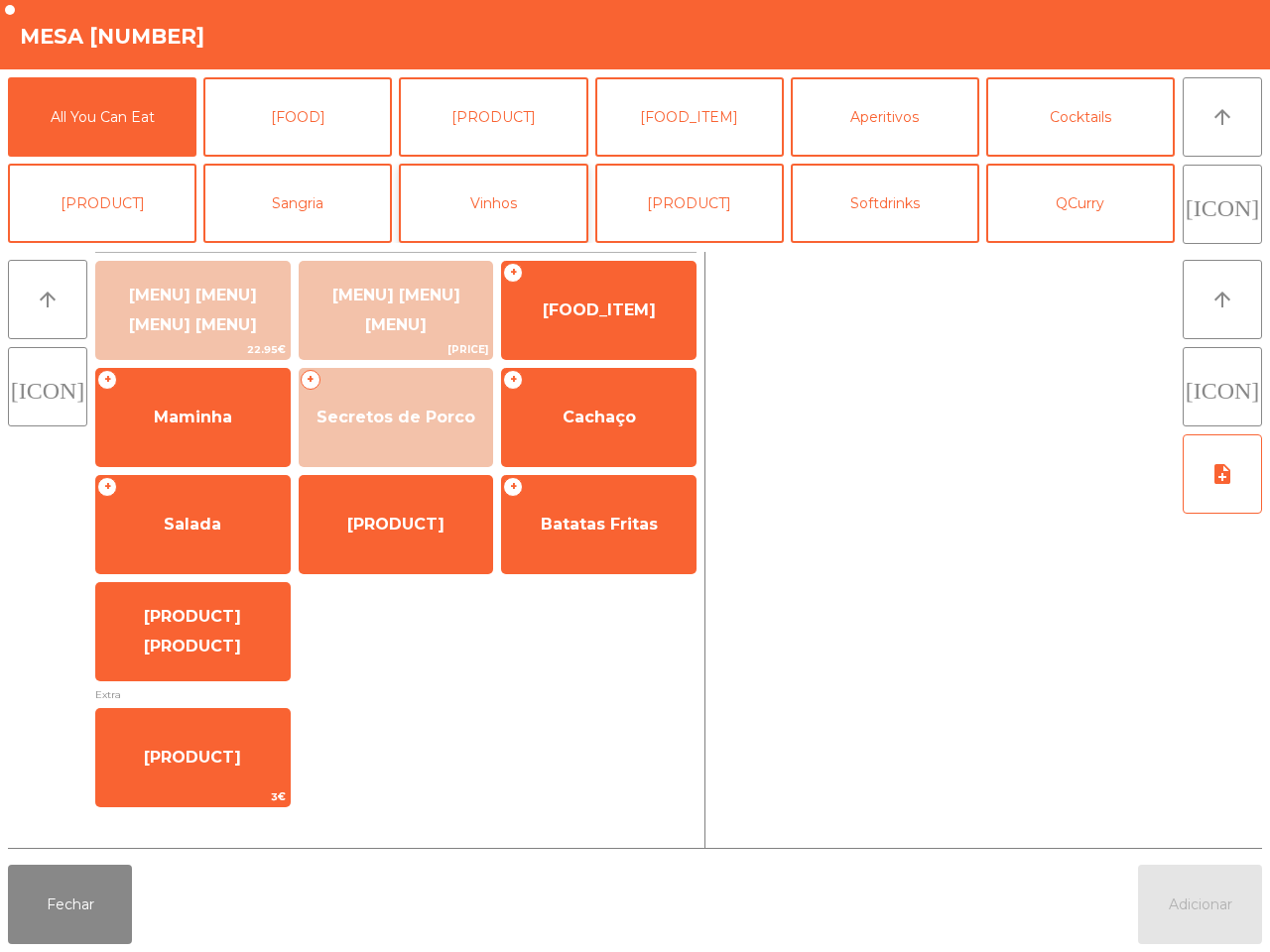 scroll, scrollTop: 124, scrollLeft: 0, axis: vertical 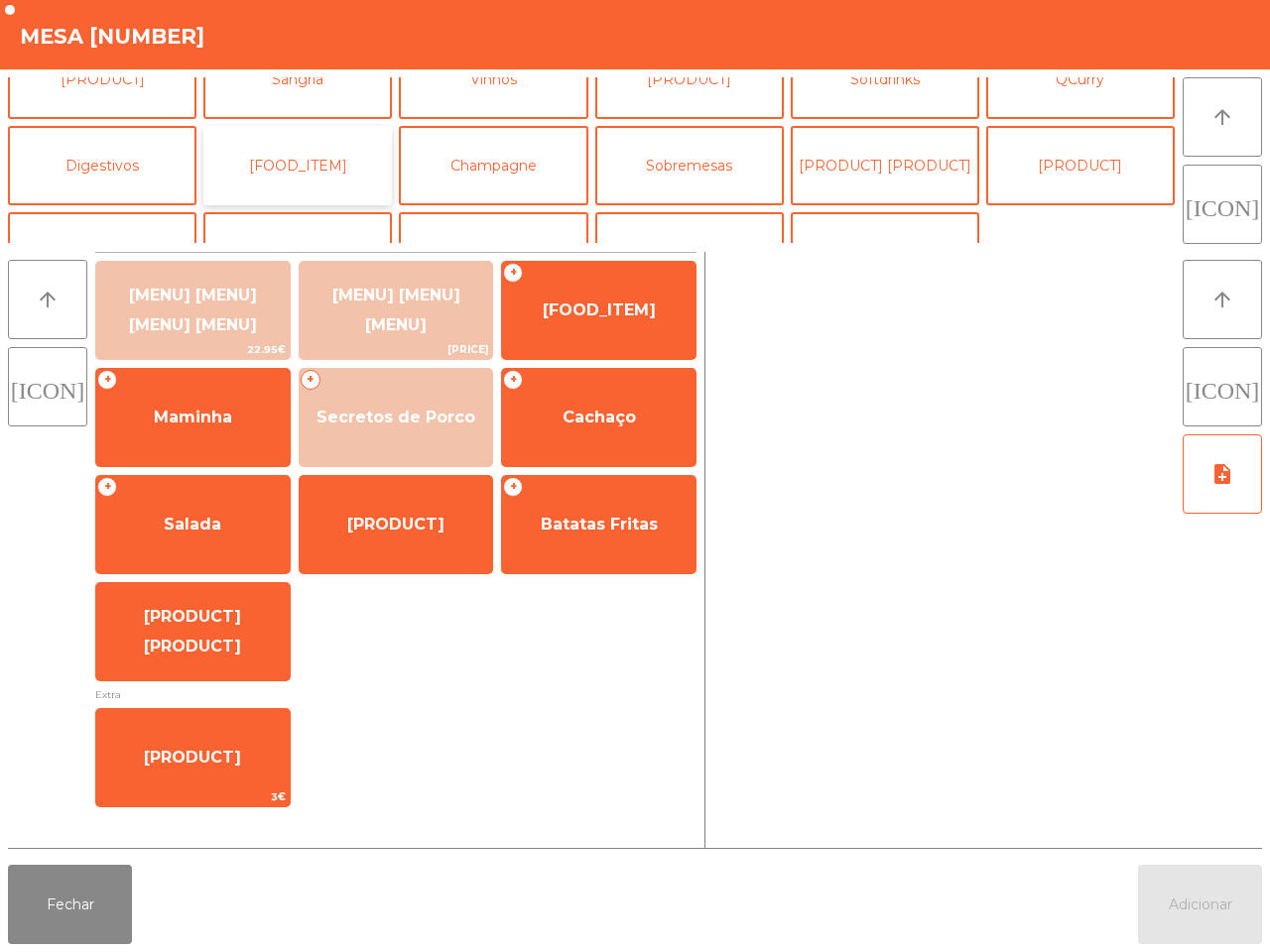 click on "[FOOD_ITEM]" at bounding box center (298, 166) 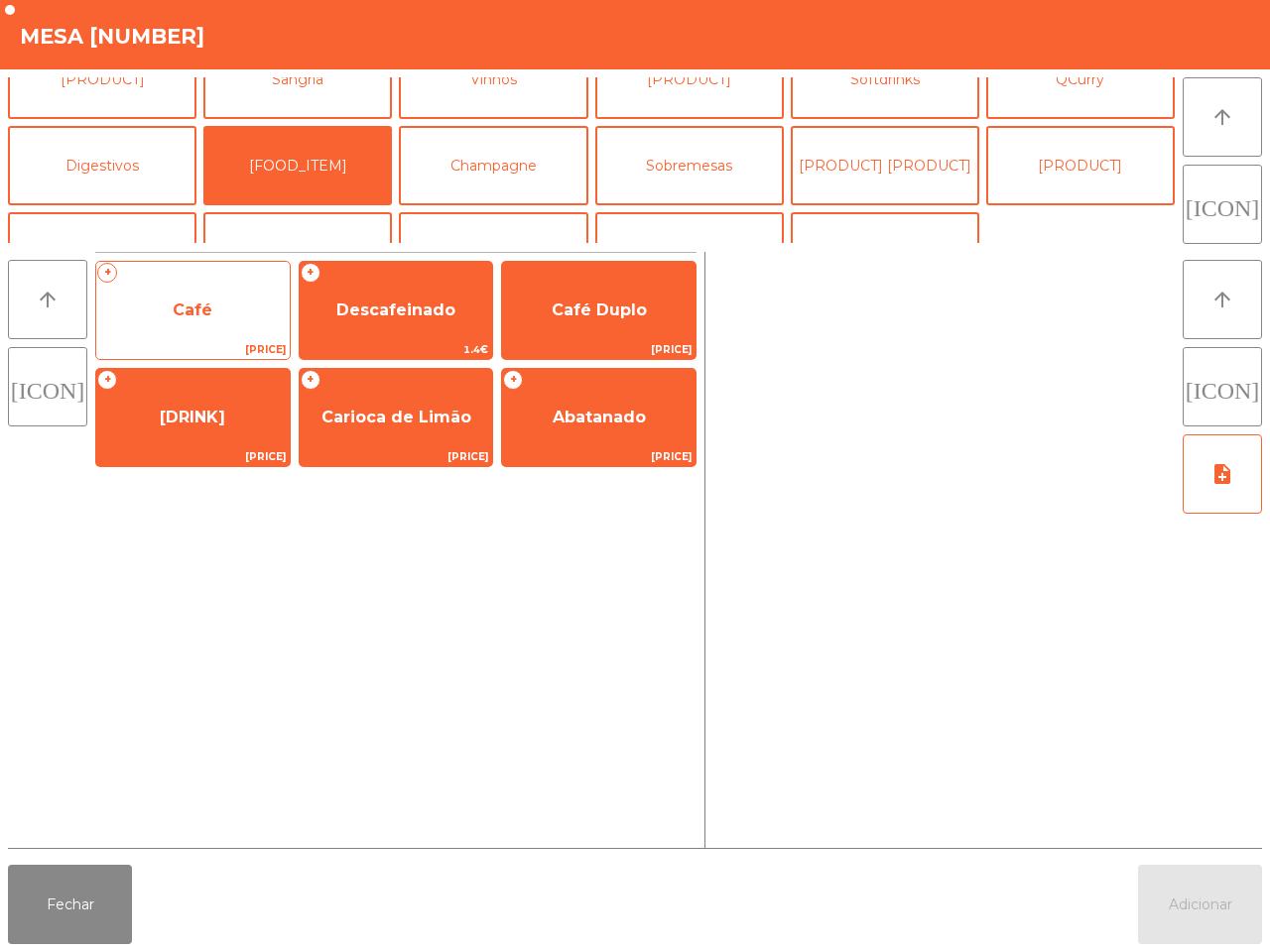 click on "+   Café   [PRICE]" at bounding box center [192, 310] 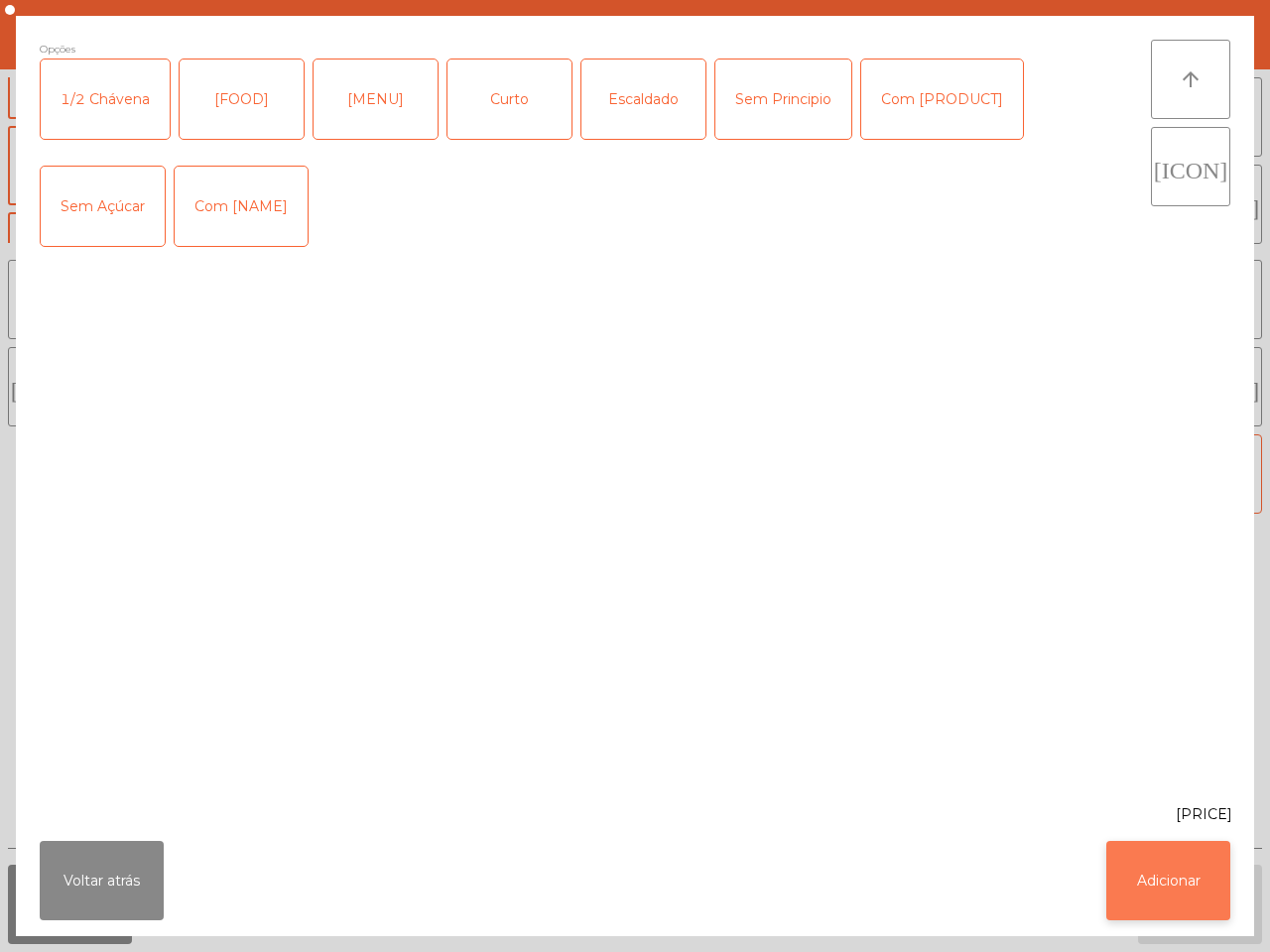 click on "Adicionar" at bounding box center [1168, 881] 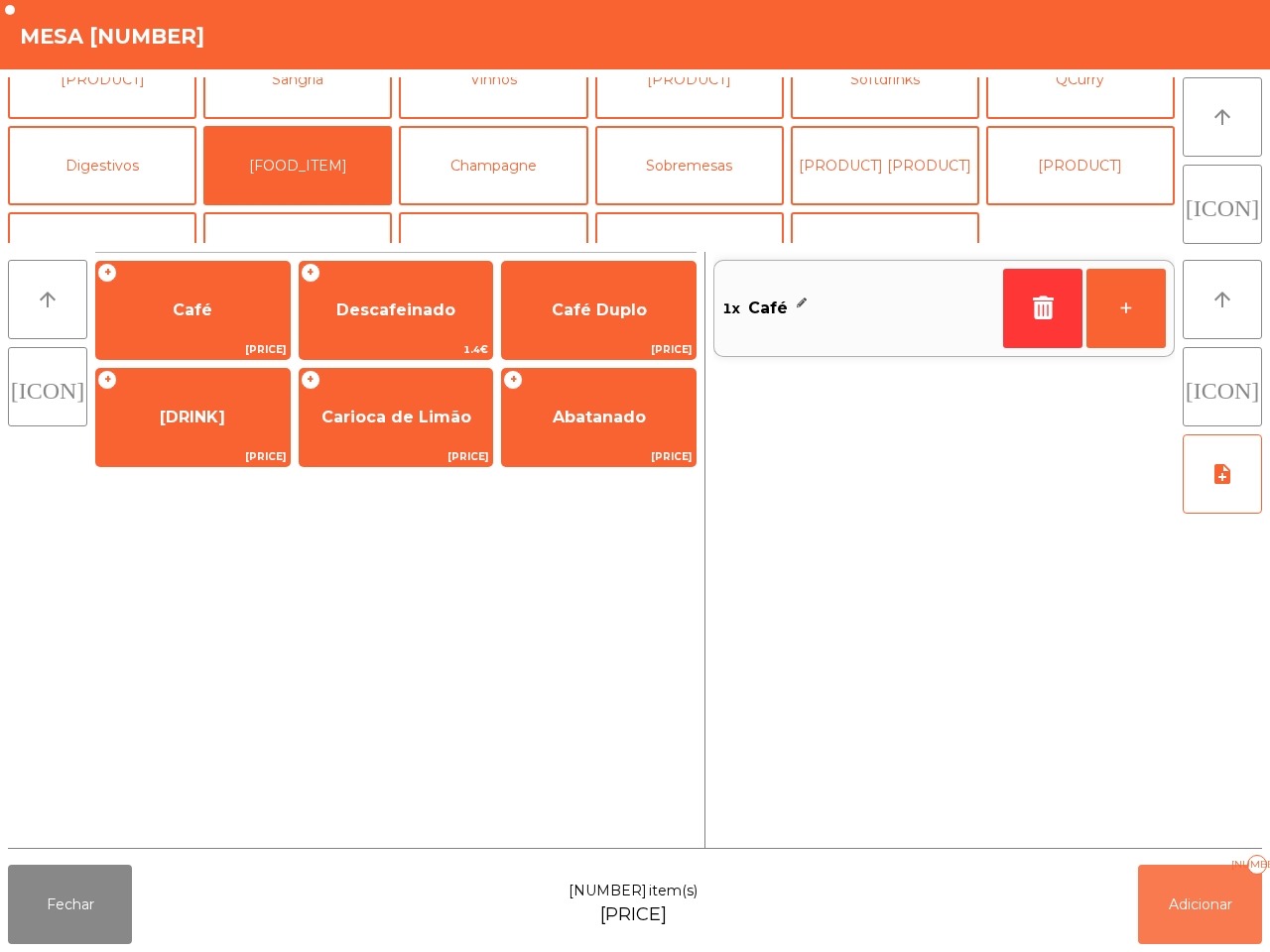click on "Adicionar 1" at bounding box center [1200, 904] 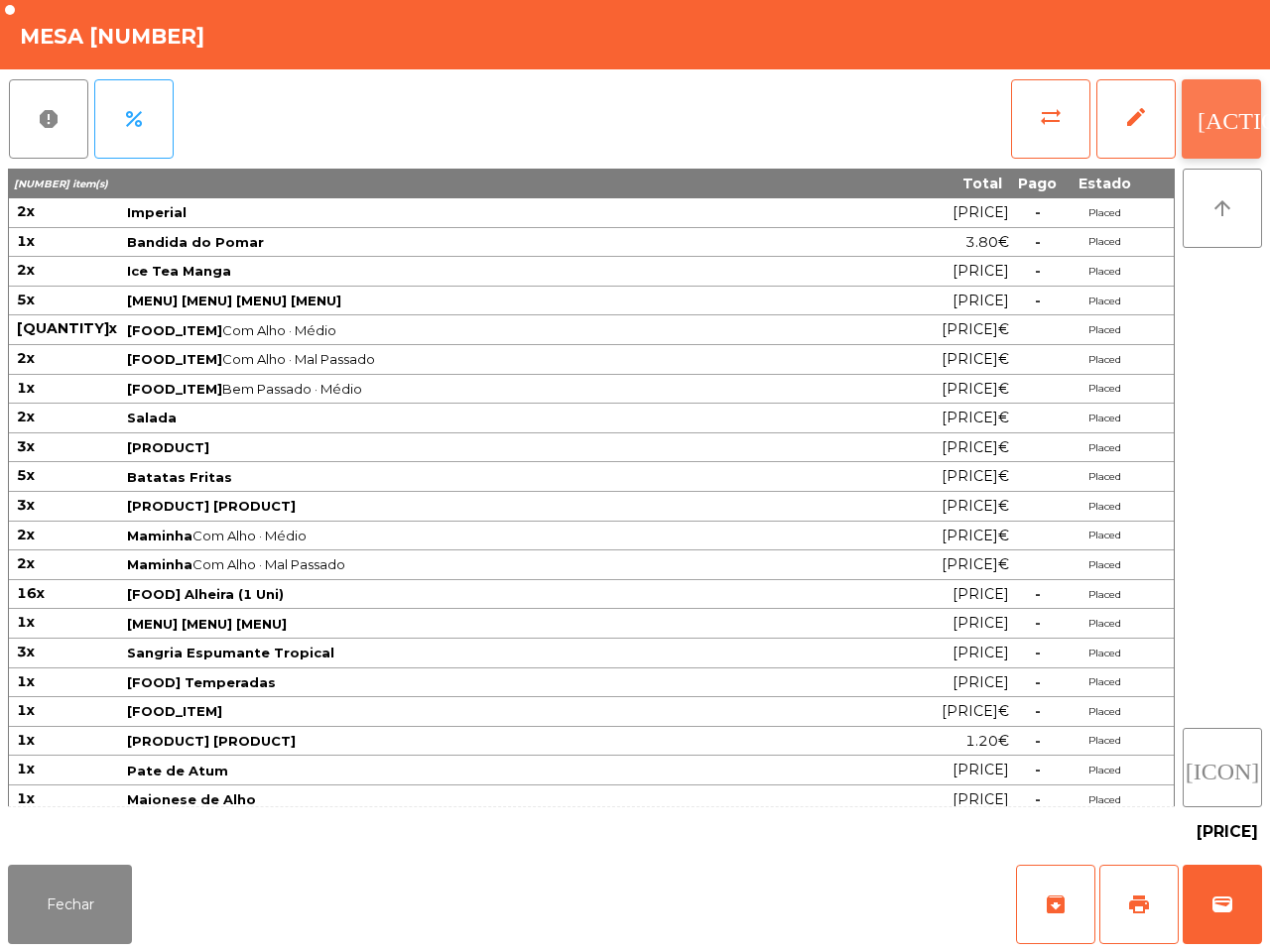 click on "[ACTION]" at bounding box center (1250, 117) 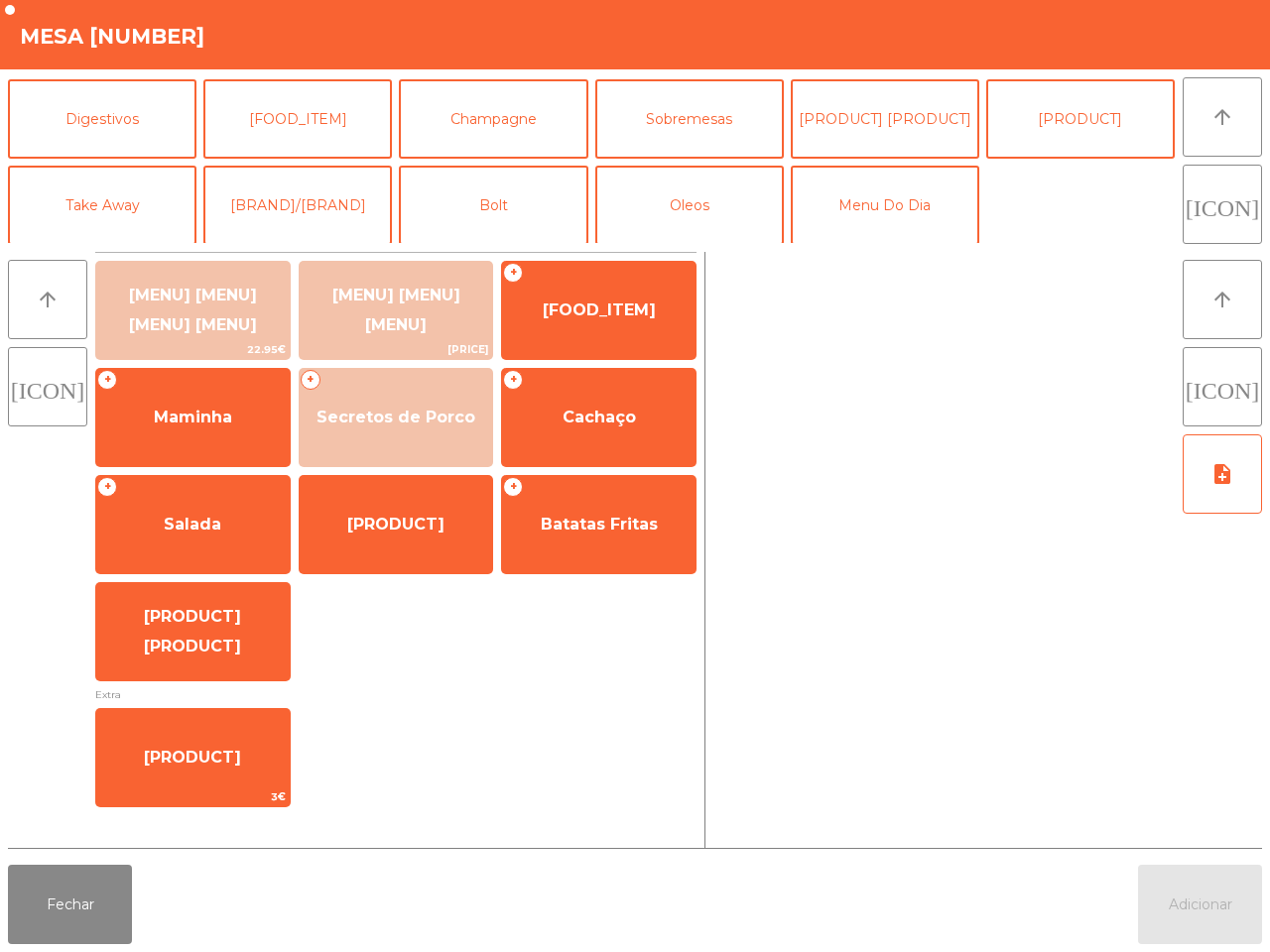 scroll, scrollTop: 172, scrollLeft: 0, axis: vertical 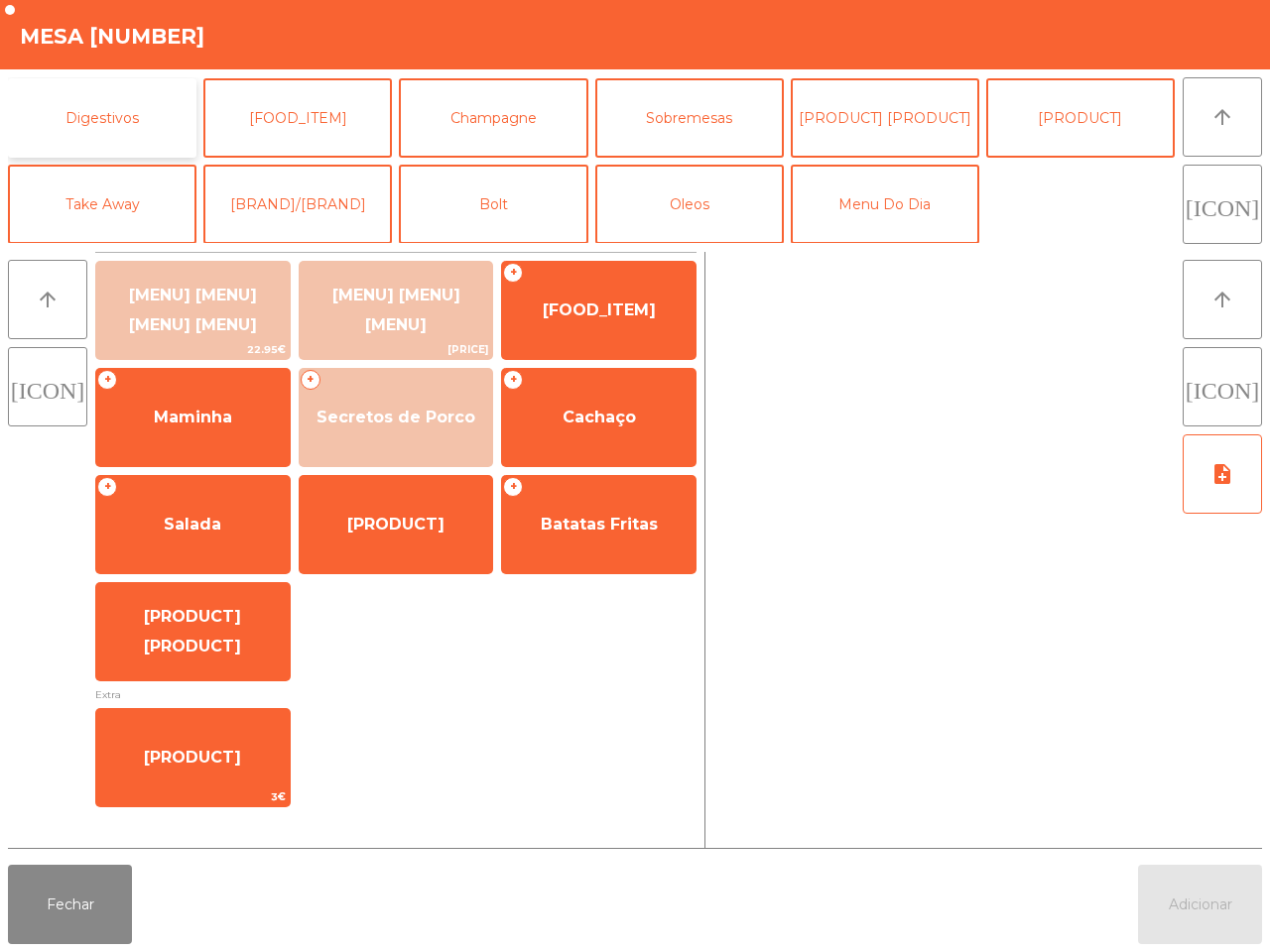 click on "Digestivos" at bounding box center [102, 118] 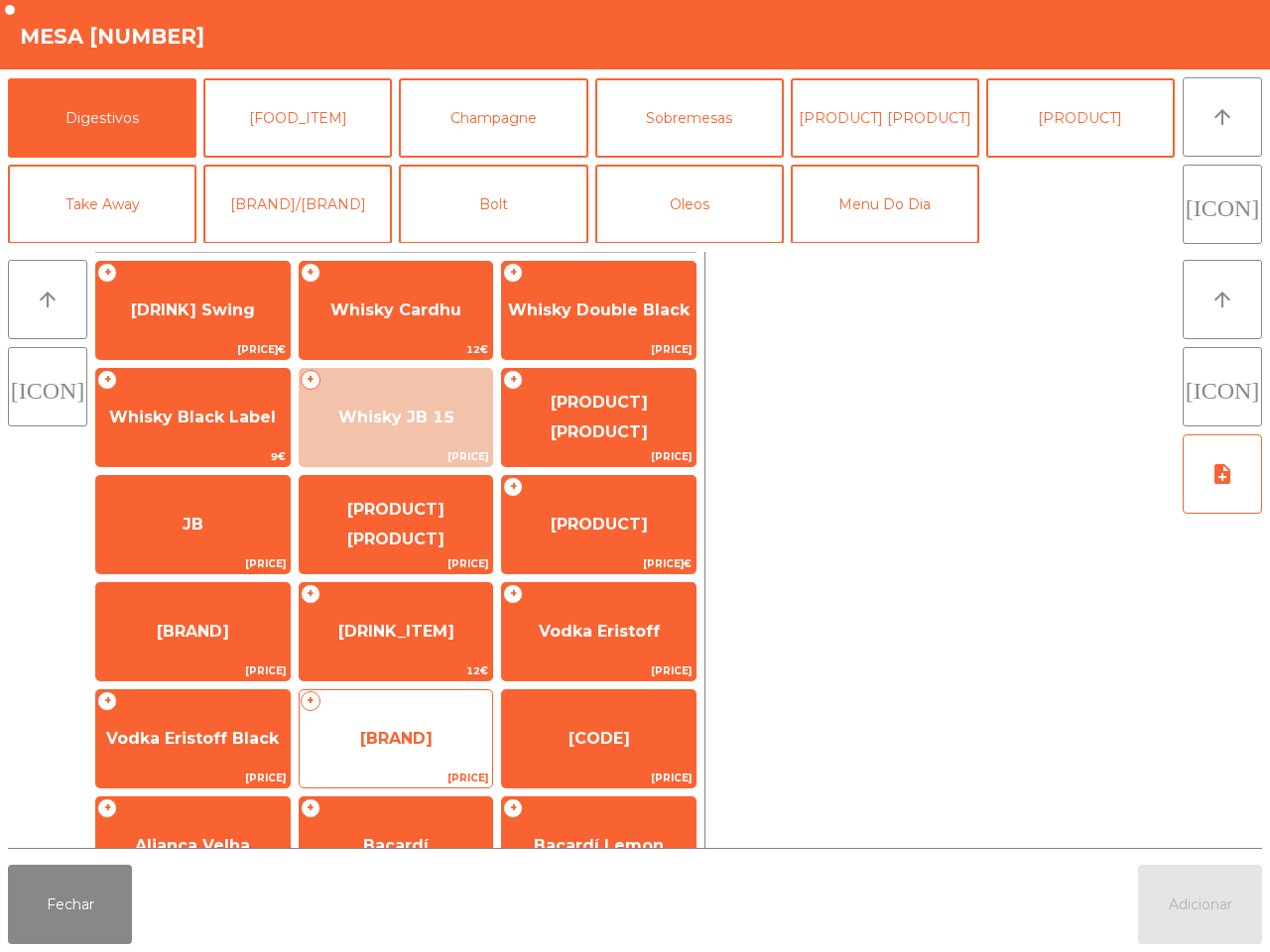 click on "[BRAND]" at bounding box center (192, 310) 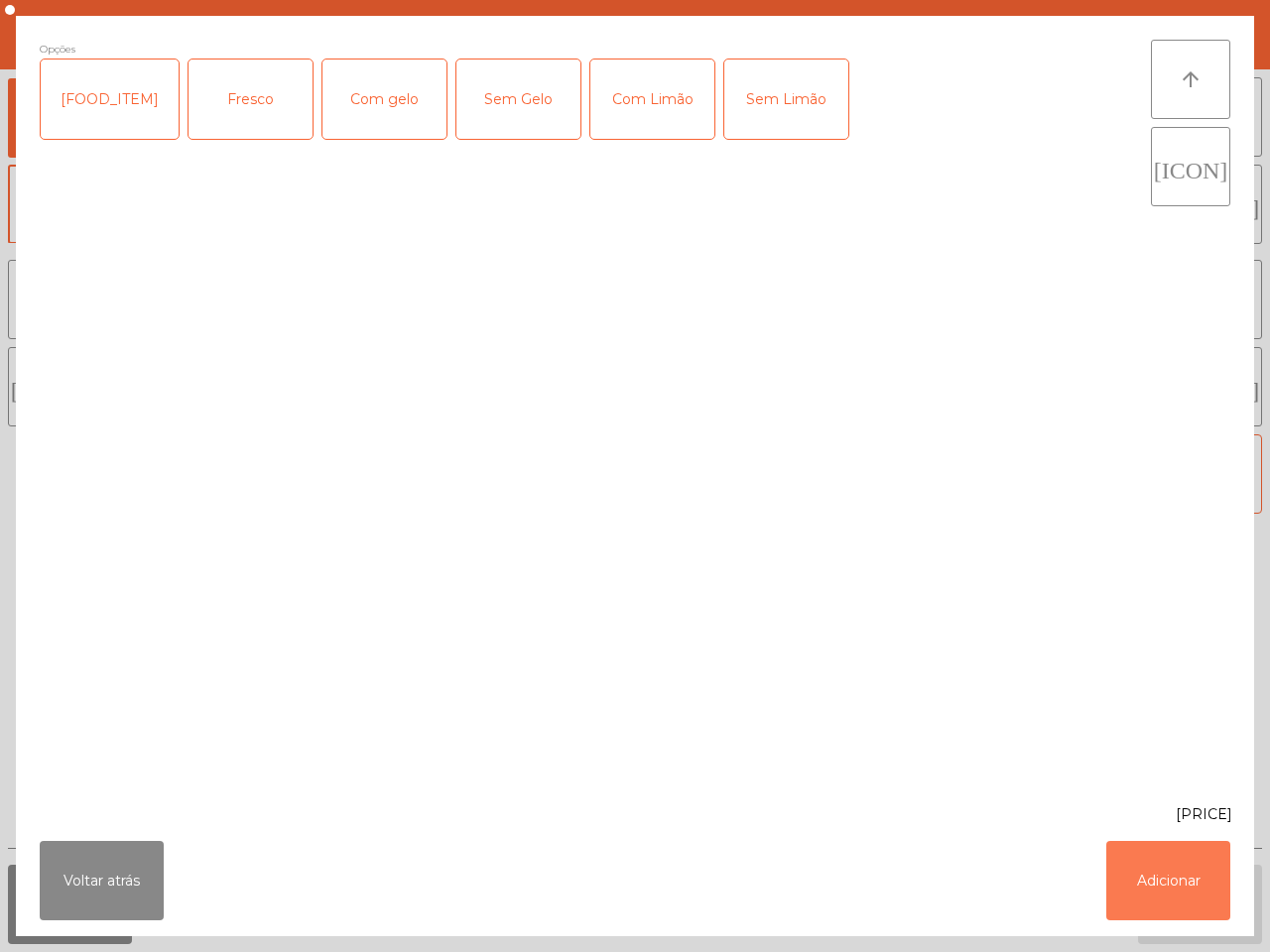 click on "Adicionar" at bounding box center (1168, 881) 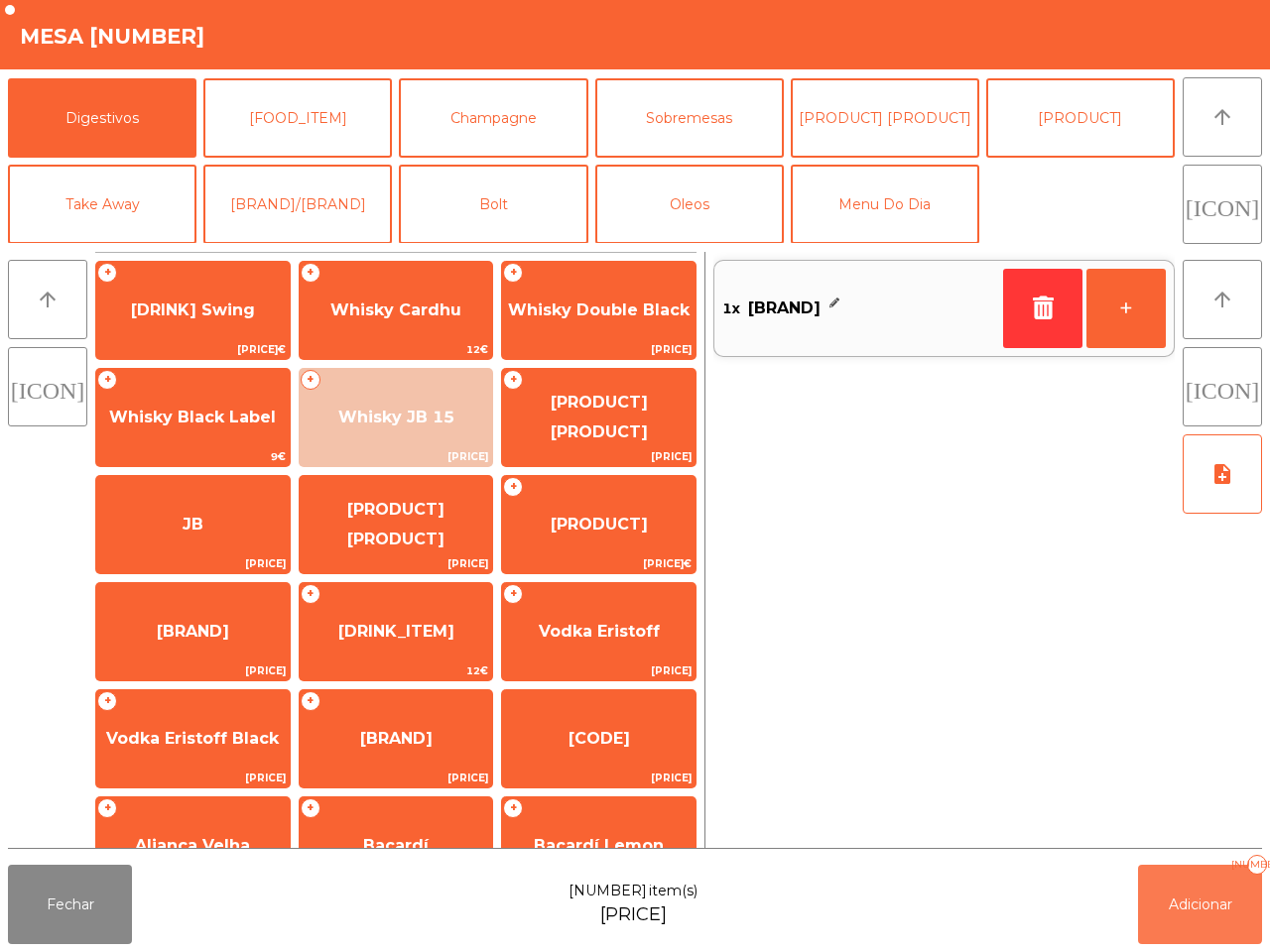 click on "Adicionar" at bounding box center [1201, 904] 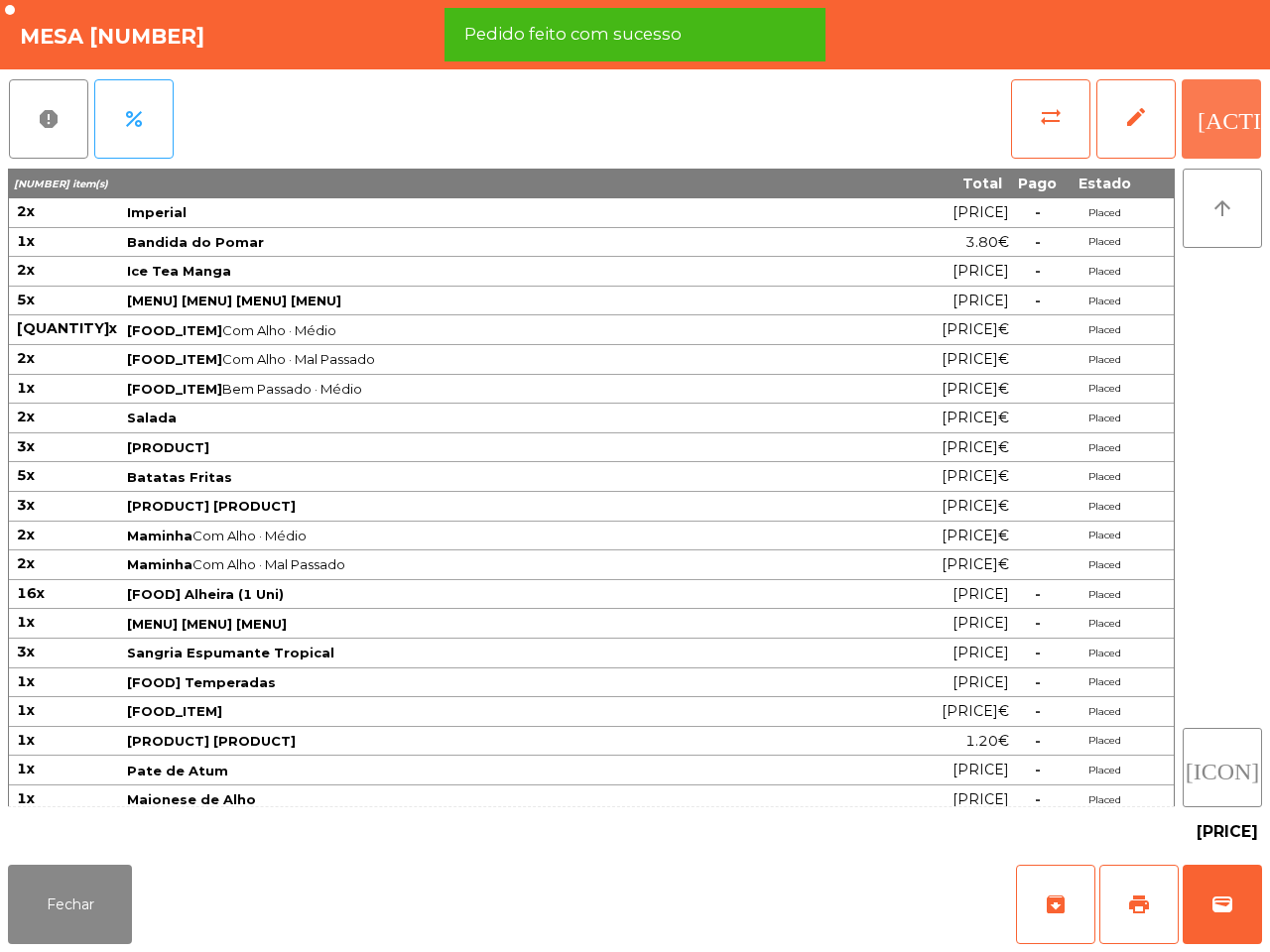 scroll, scrollTop: 220, scrollLeft: 0, axis: vertical 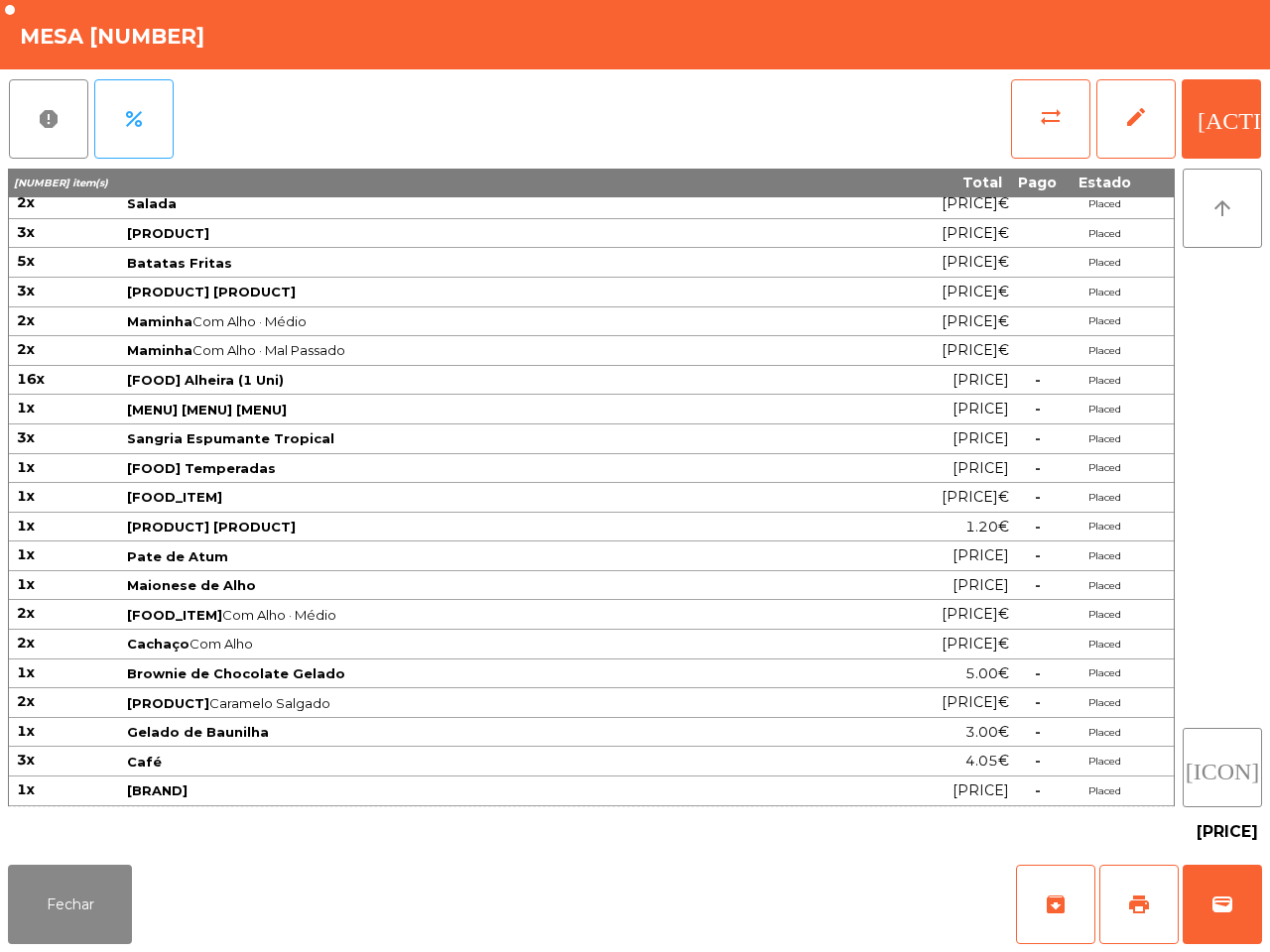 click on "[PRICE]€" at bounding box center [914, -1] 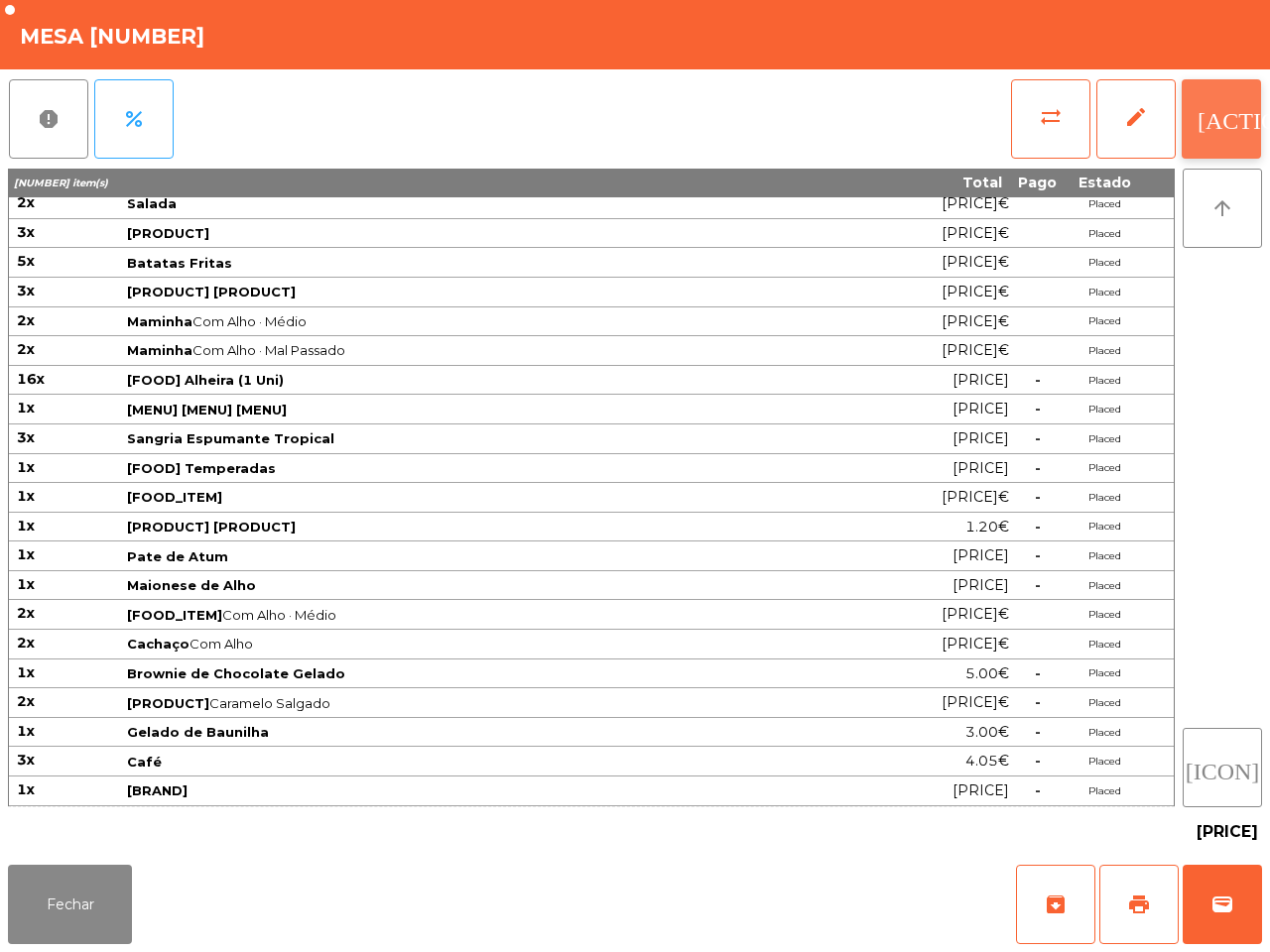 click on "[ACTION]" at bounding box center [1221, 119] 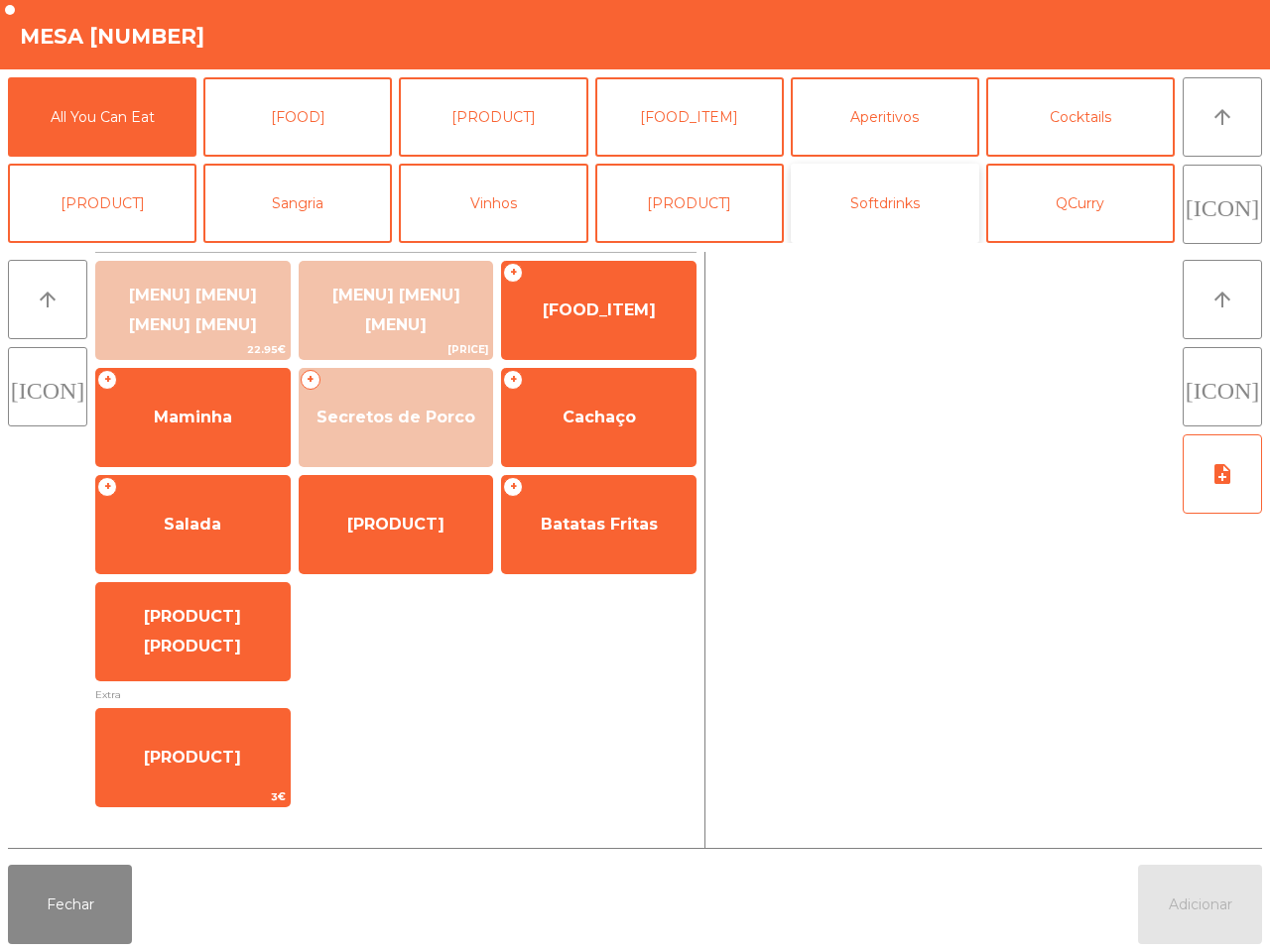 click on "Softdrinks" at bounding box center (885, 203) 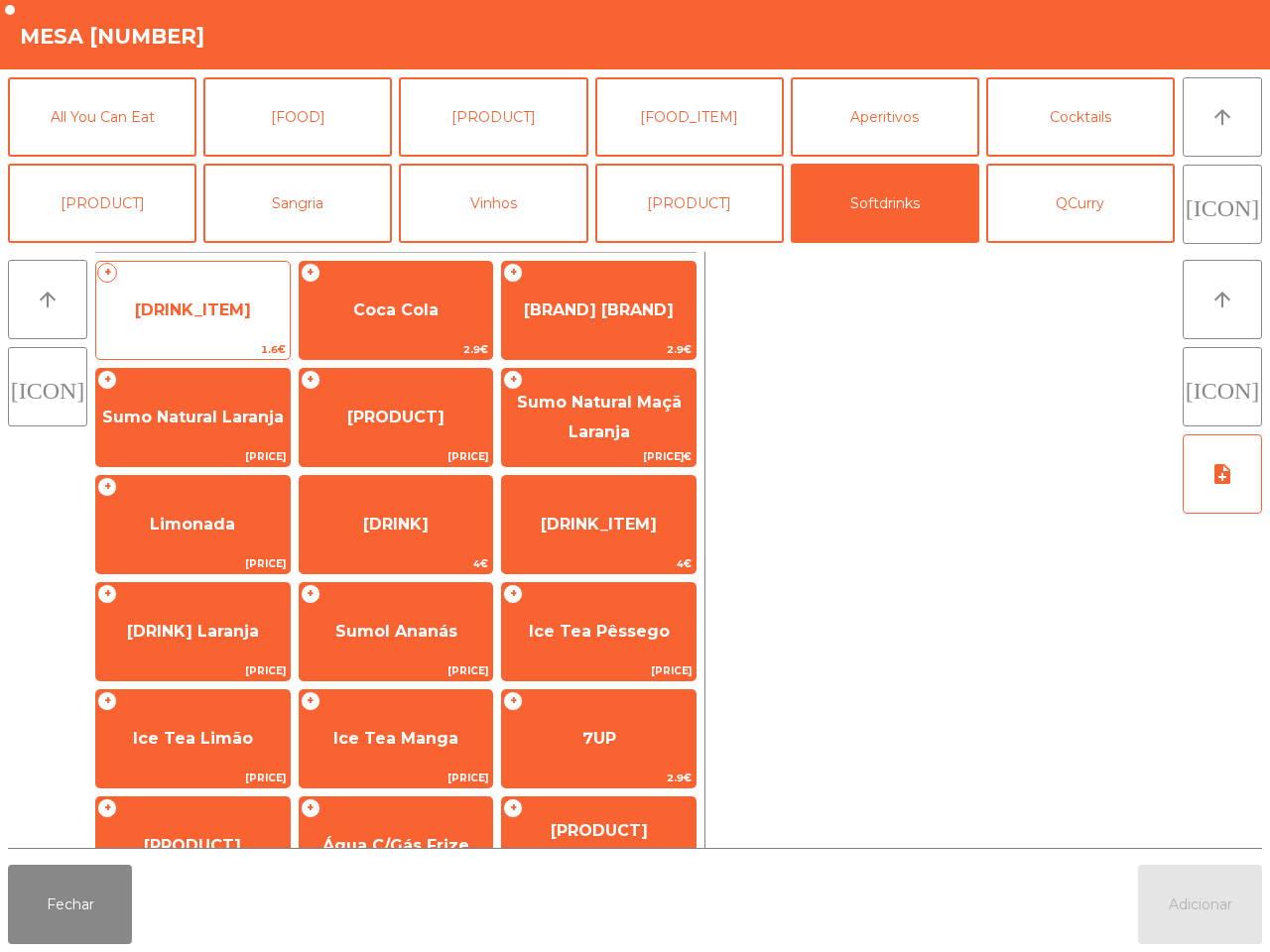 click on "[DRINK_ITEM]" at bounding box center (192, 310) 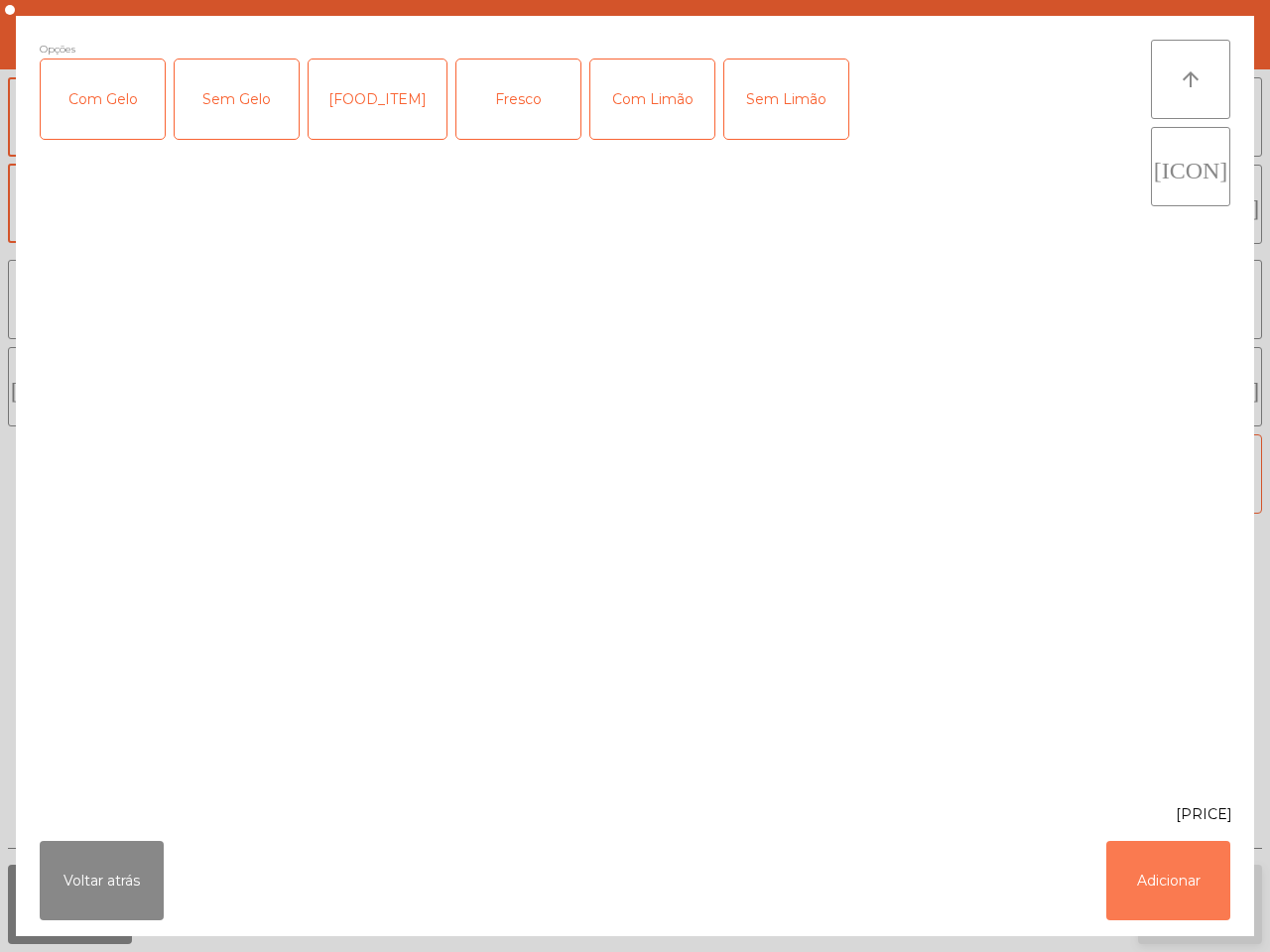 click on "Adicionar" at bounding box center (1168, 881) 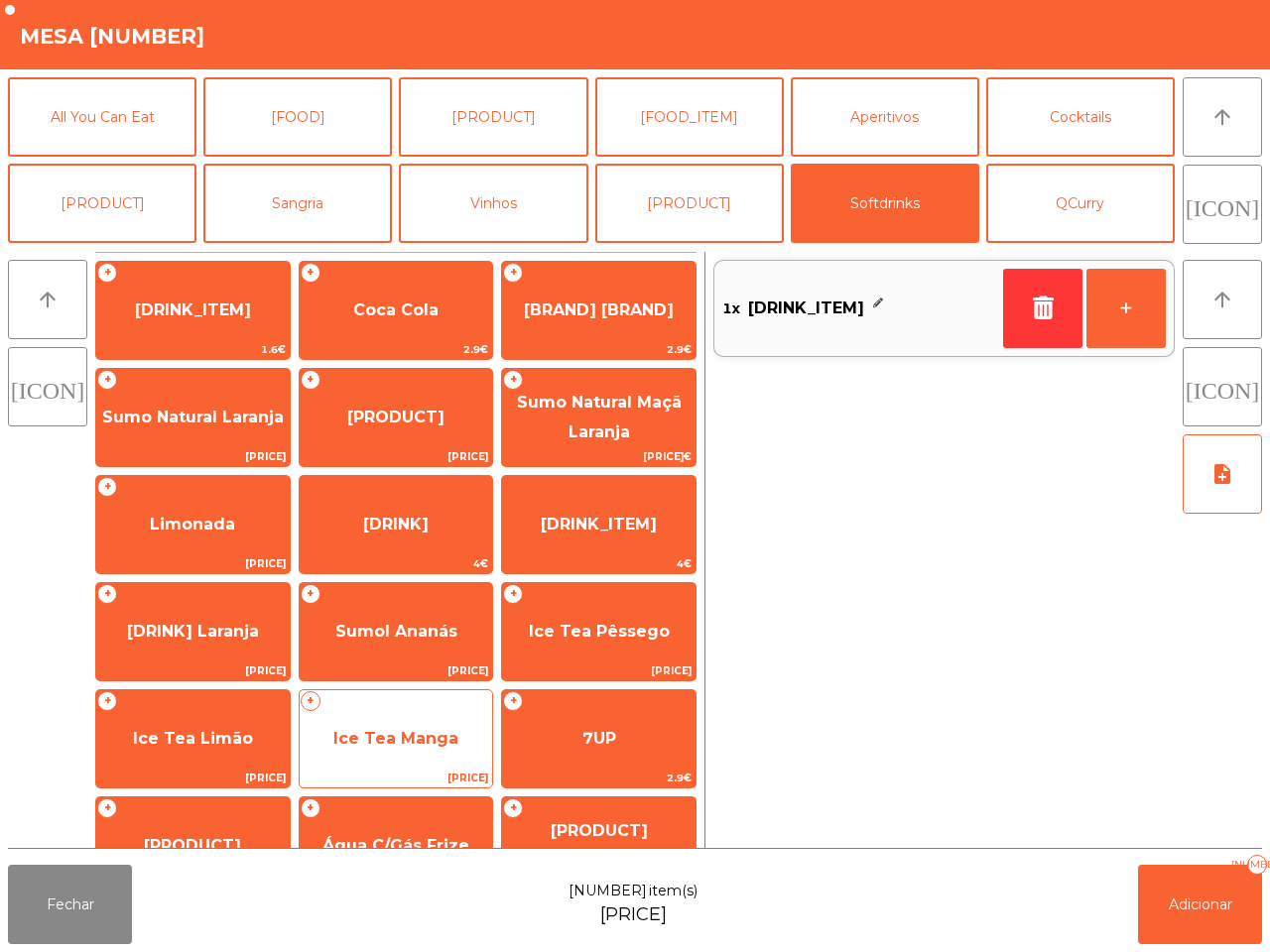 click on "Ice Tea Manga" at bounding box center (192, 309) 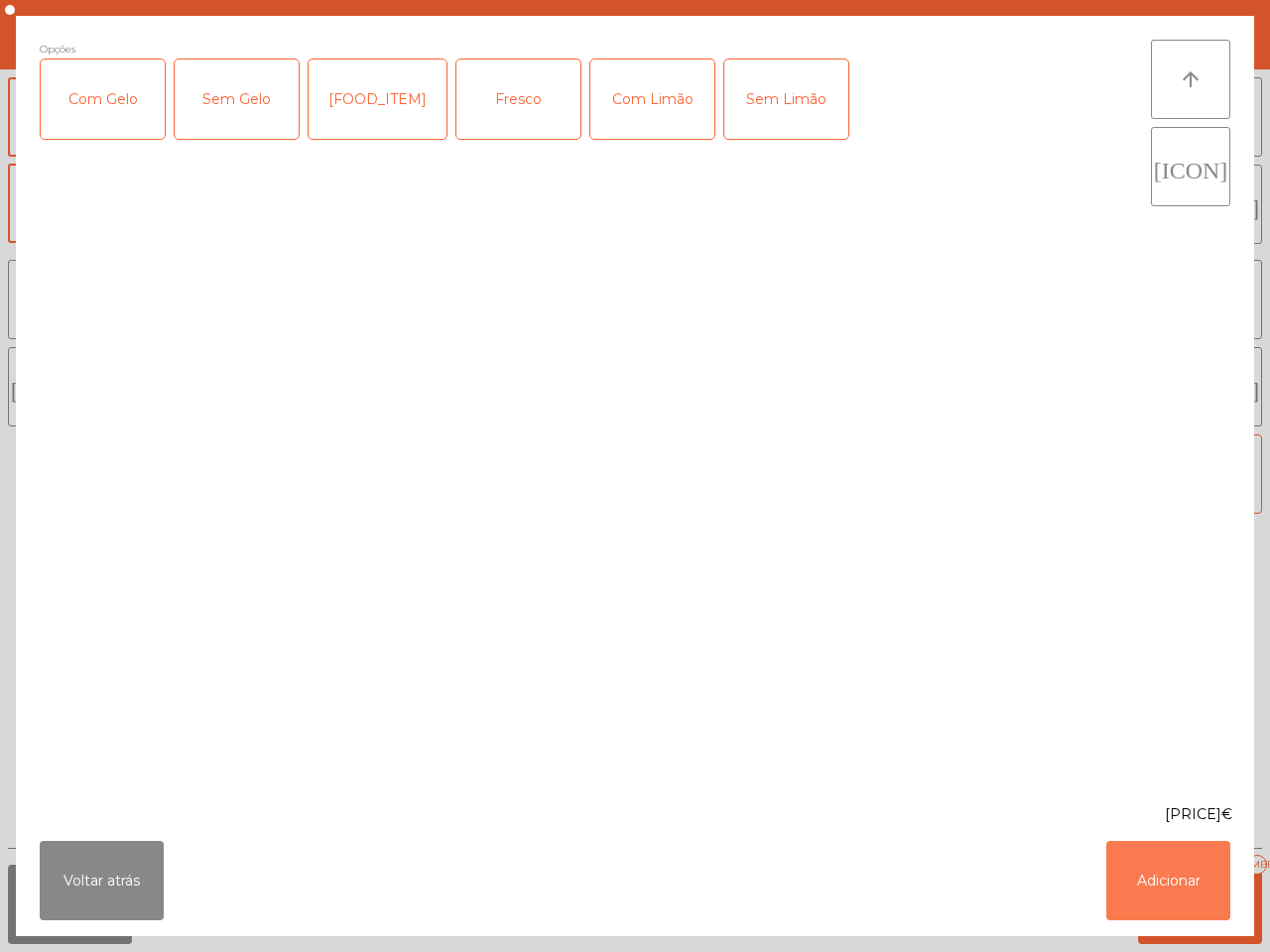 click on "Adicionar" at bounding box center (1168, 881) 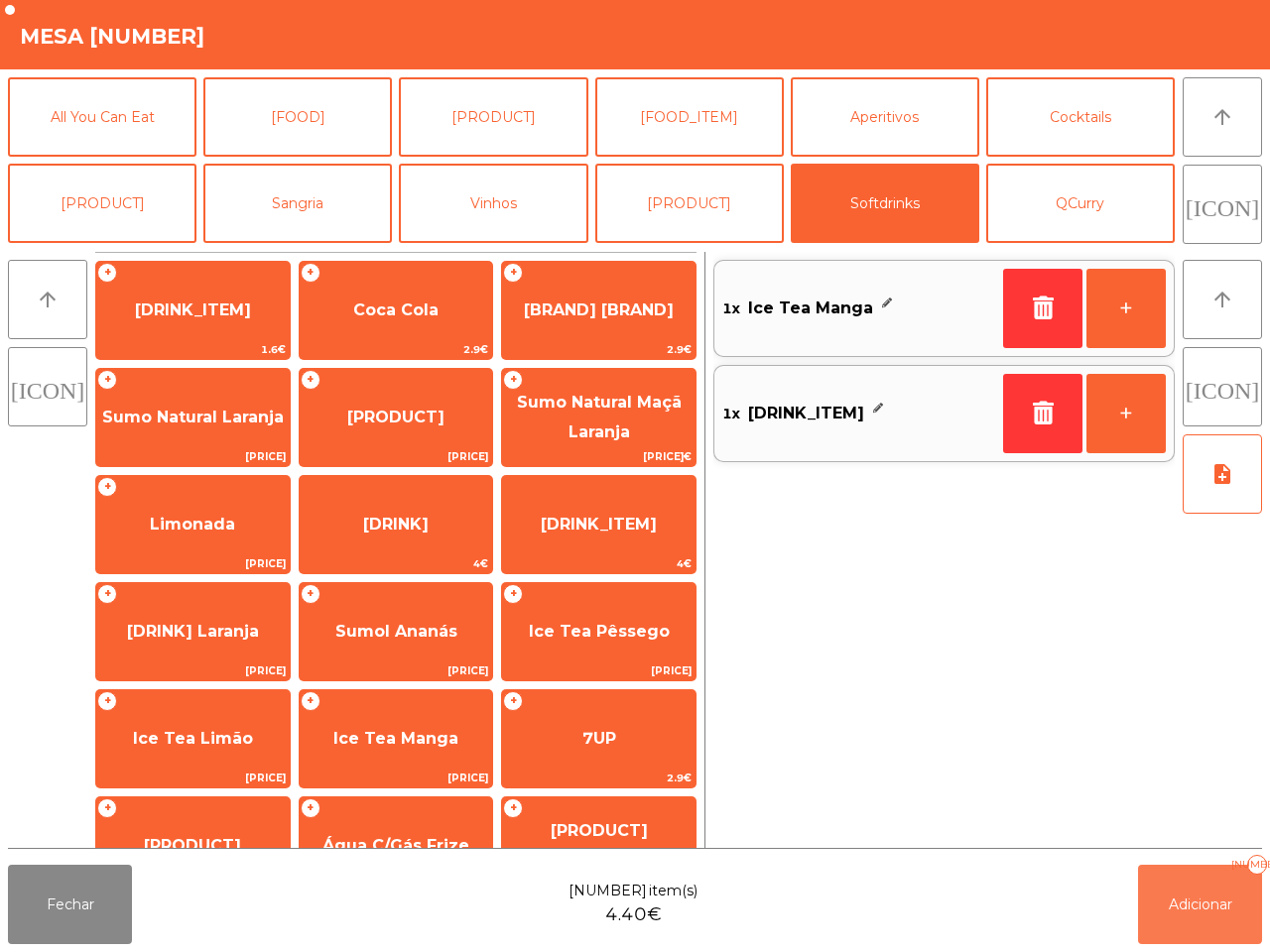 click on "Adicionar" at bounding box center [1201, 904] 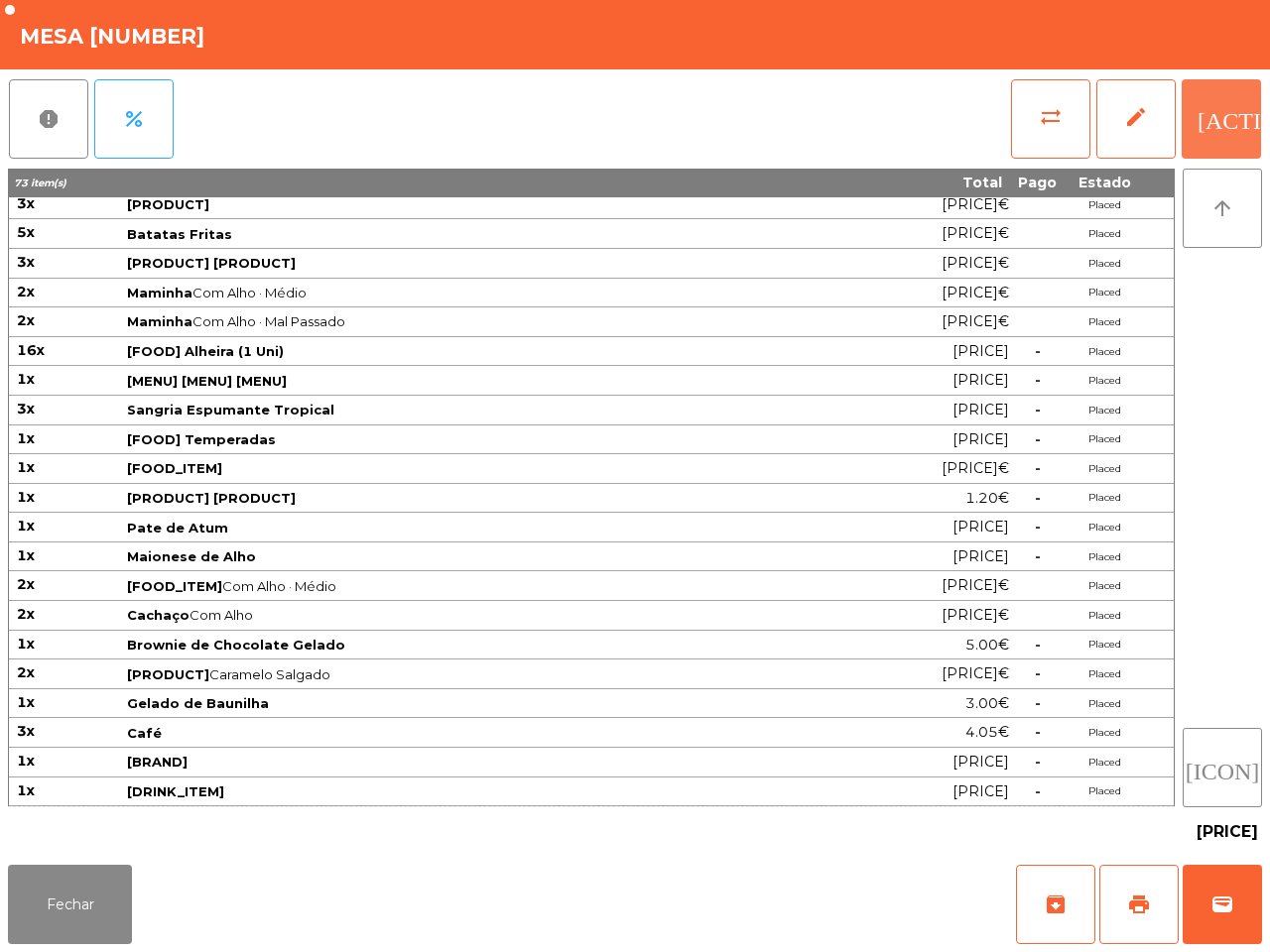 scroll, scrollTop: 249, scrollLeft: 0, axis: vertical 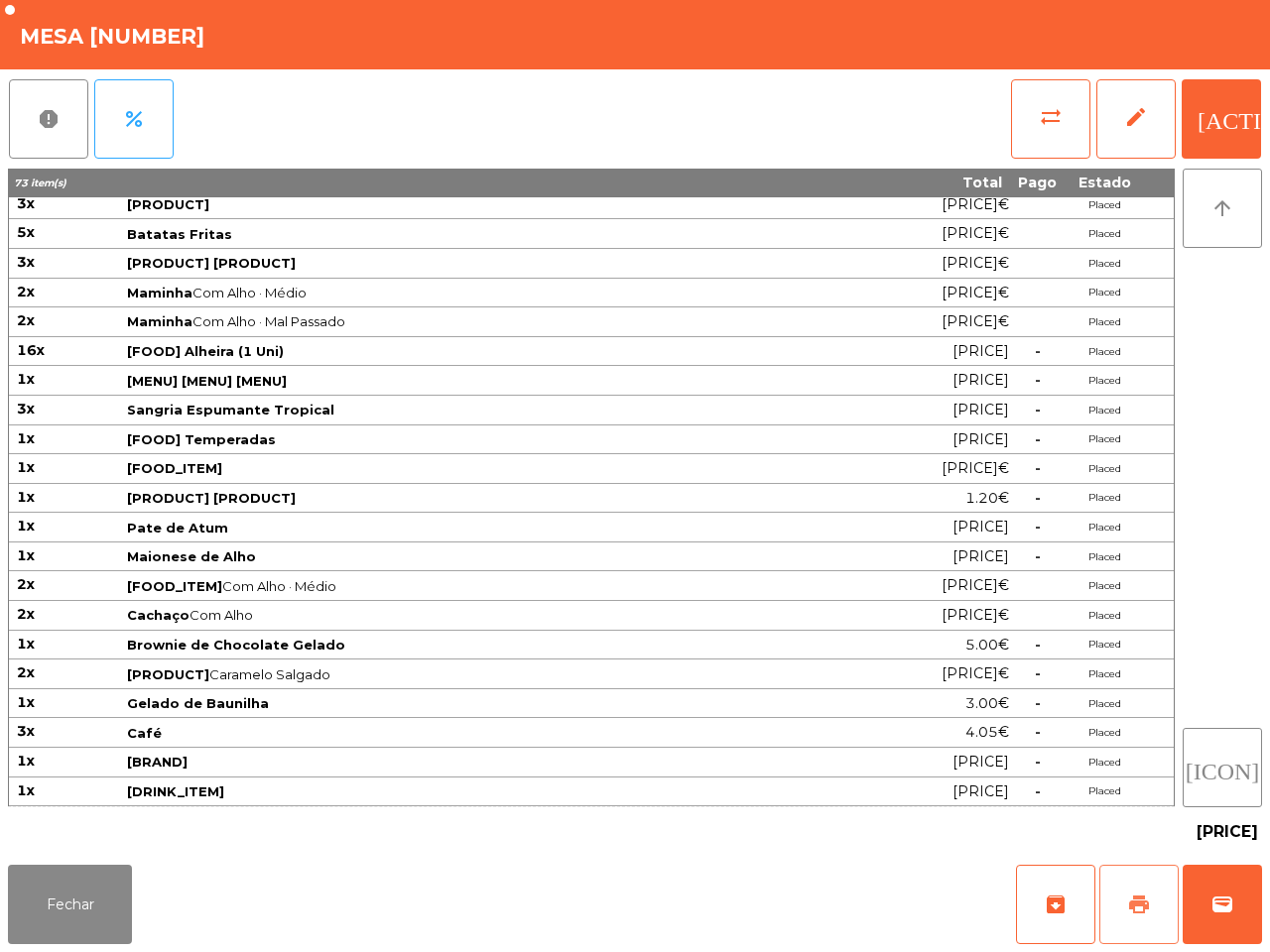 click on "print" at bounding box center [1056, 904] 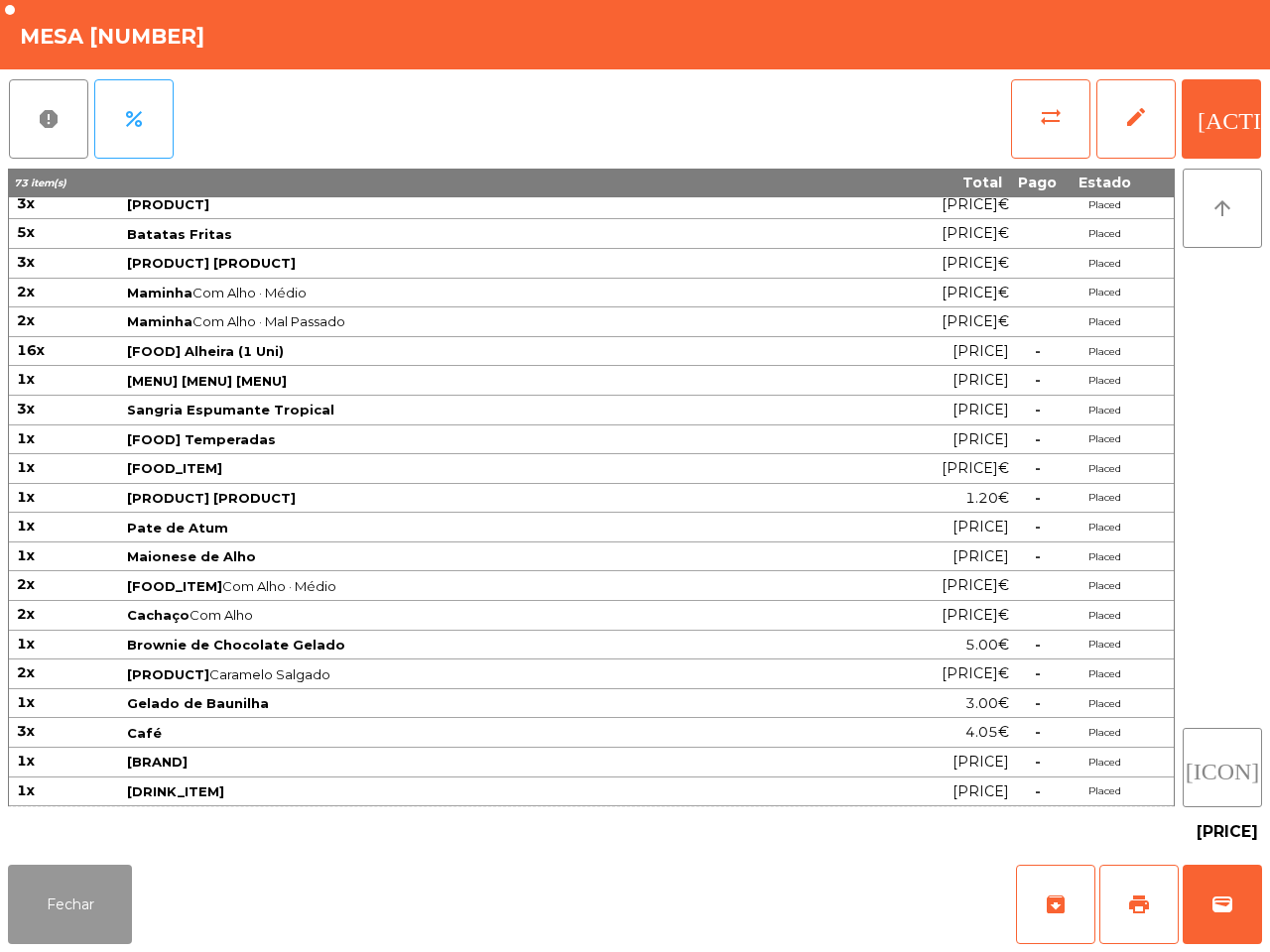 drag, startPoint x: 61, startPoint y: 903, endPoint x: 26, endPoint y: 905, distance: 35.057096 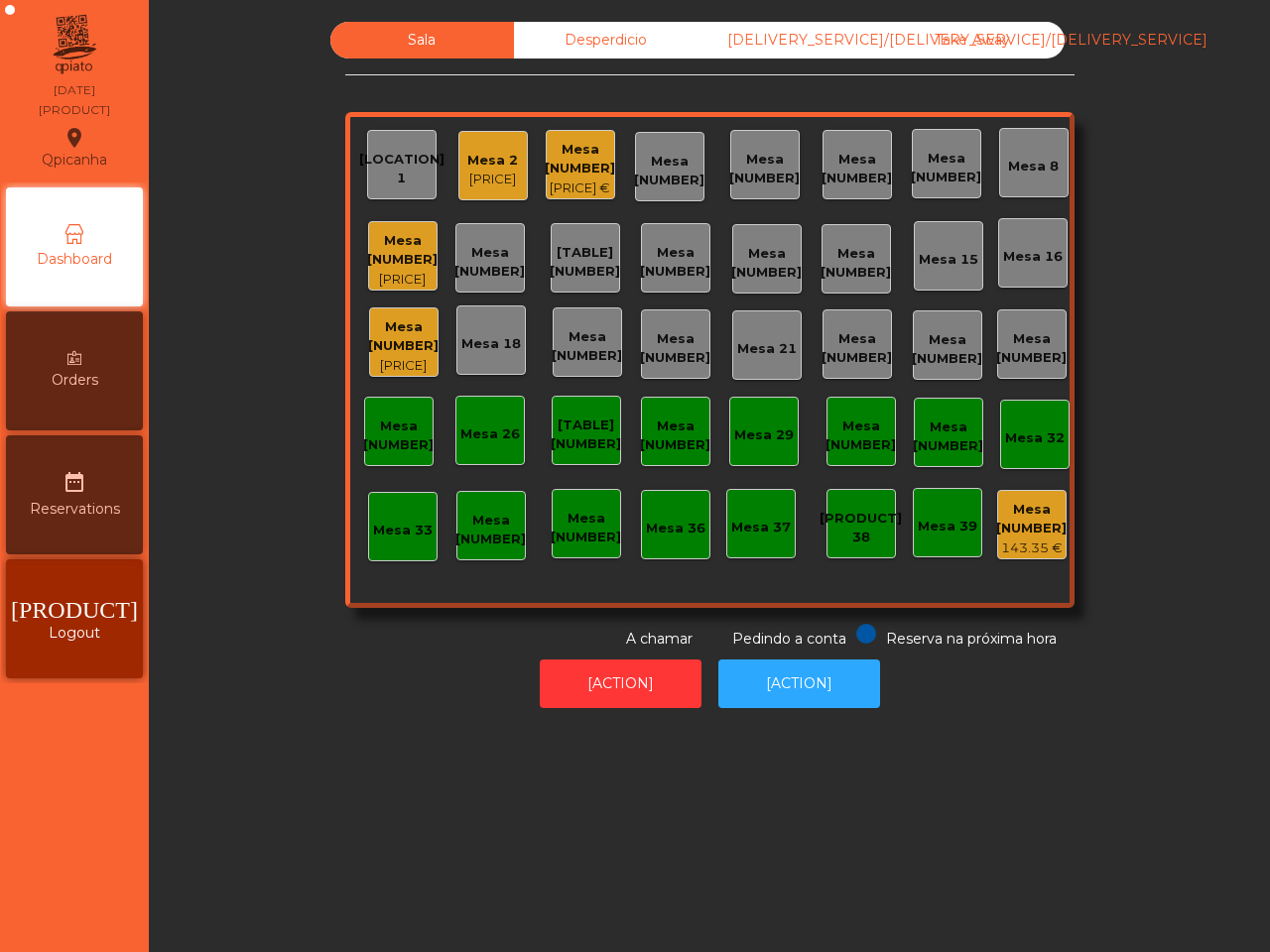 click on "[DELIVERY_SERVICE]/[DELIVERY_SERVICE]/[DELIVERY_SERVICE]" at bounding box center (789, 40) 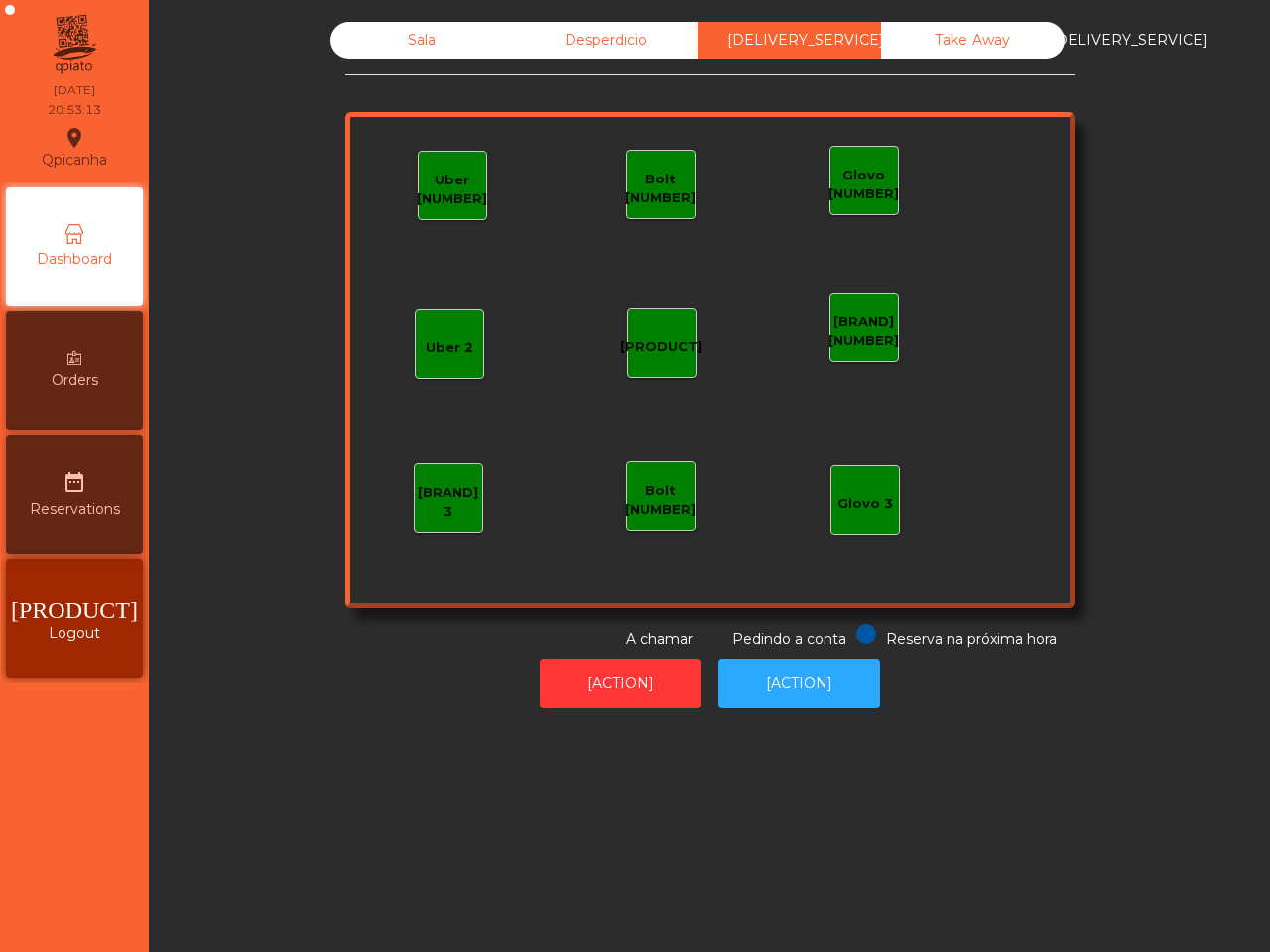 click on "Uber [NUMBER]" at bounding box center (452, 185) 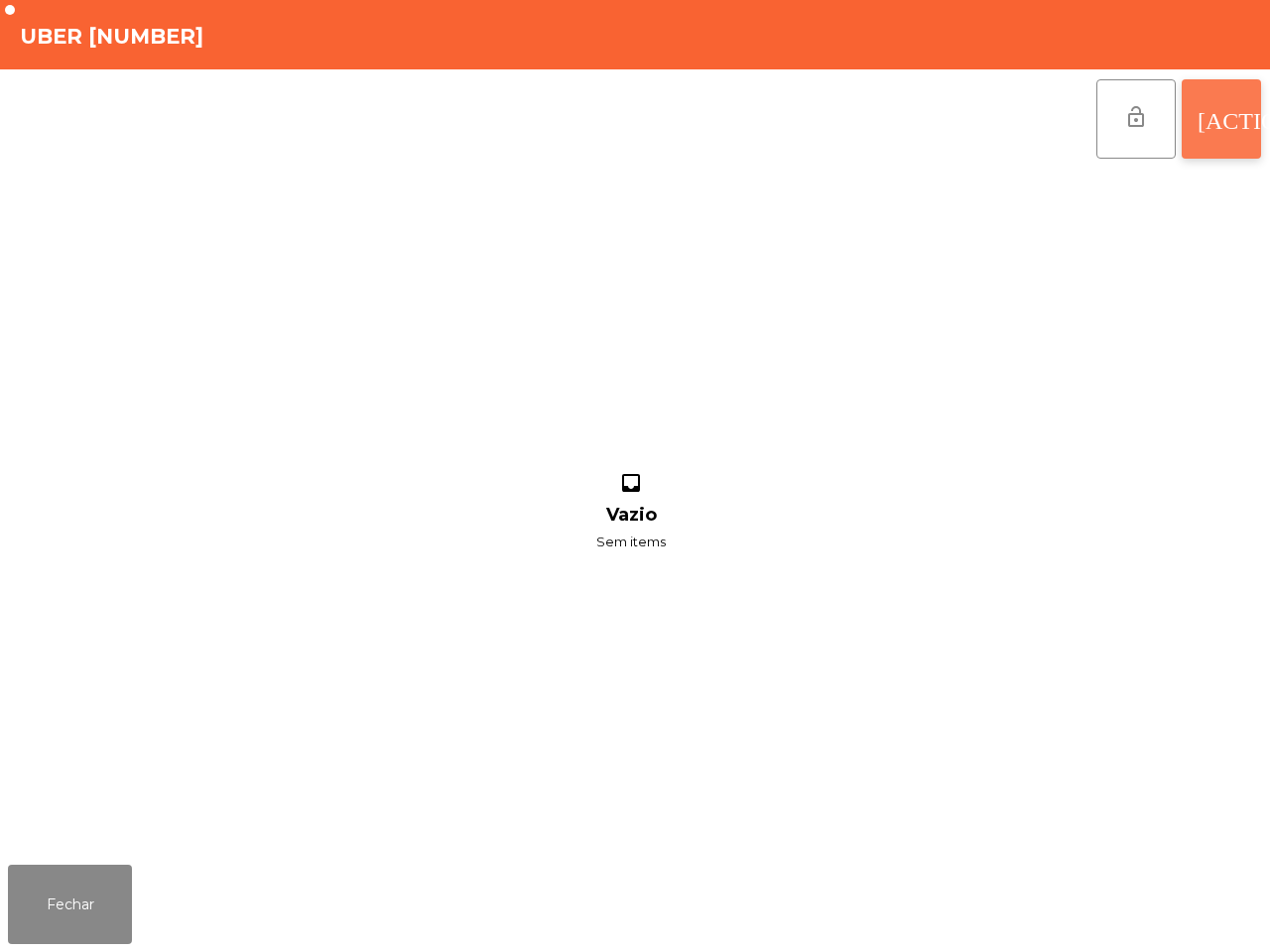 click on "[ACTION]" at bounding box center (1221, 119) 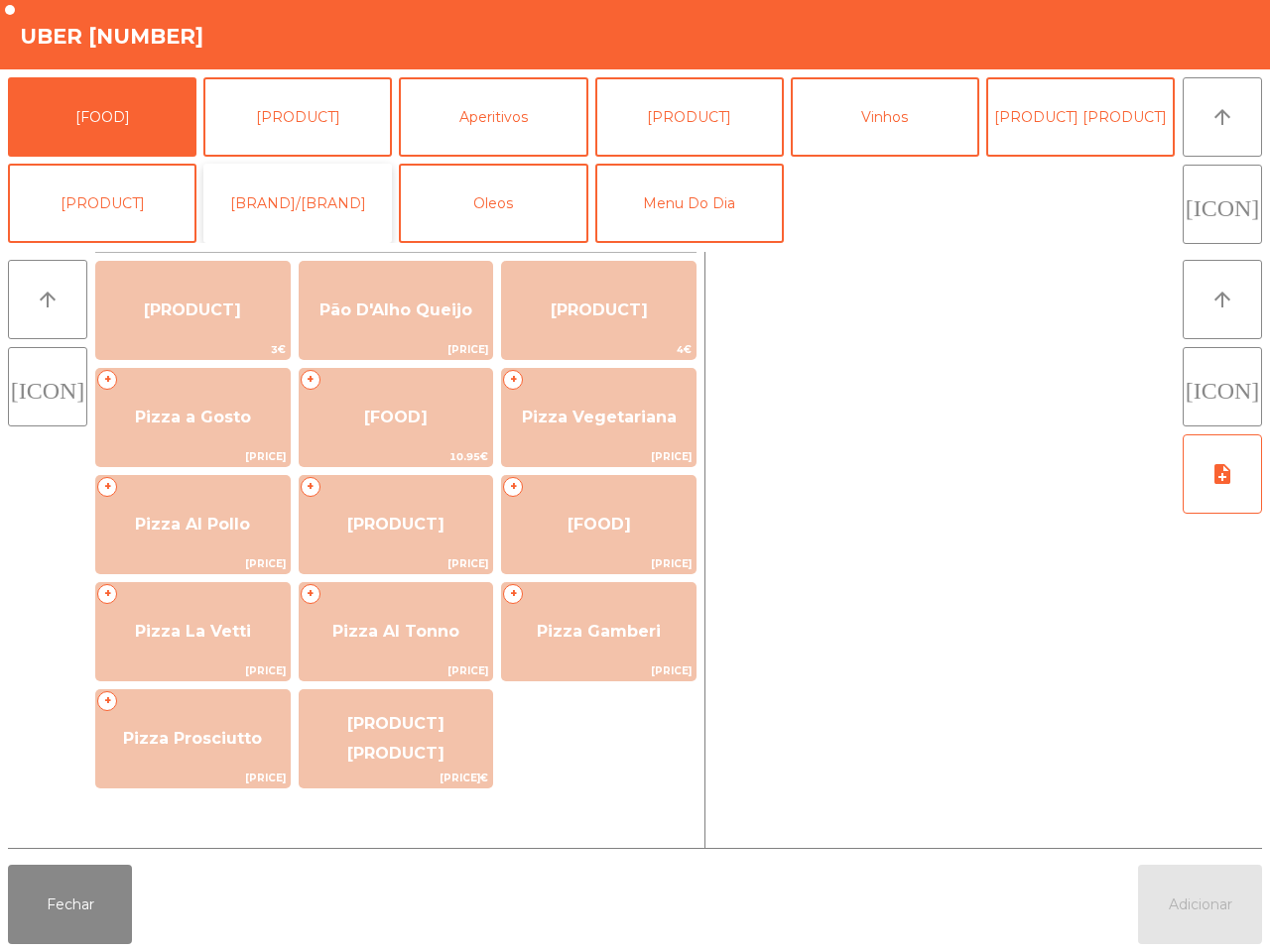 click on "[BRAND]/[BRAND]" at bounding box center (298, 203) 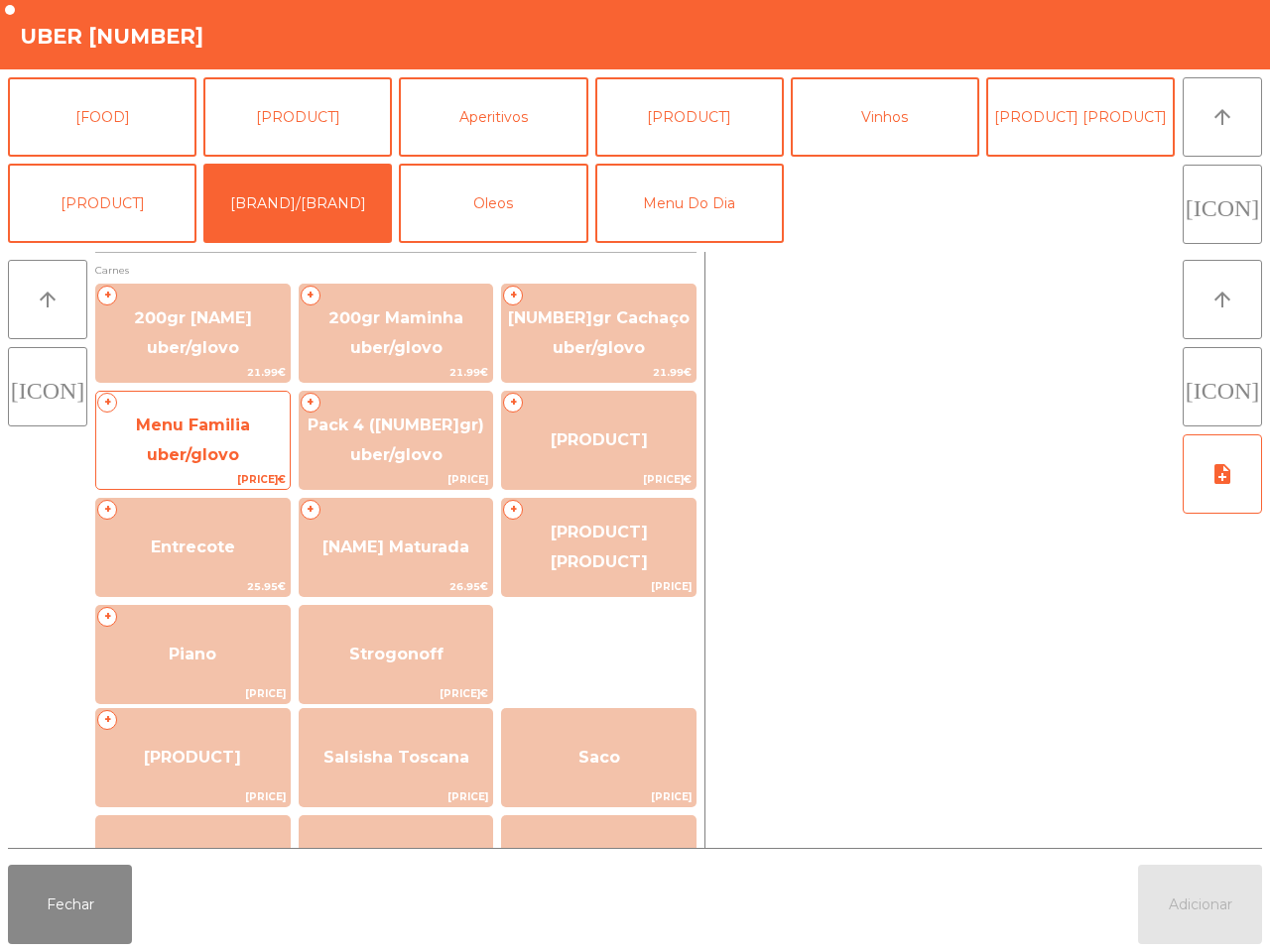 click on "Menu Familia uber/glovo" at bounding box center [192, 332] 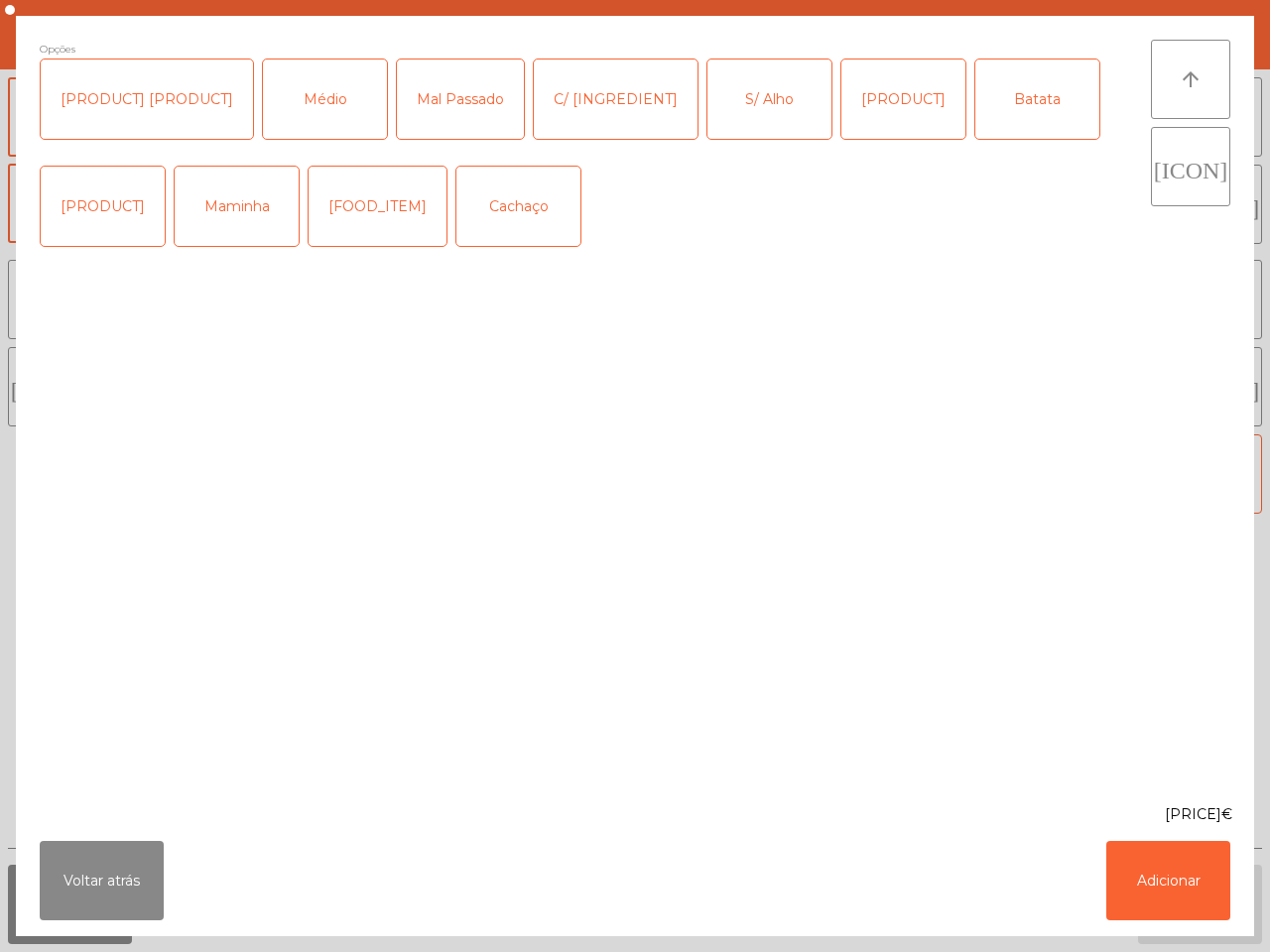 click on "[FOOD_ITEM]" at bounding box center (377, 206) 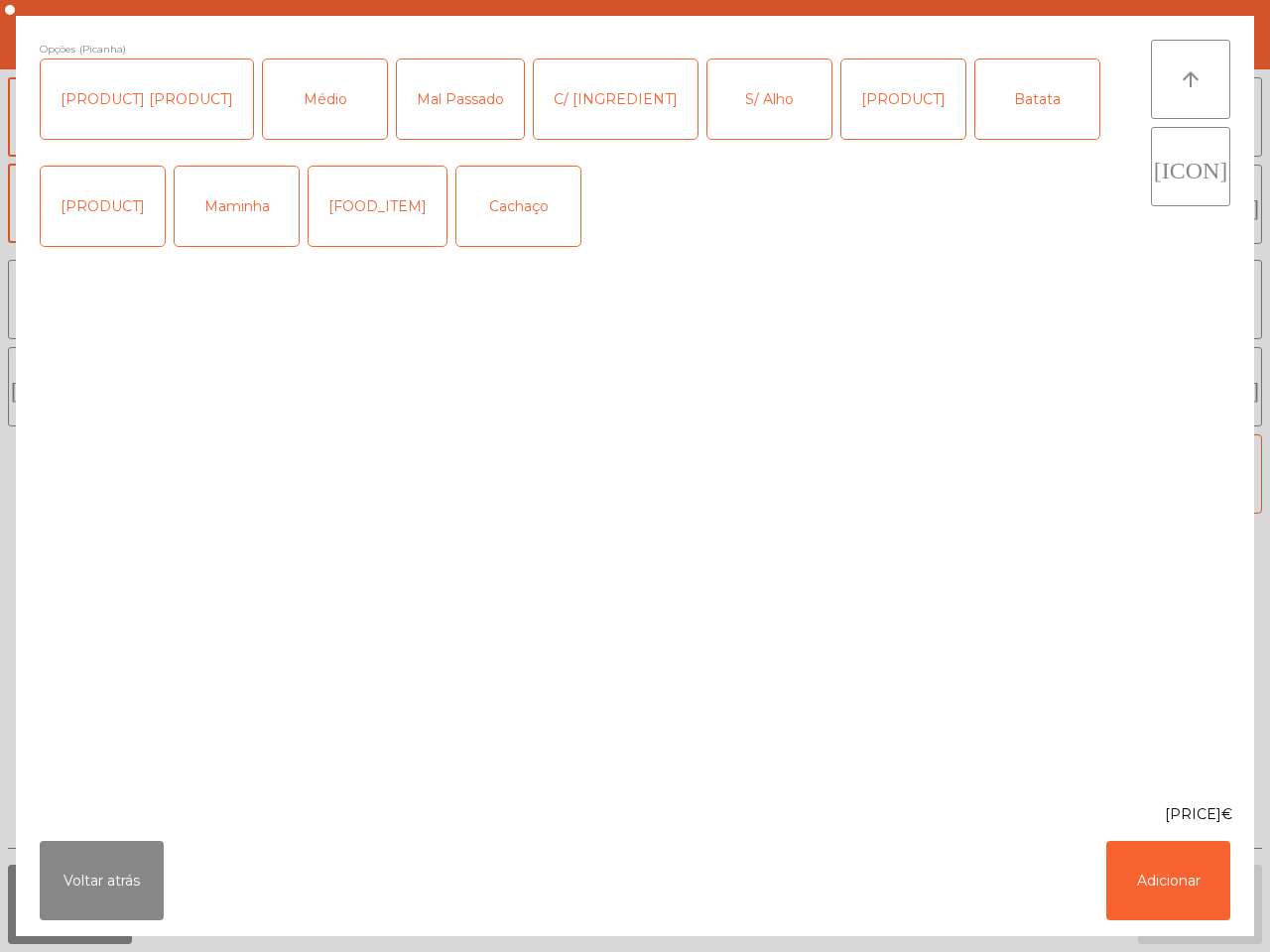 click on "[PRODUCT] [PRODUCT]" at bounding box center (147, 99) 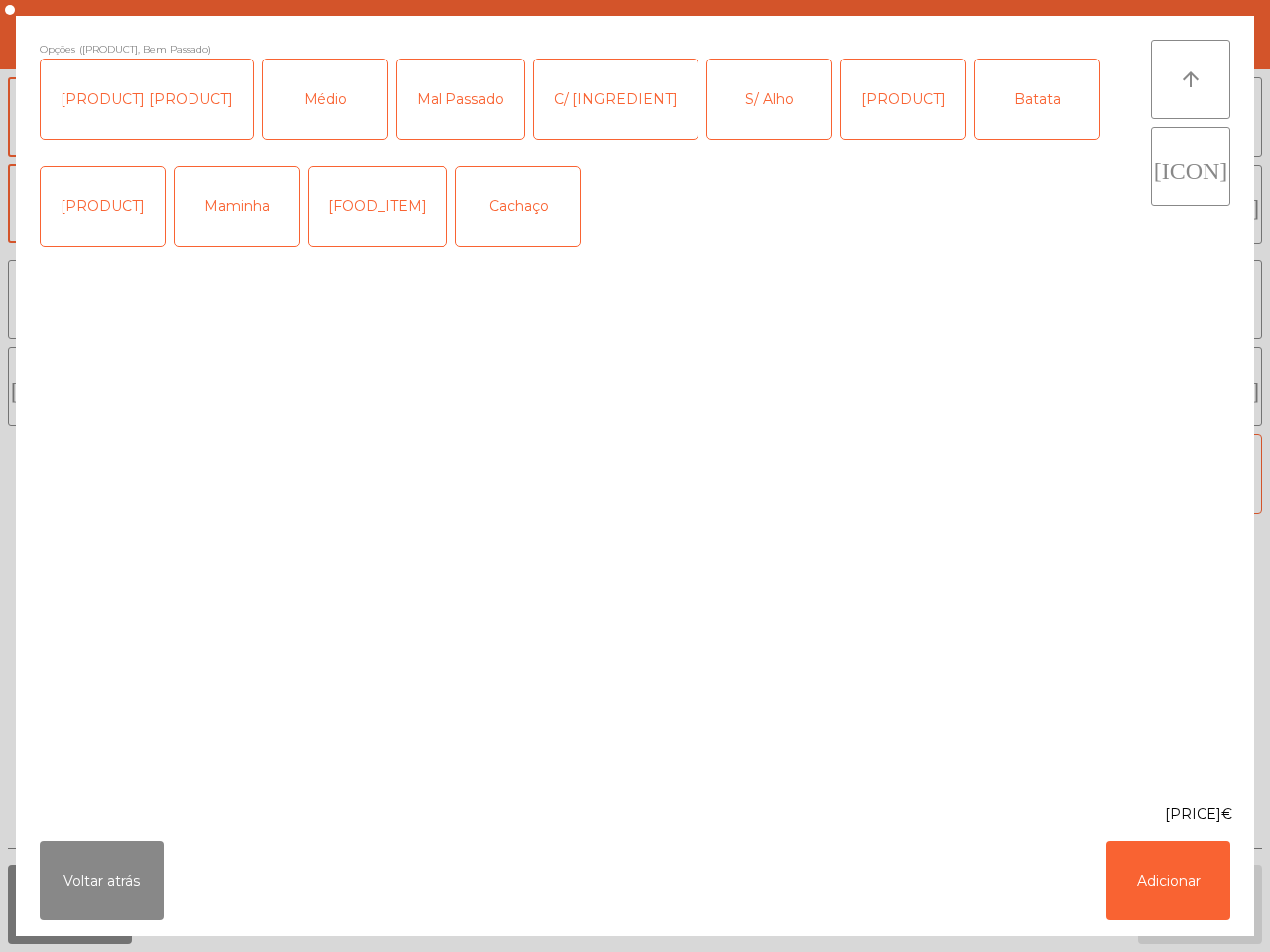click on "C/ [INGREDIENT]" at bounding box center [615, 99] 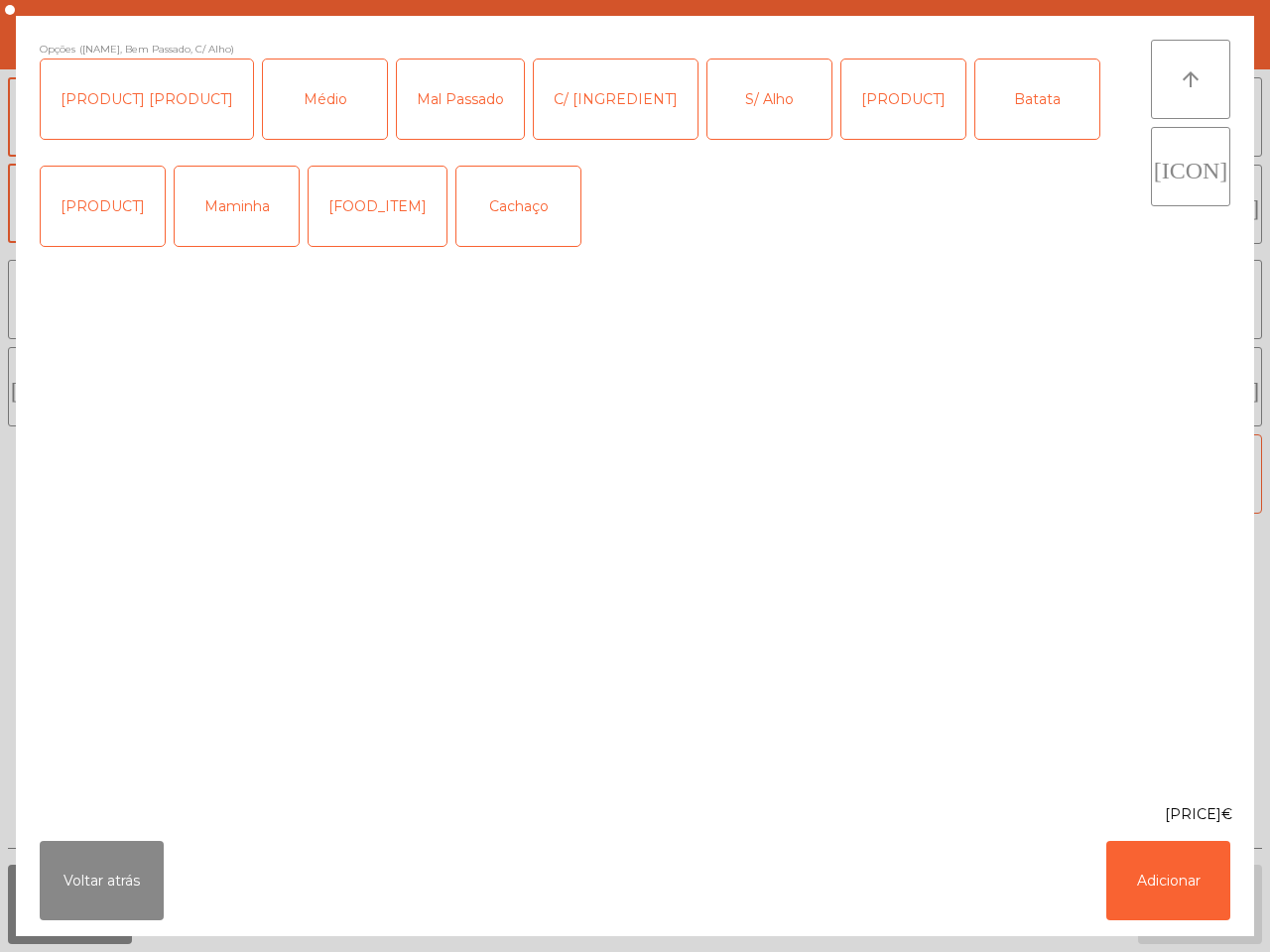 click on "[PRODUCT]" at bounding box center (903, 99) 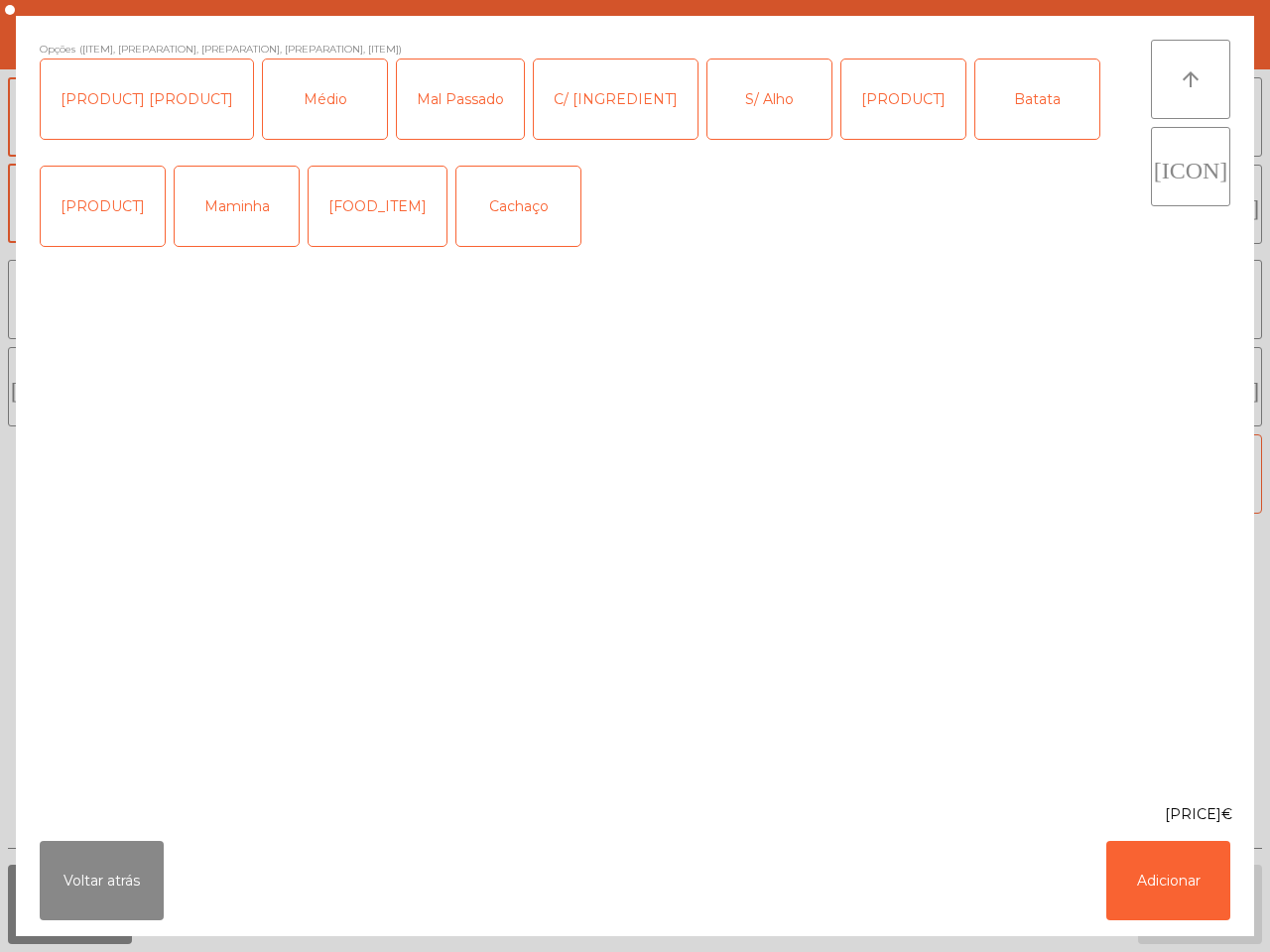 click on "Batata" at bounding box center [1037, 99] 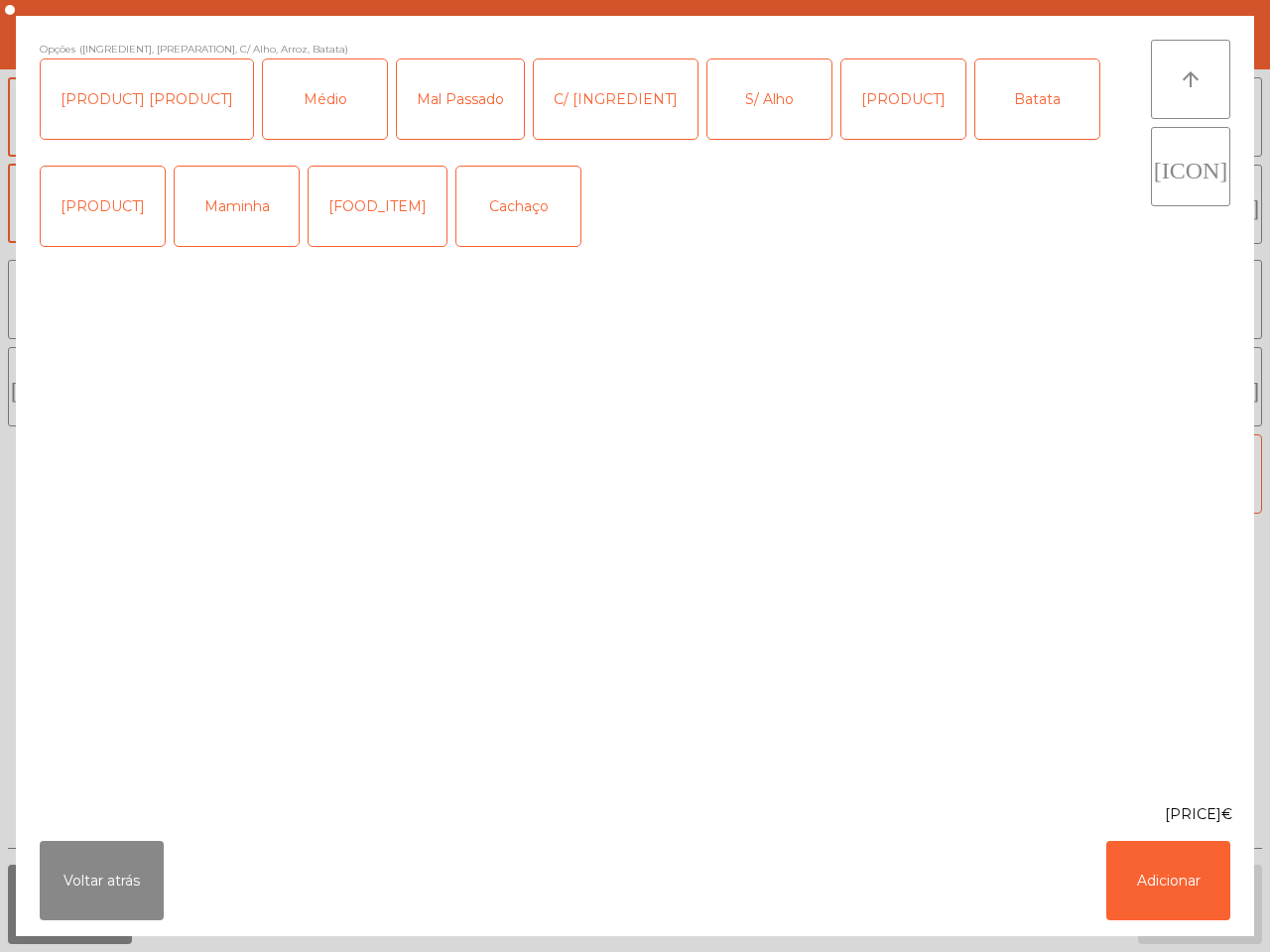 click on "[PRODUCT]" at bounding box center (102, 206) 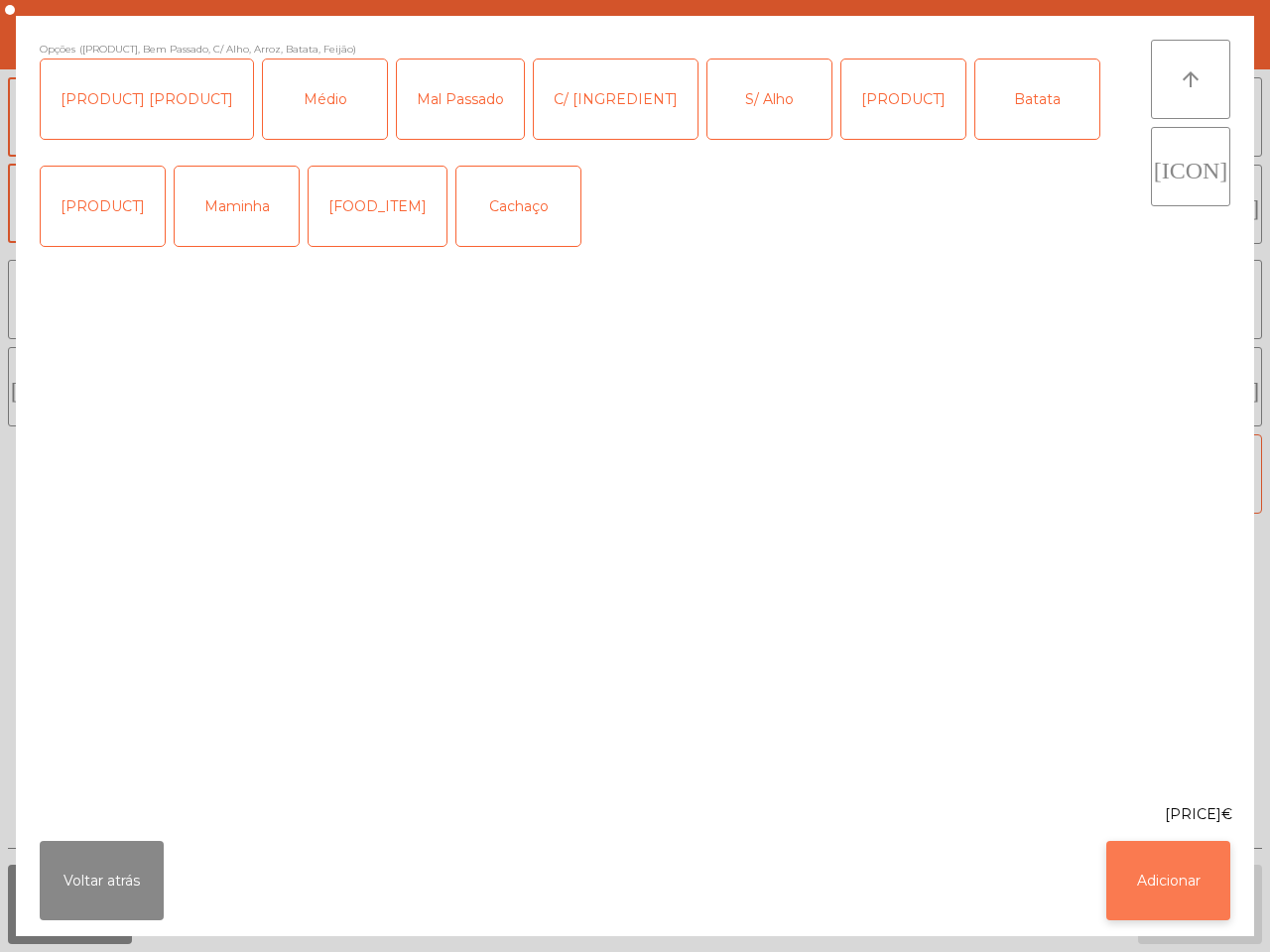 click on "Adicionar" at bounding box center [1168, 881] 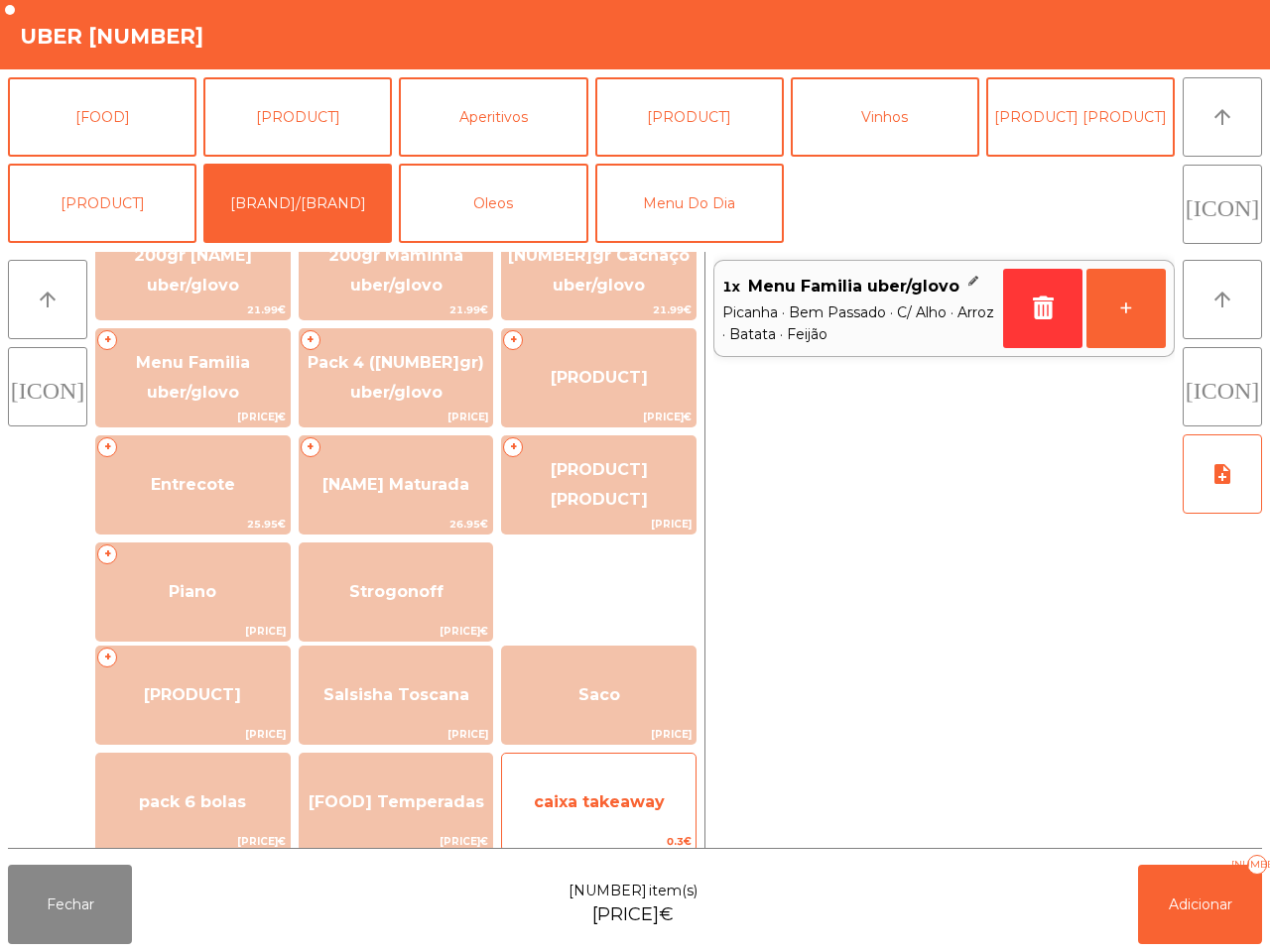 scroll, scrollTop: 124, scrollLeft: 0, axis: vertical 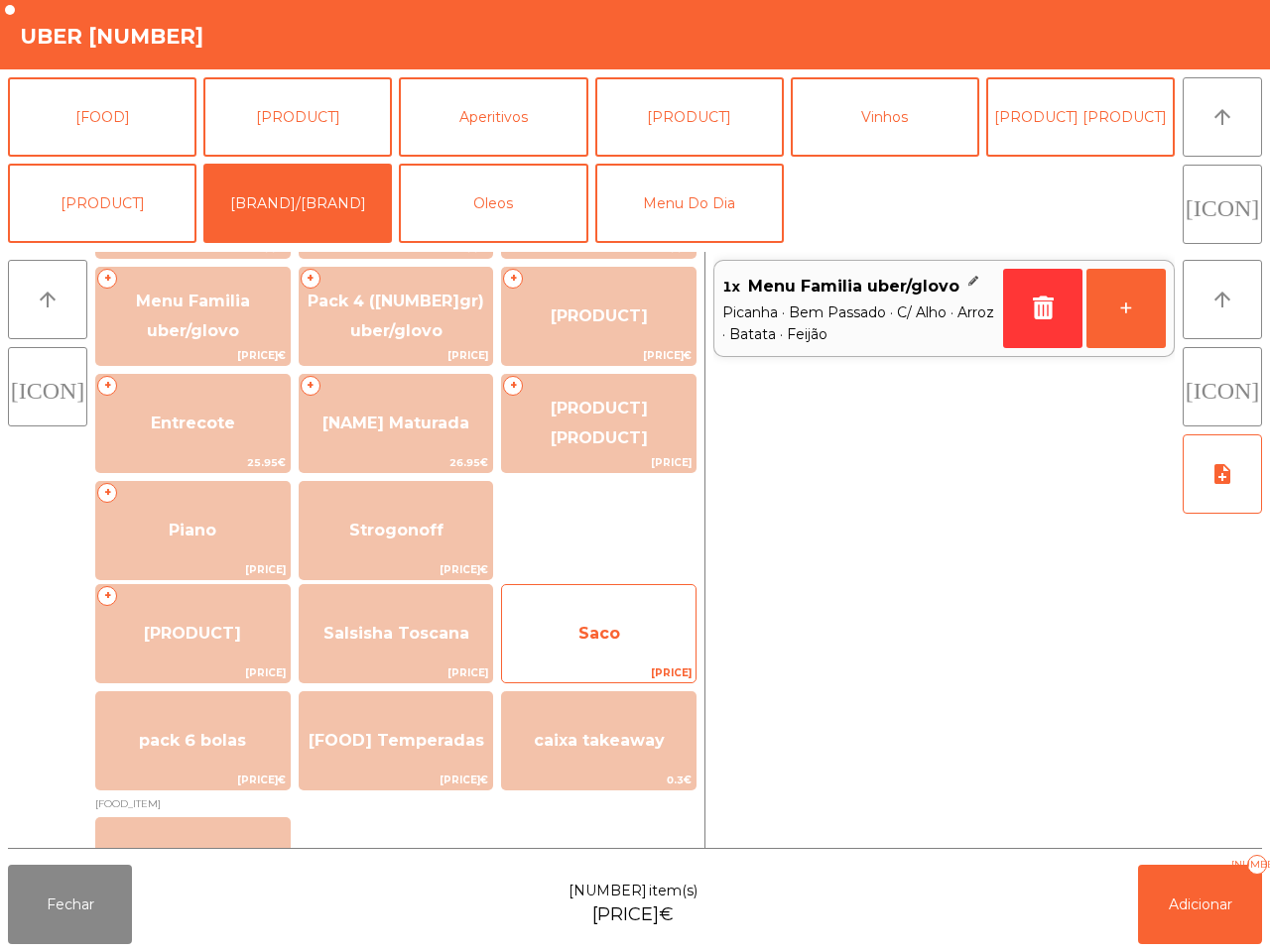 click on "Saco" at bounding box center [396, 531] 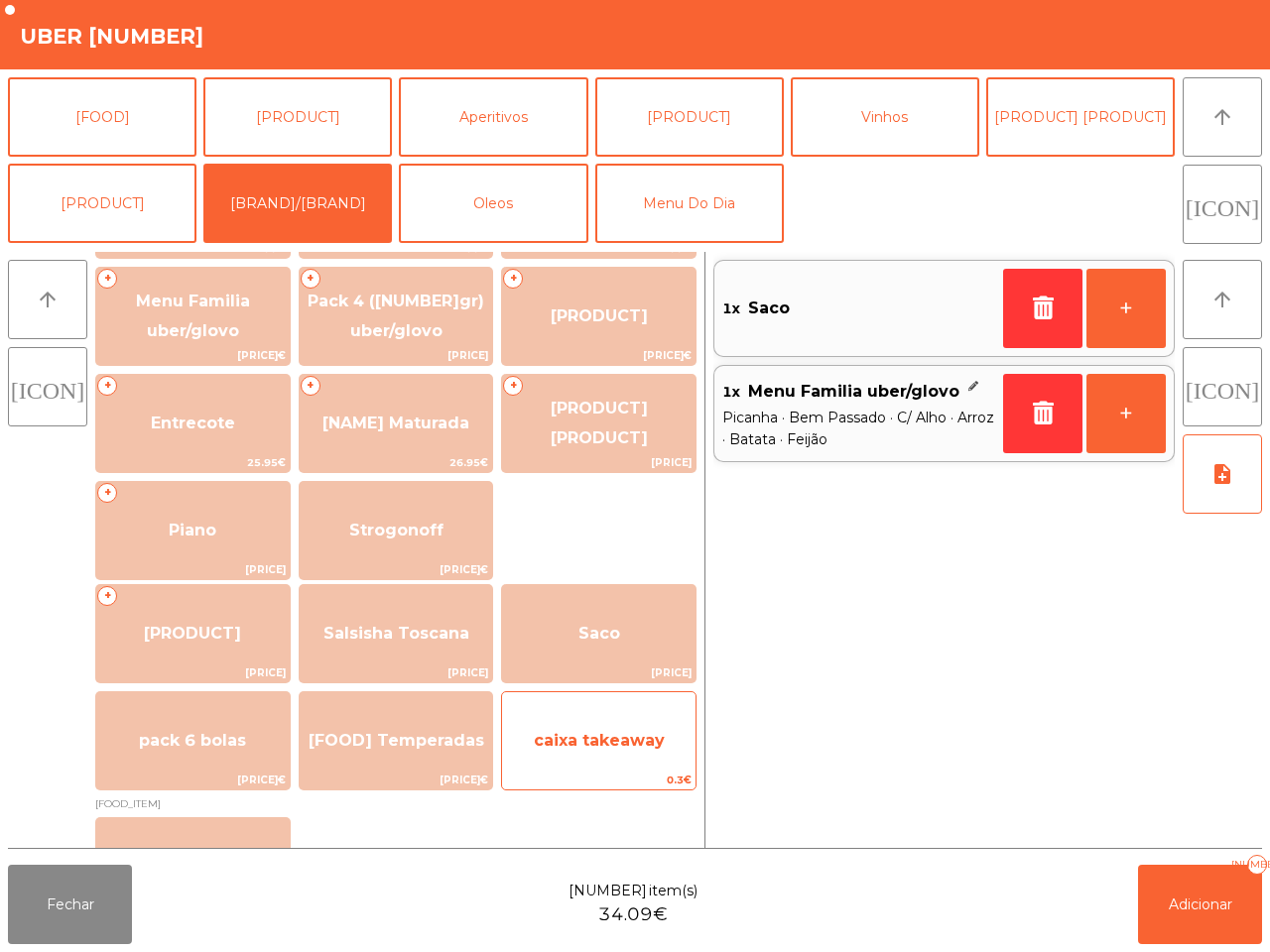 click on "caixa takeaway" at bounding box center [192, 208] 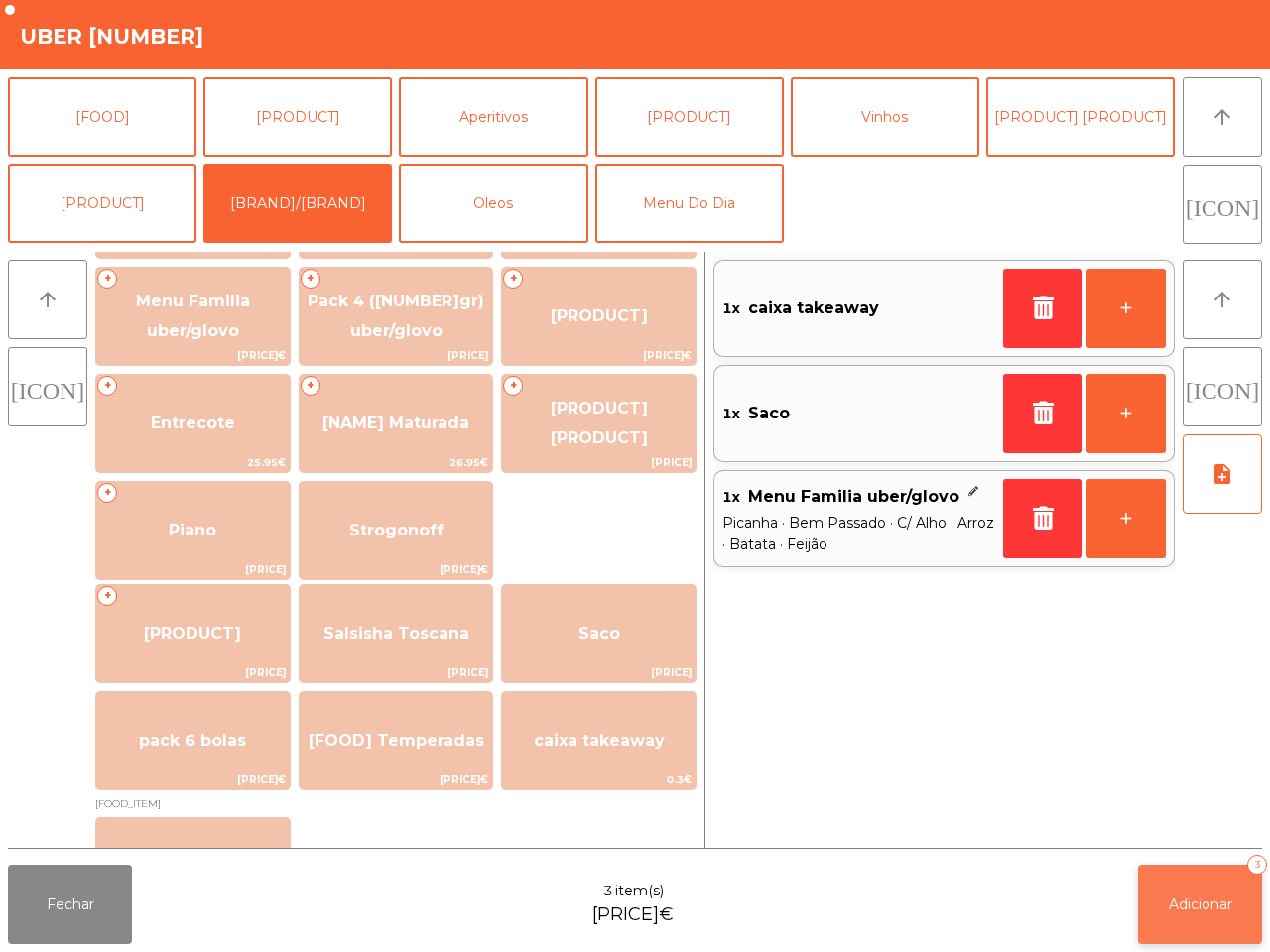 click on "Adicionar" at bounding box center (1201, 904) 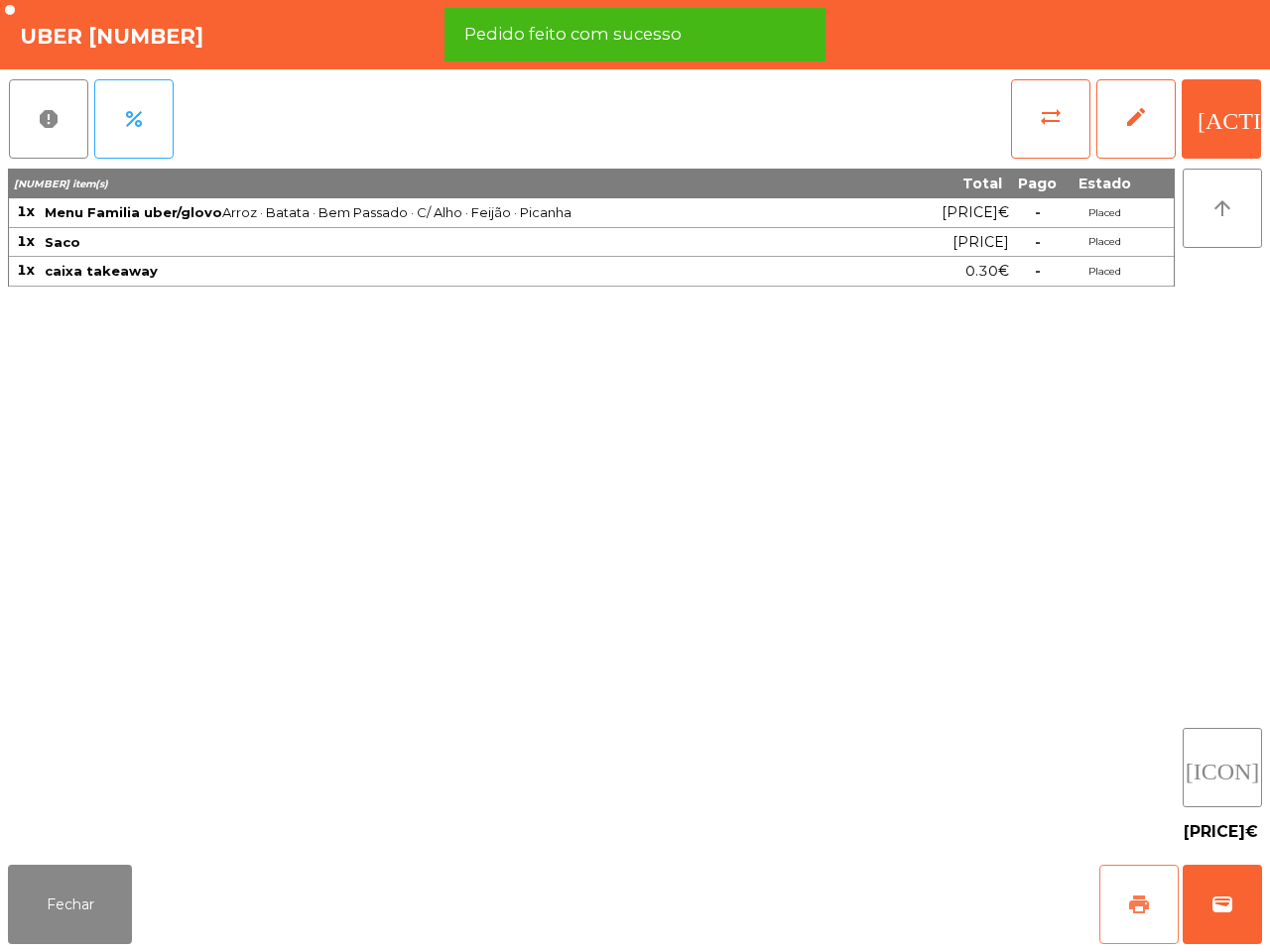 click on "print" at bounding box center (1139, 904) 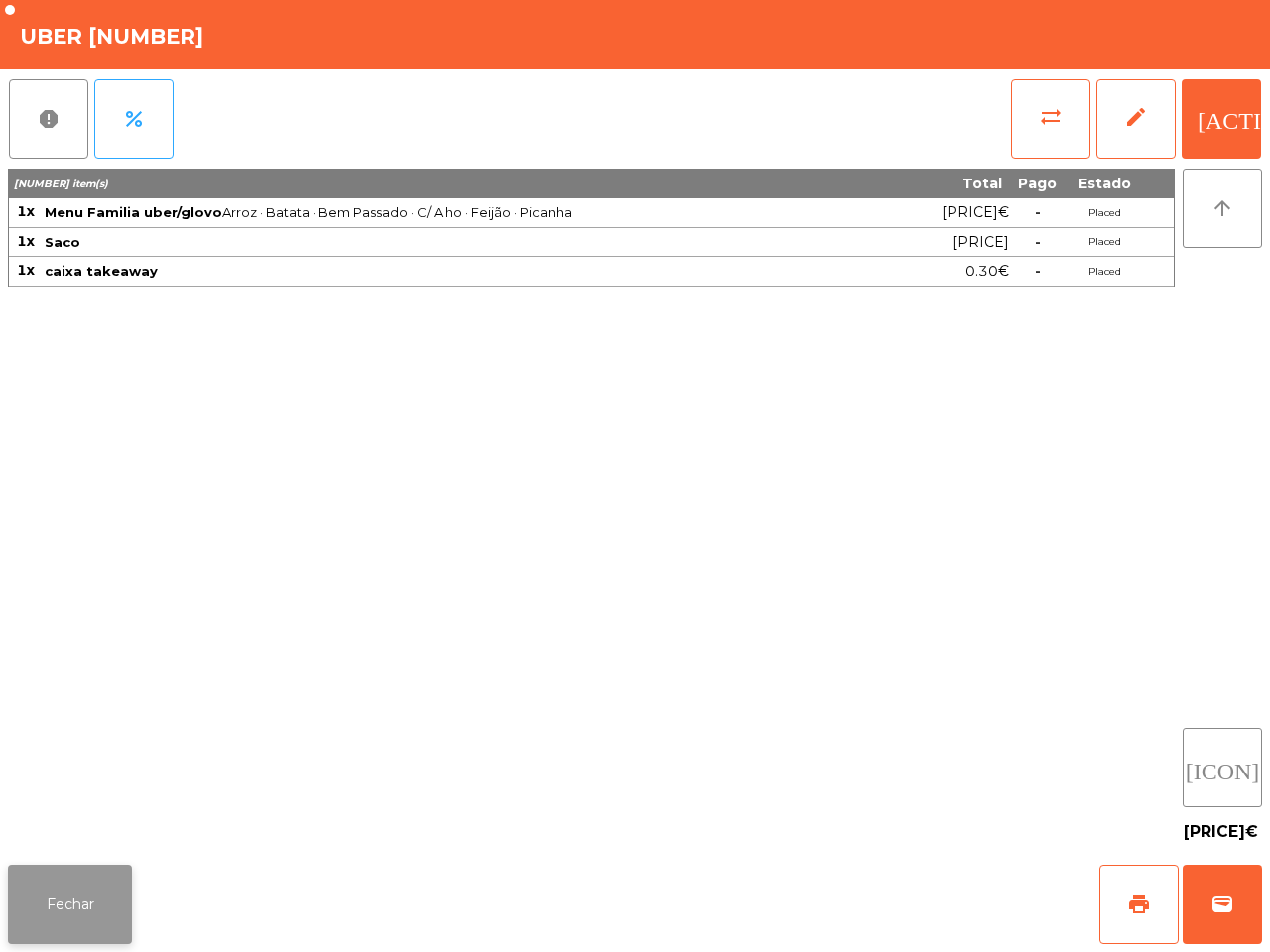 click on "Fechar" at bounding box center (69, 904) 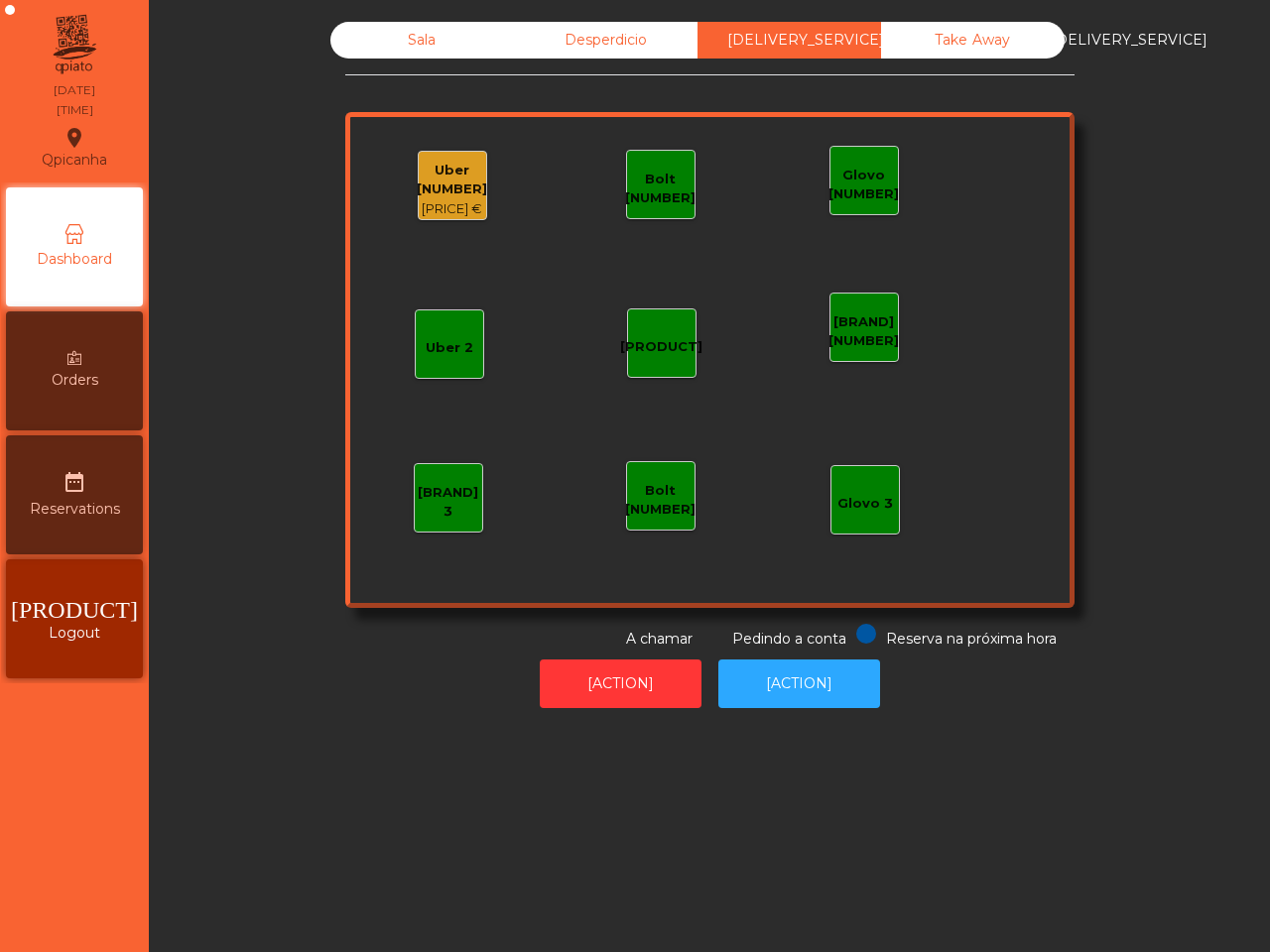 click on "Sala" at bounding box center (422, 40) 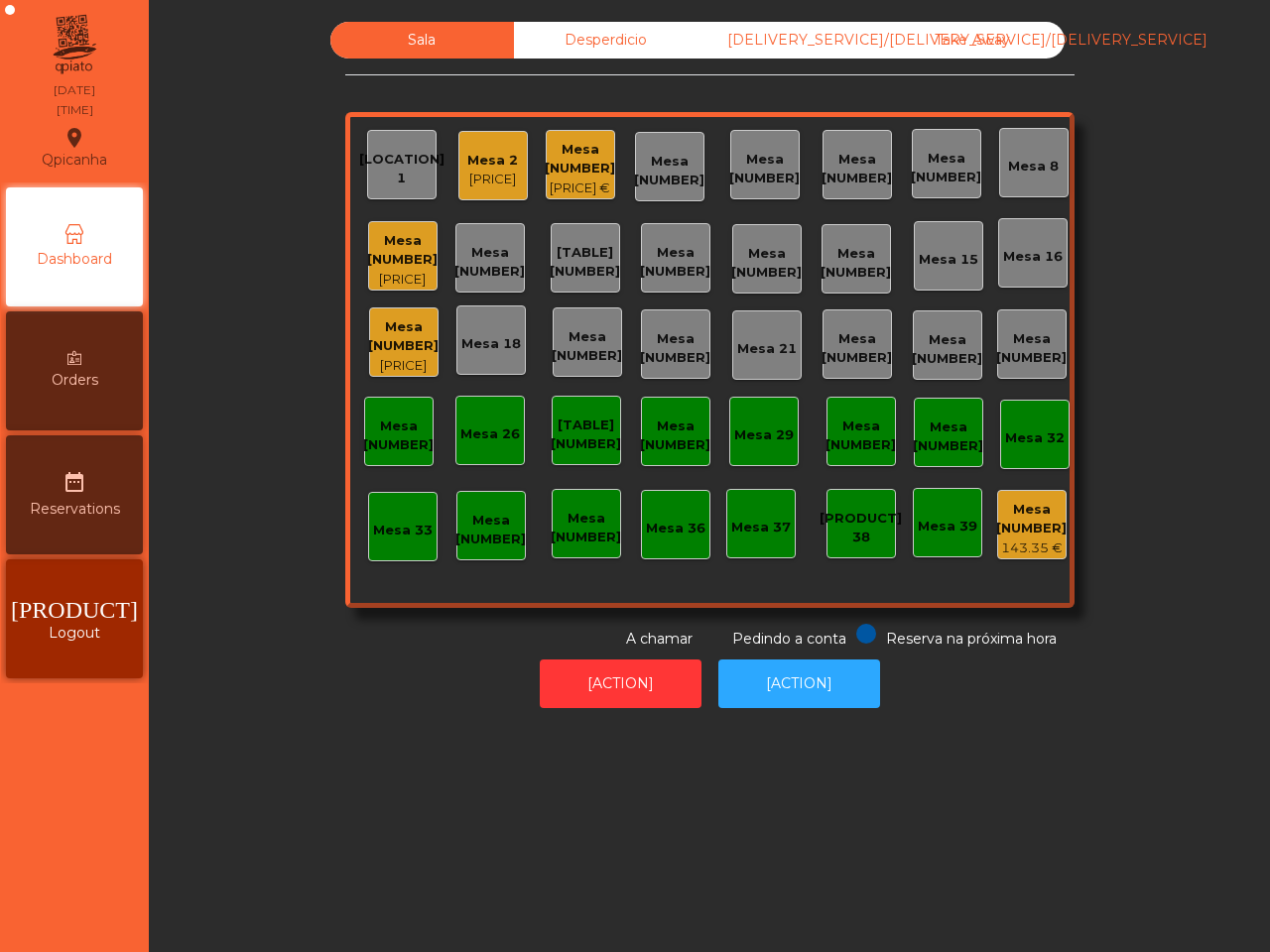 click on "[DELIVERY_SERVICE]/[DELIVERY_SERVICE]/[DELIVERY_SERVICE]" at bounding box center [789, 40] 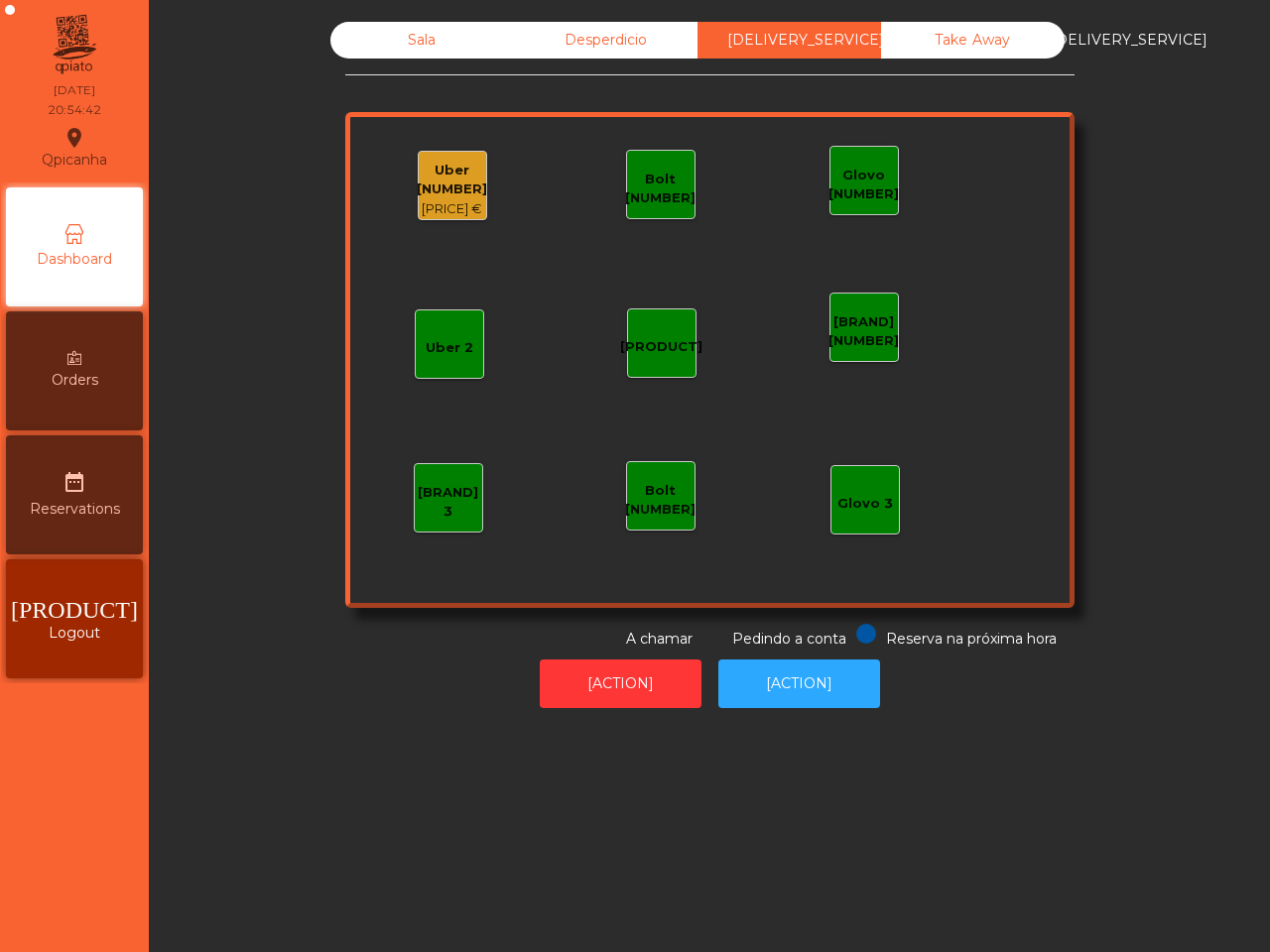 drag, startPoint x: 435, startPoint y: 42, endPoint x: 459, endPoint y: 52, distance: 26 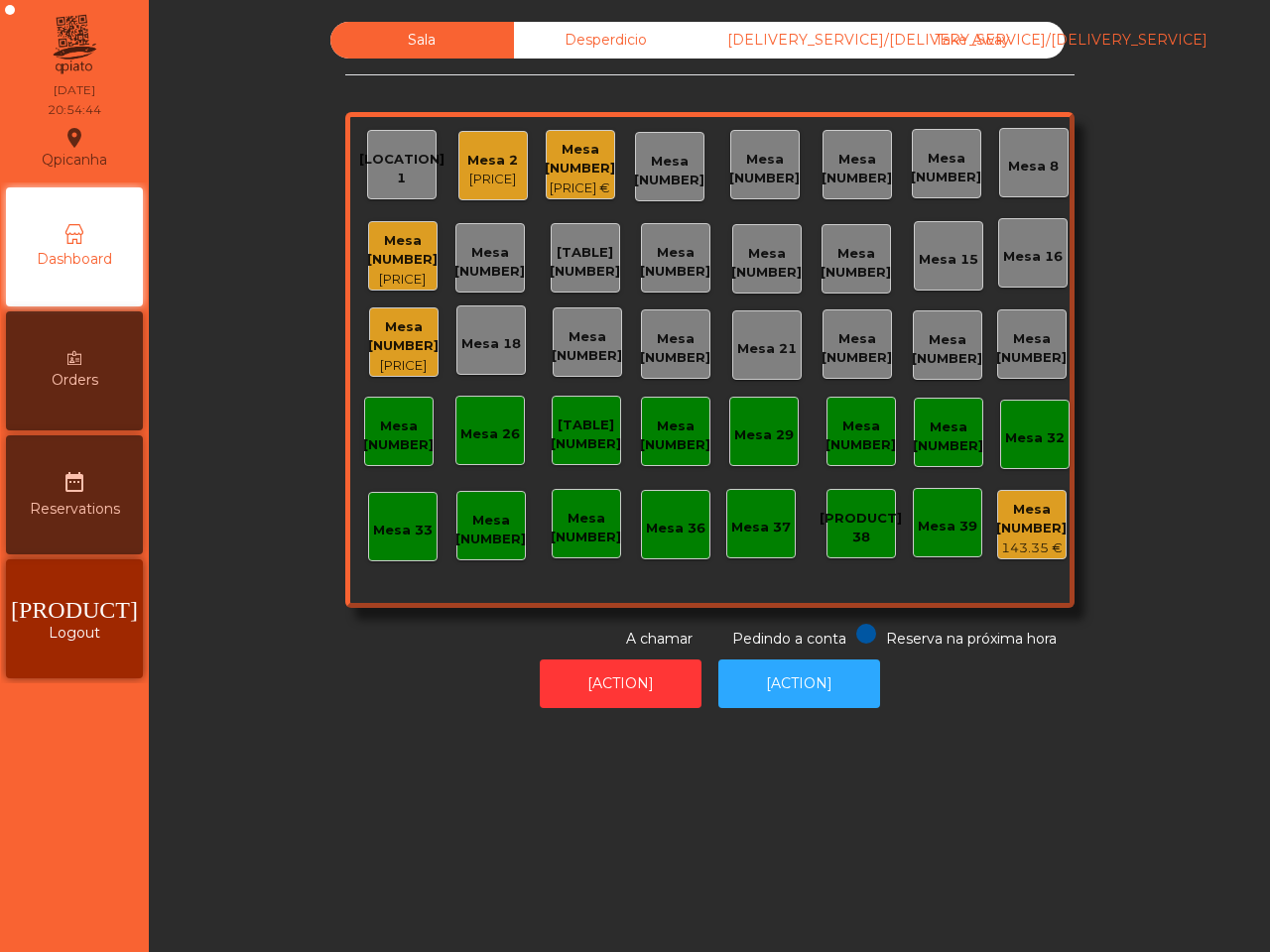 click on "[PRICE]" at bounding box center [492, 179] 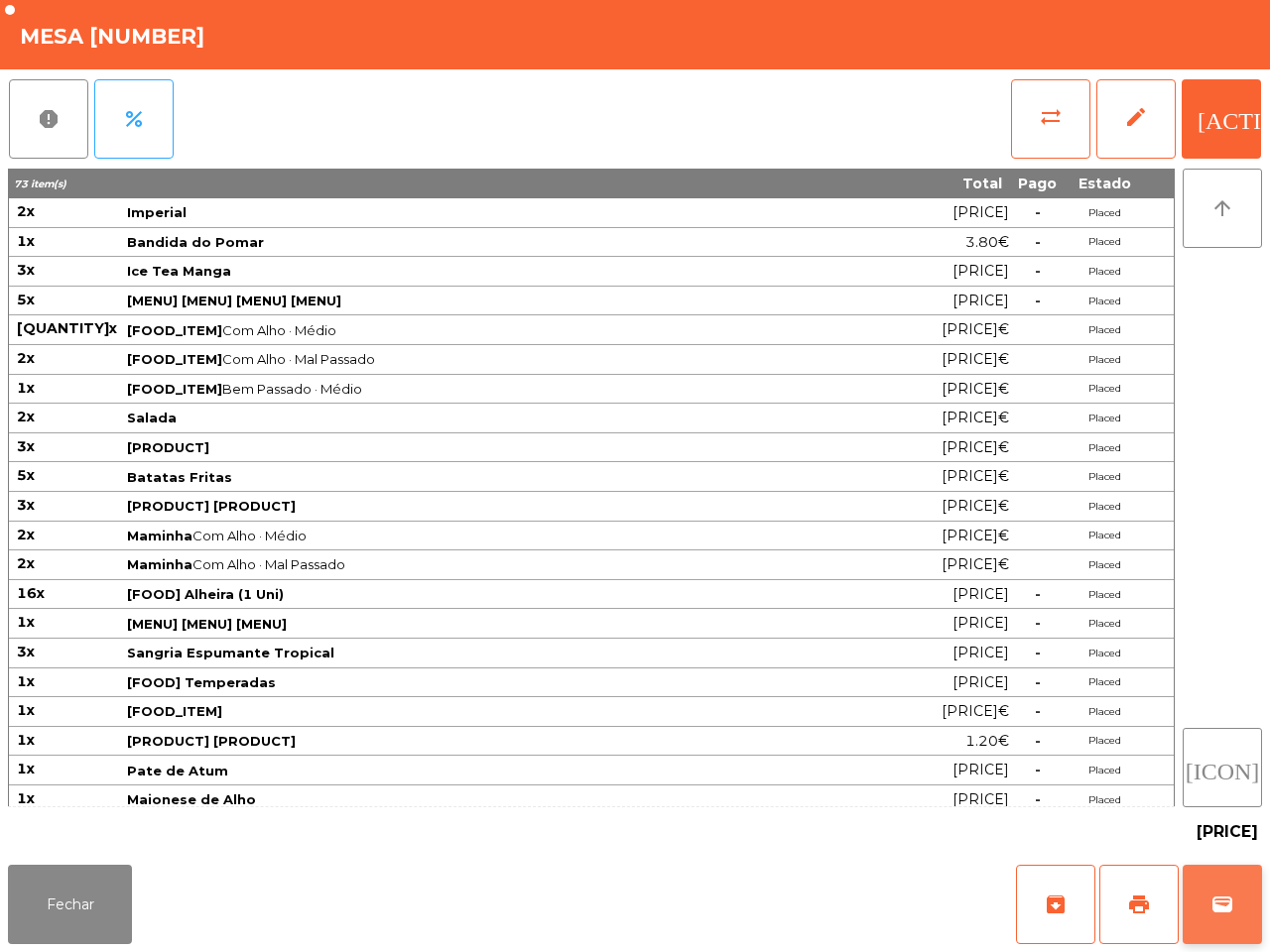 click on "wallet" at bounding box center [1222, 904] 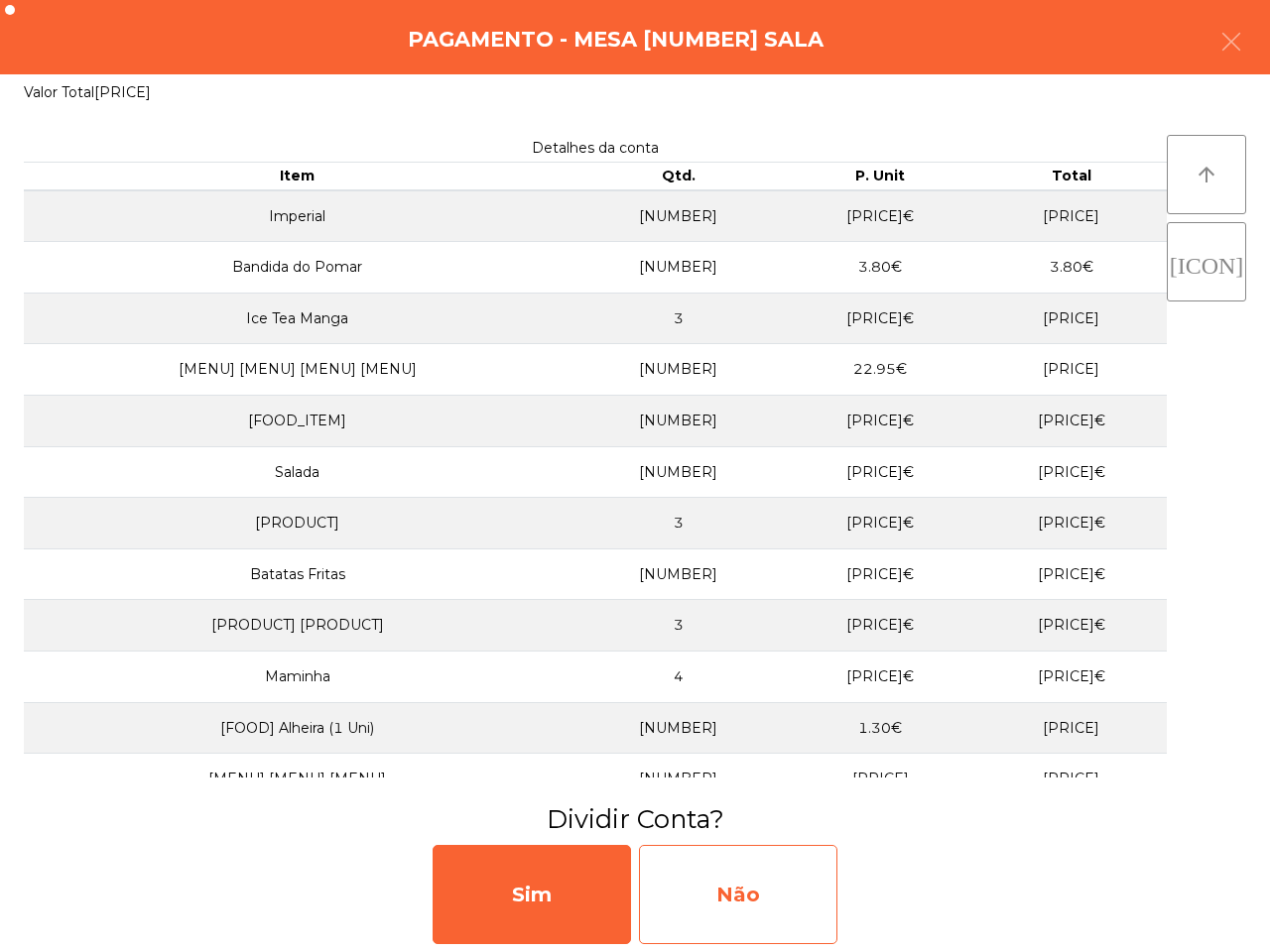click on "Não" at bounding box center (738, 894) 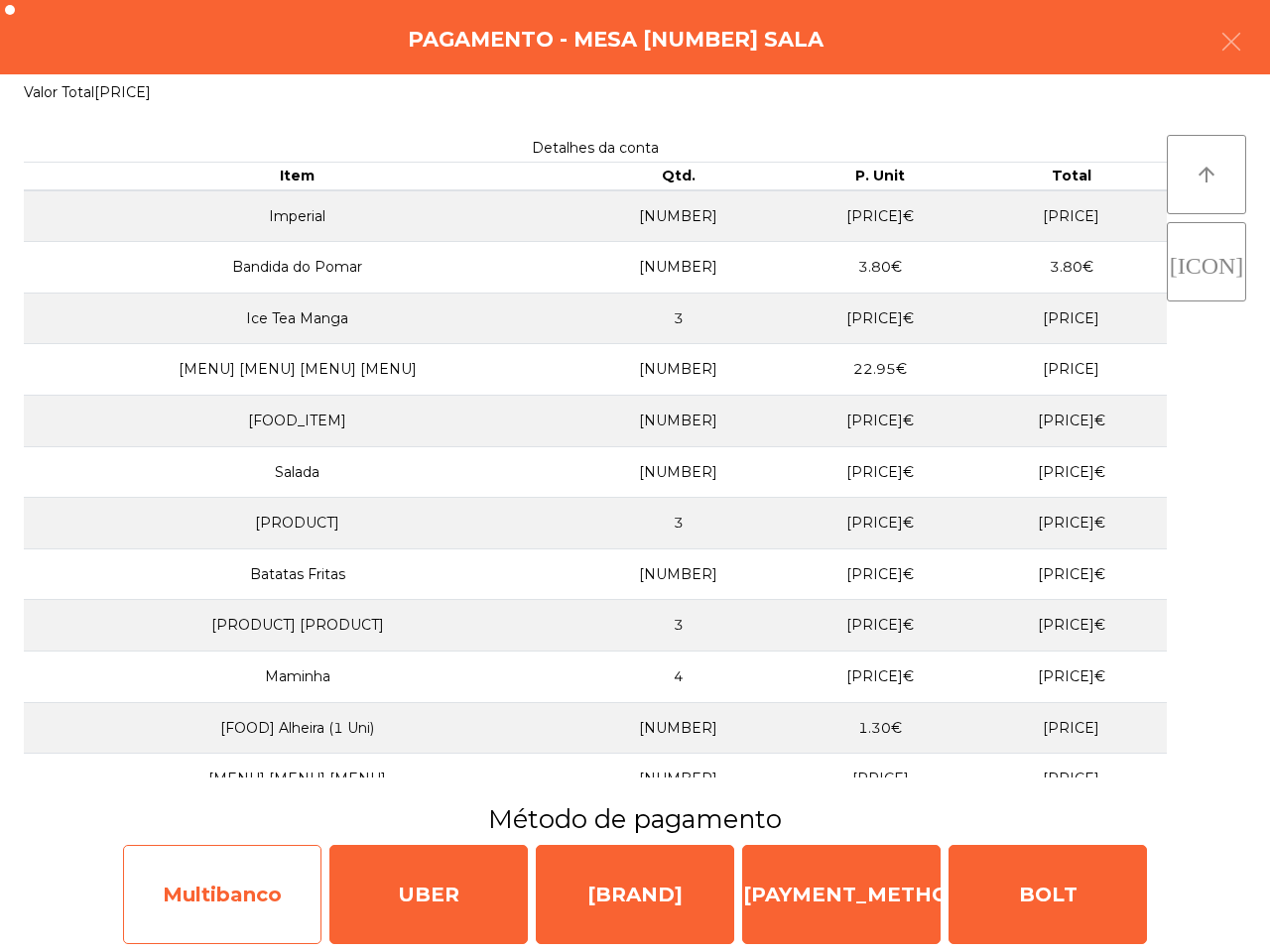 click on "Multibanco" at bounding box center (222, 894) 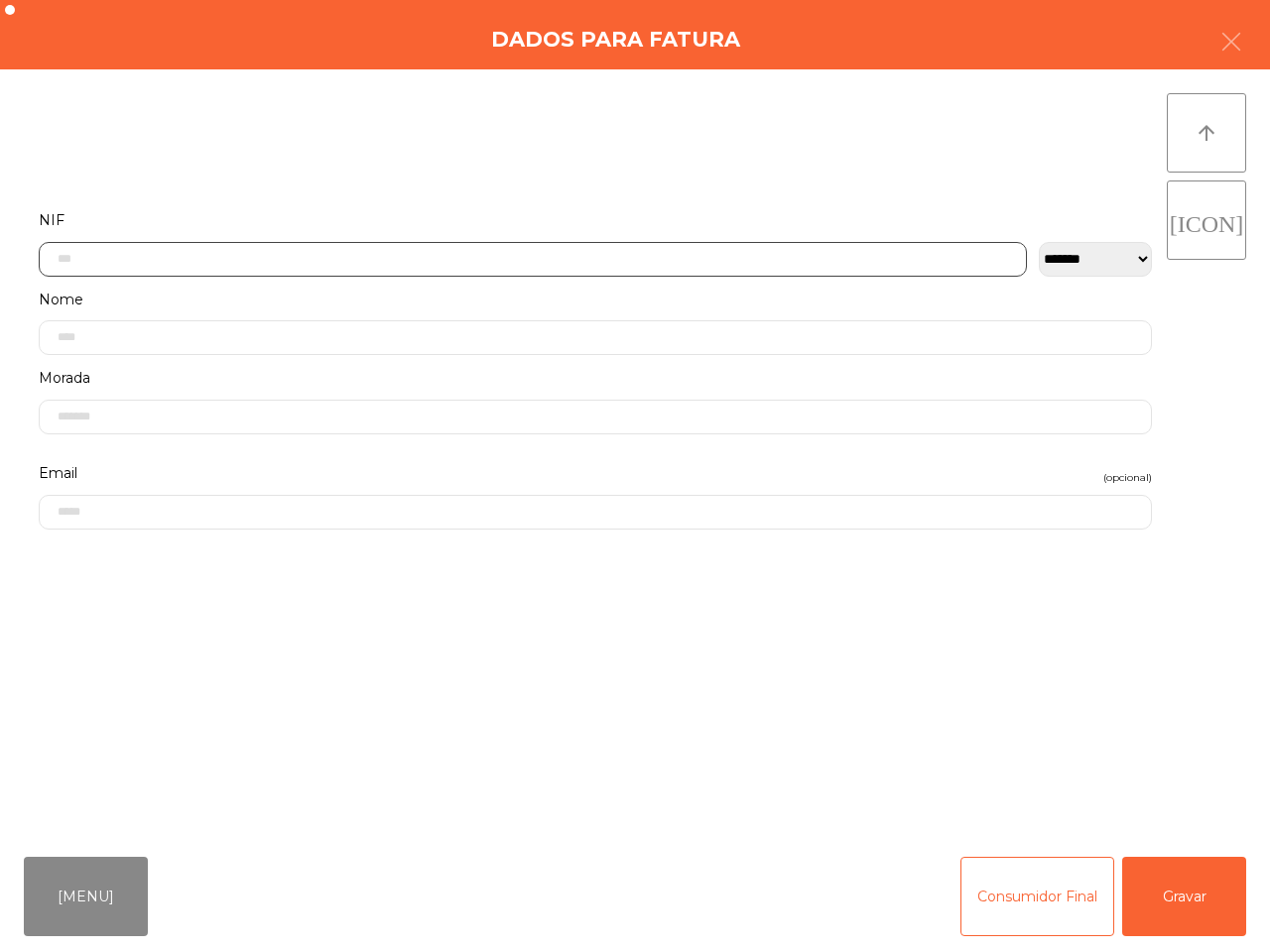 click at bounding box center [533, 259] 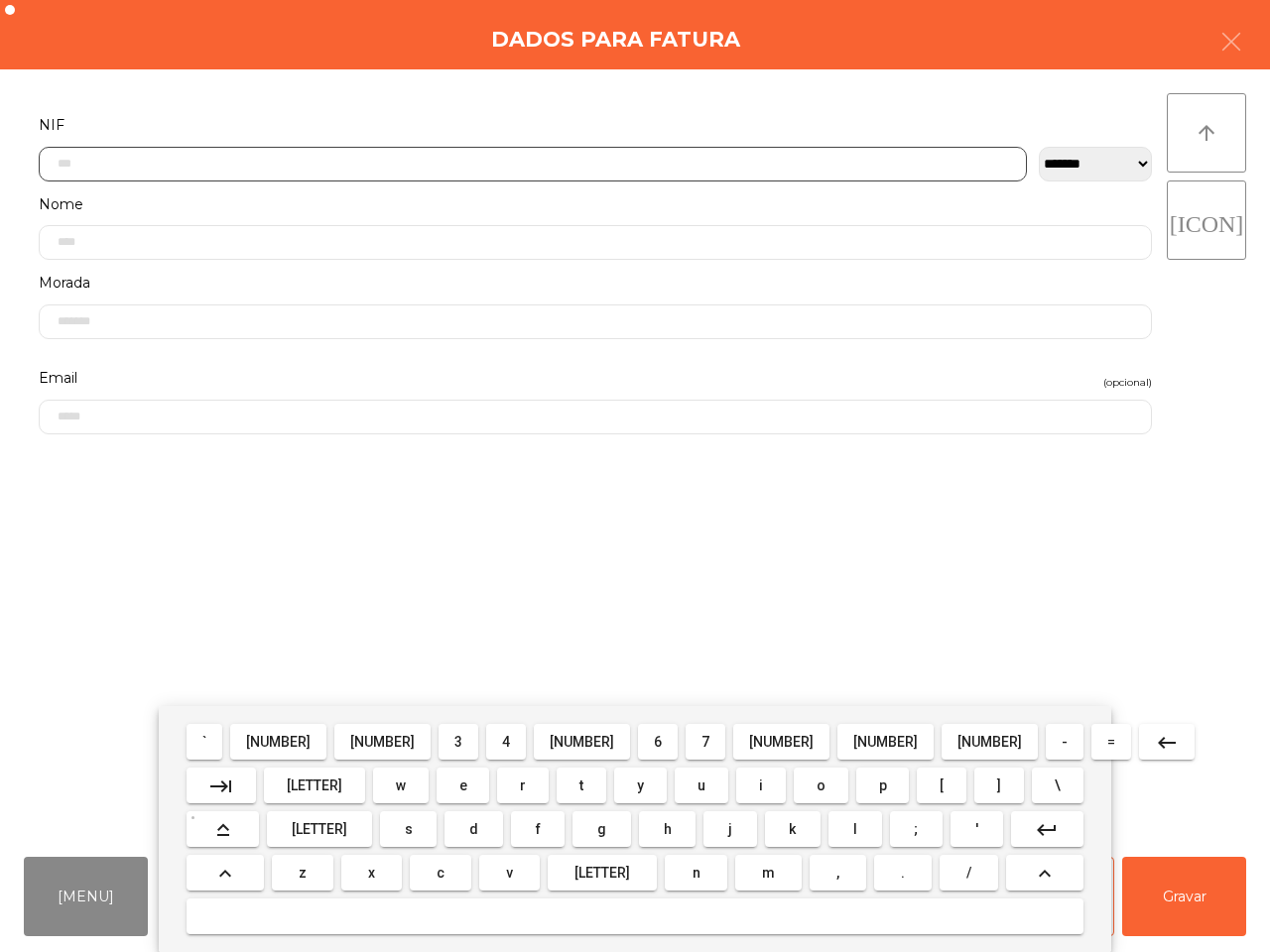 scroll, scrollTop: 111, scrollLeft: 0, axis: vertical 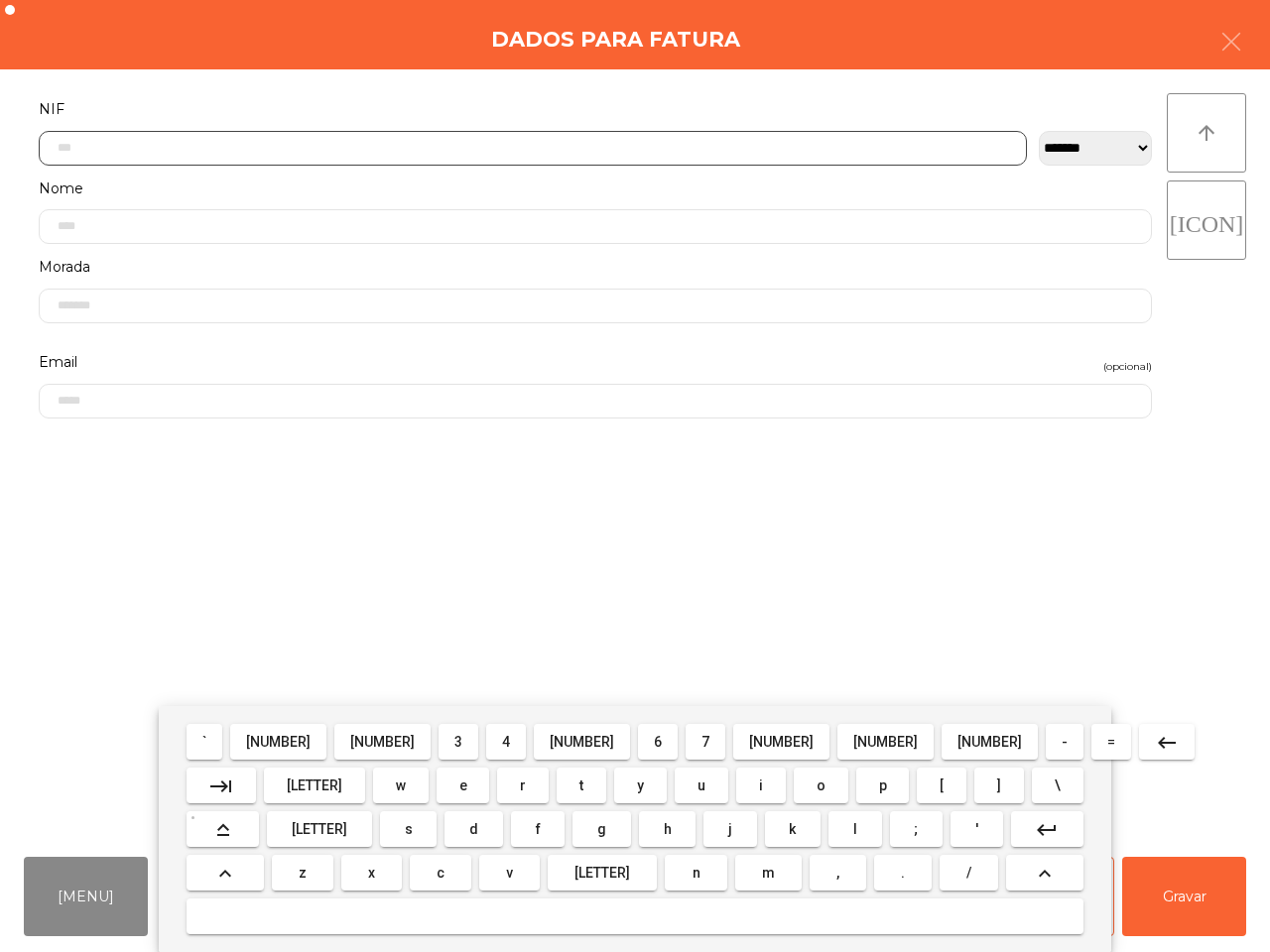 click on "[NUMBER]" at bounding box center [204, 742] 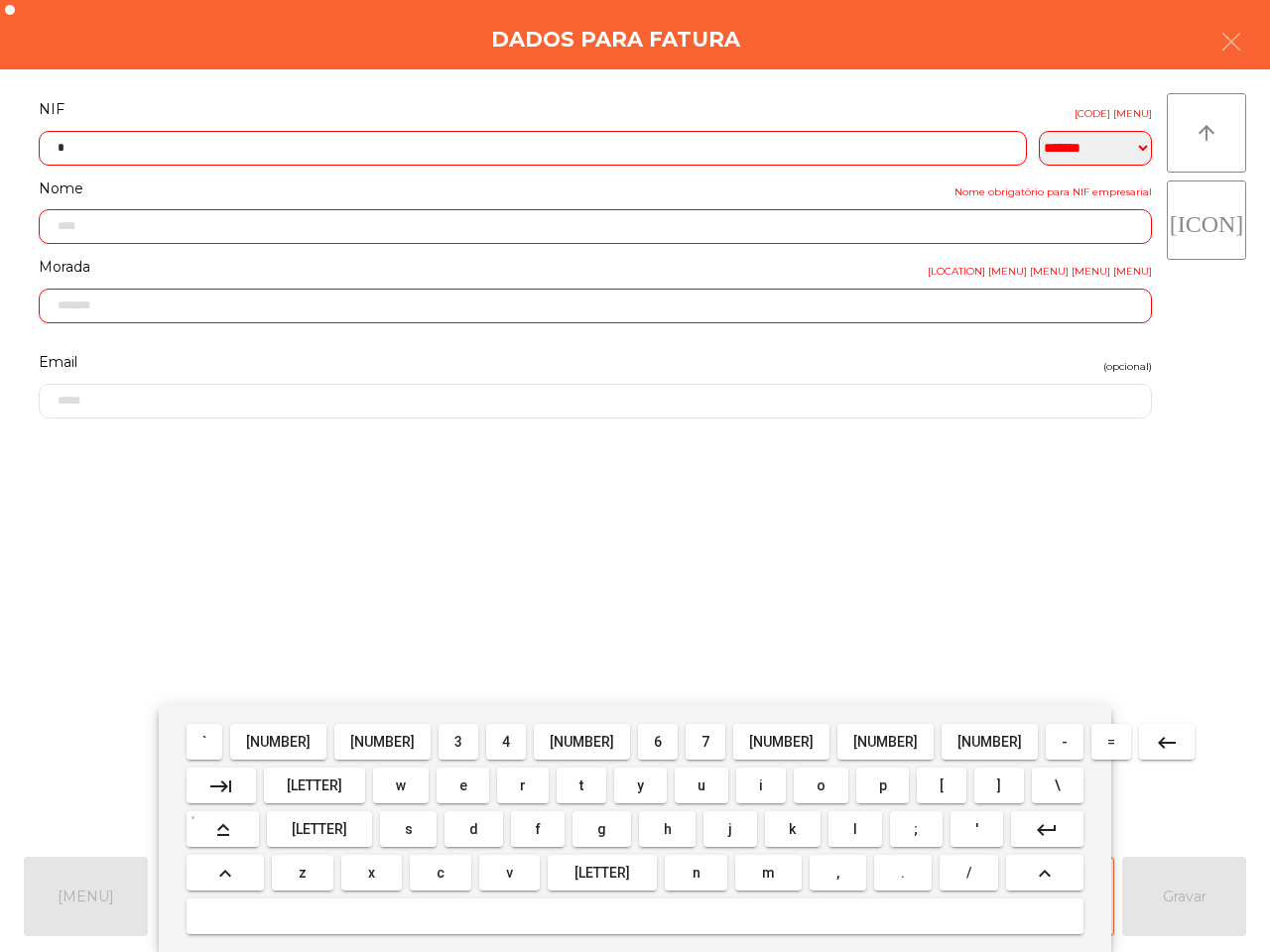 click on "[NUMBER]" at bounding box center [204, 742] 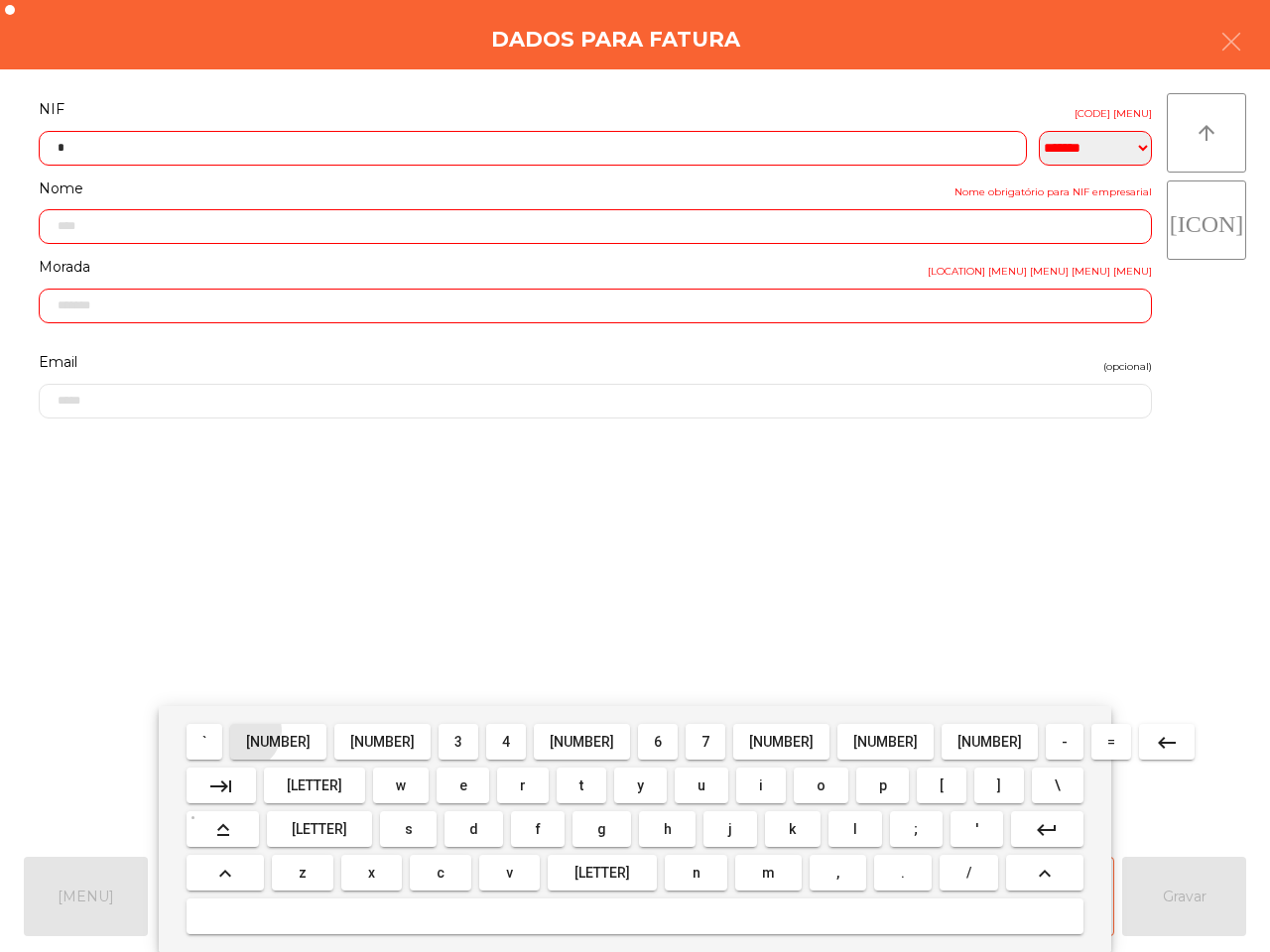 click on "3" at bounding box center (204, 742) 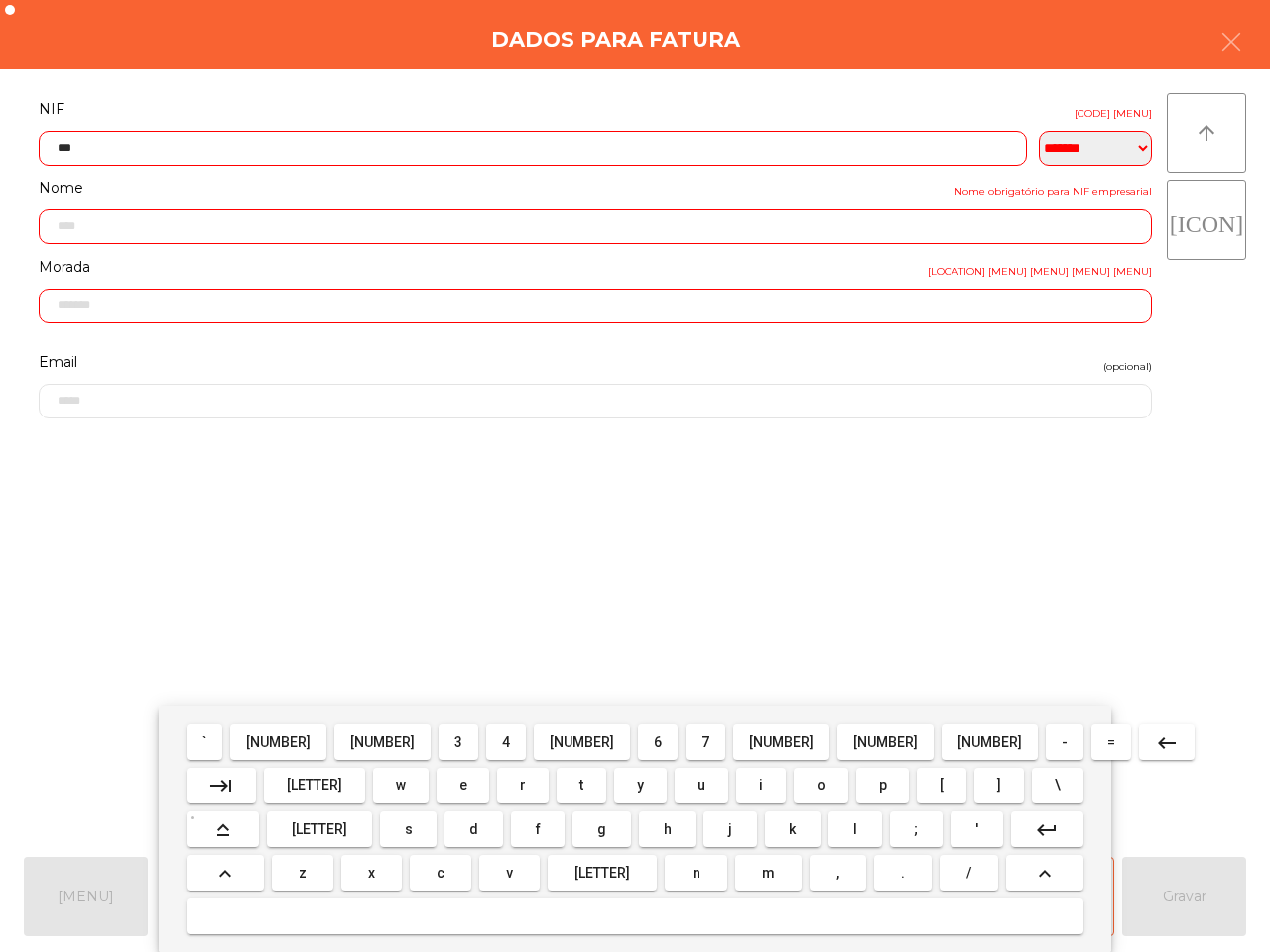 click on "[NUMBER]" at bounding box center (204, 742) 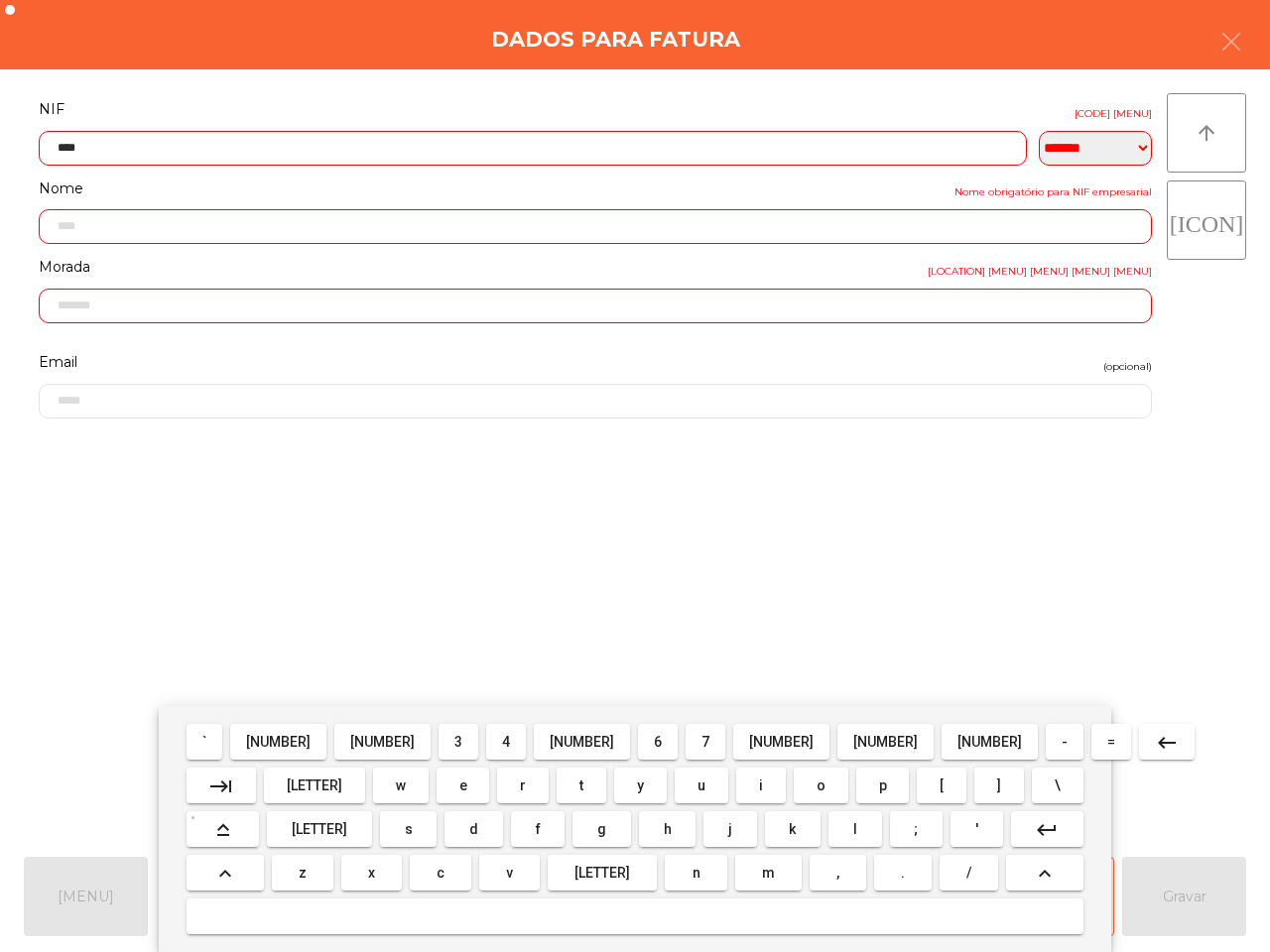 click on "[NUMBER]" at bounding box center [204, 742] 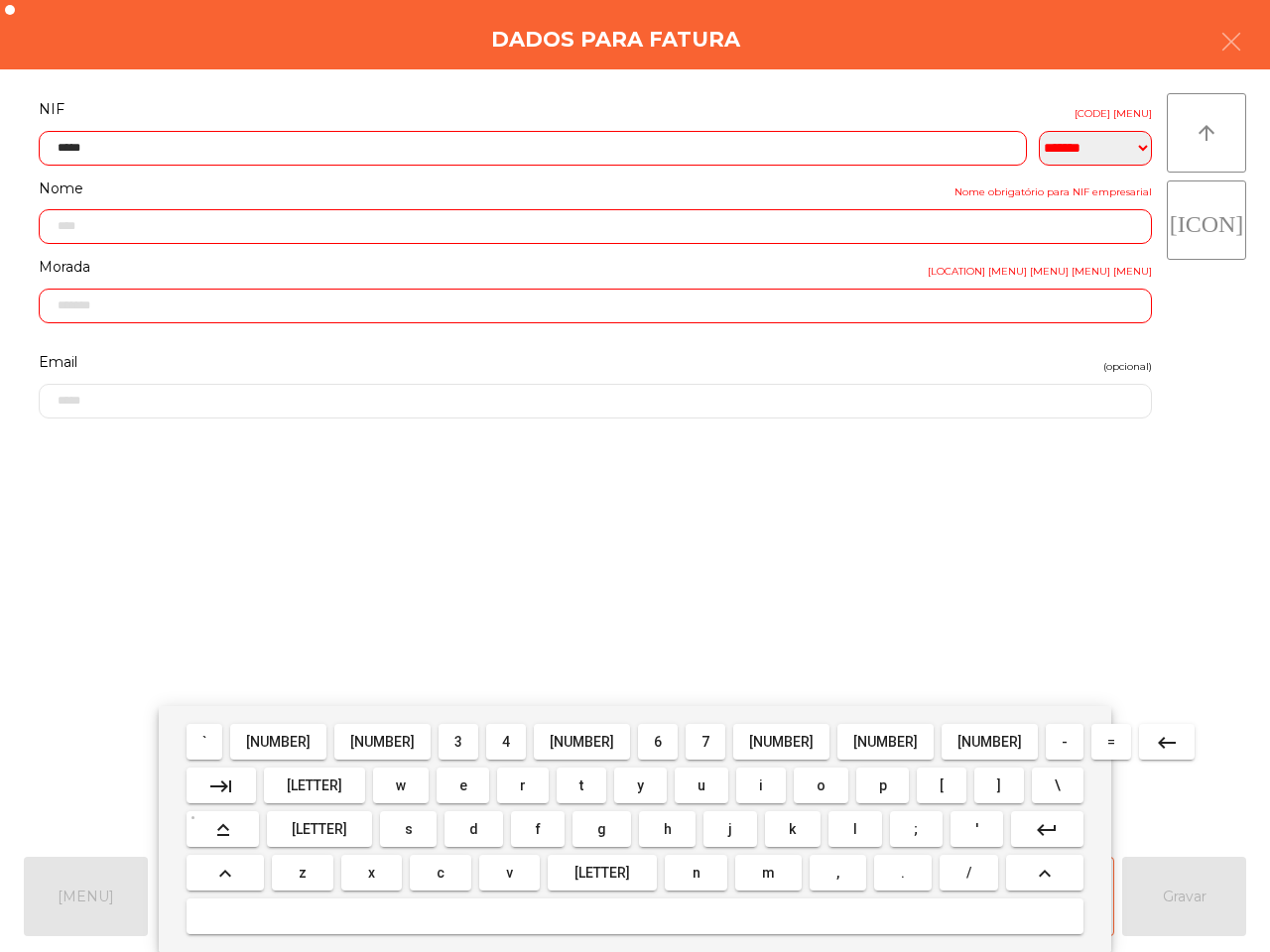 click on "[NUMBER]" at bounding box center (204, 742) 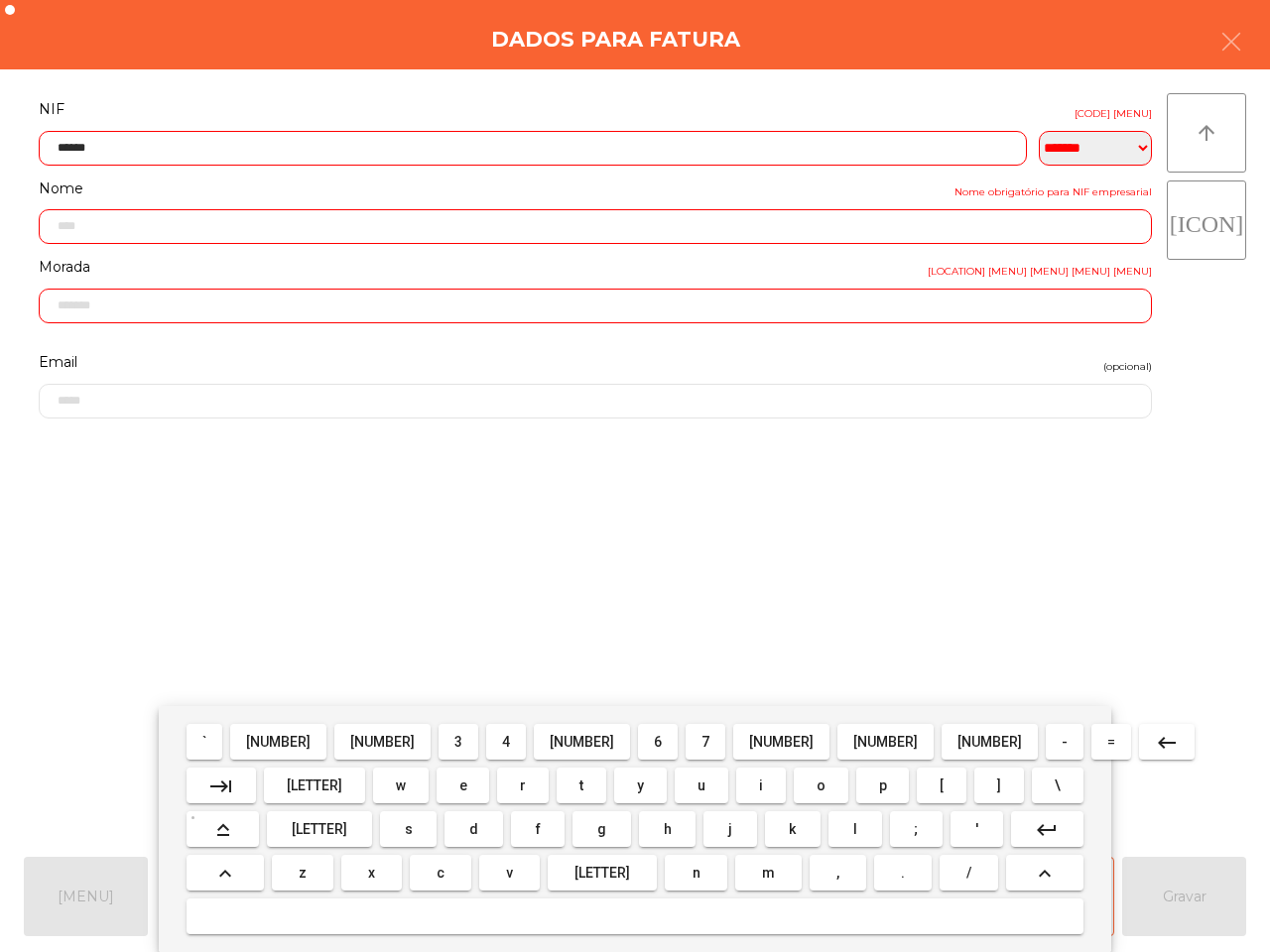 click on "[NUMBER]" at bounding box center [204, 742] 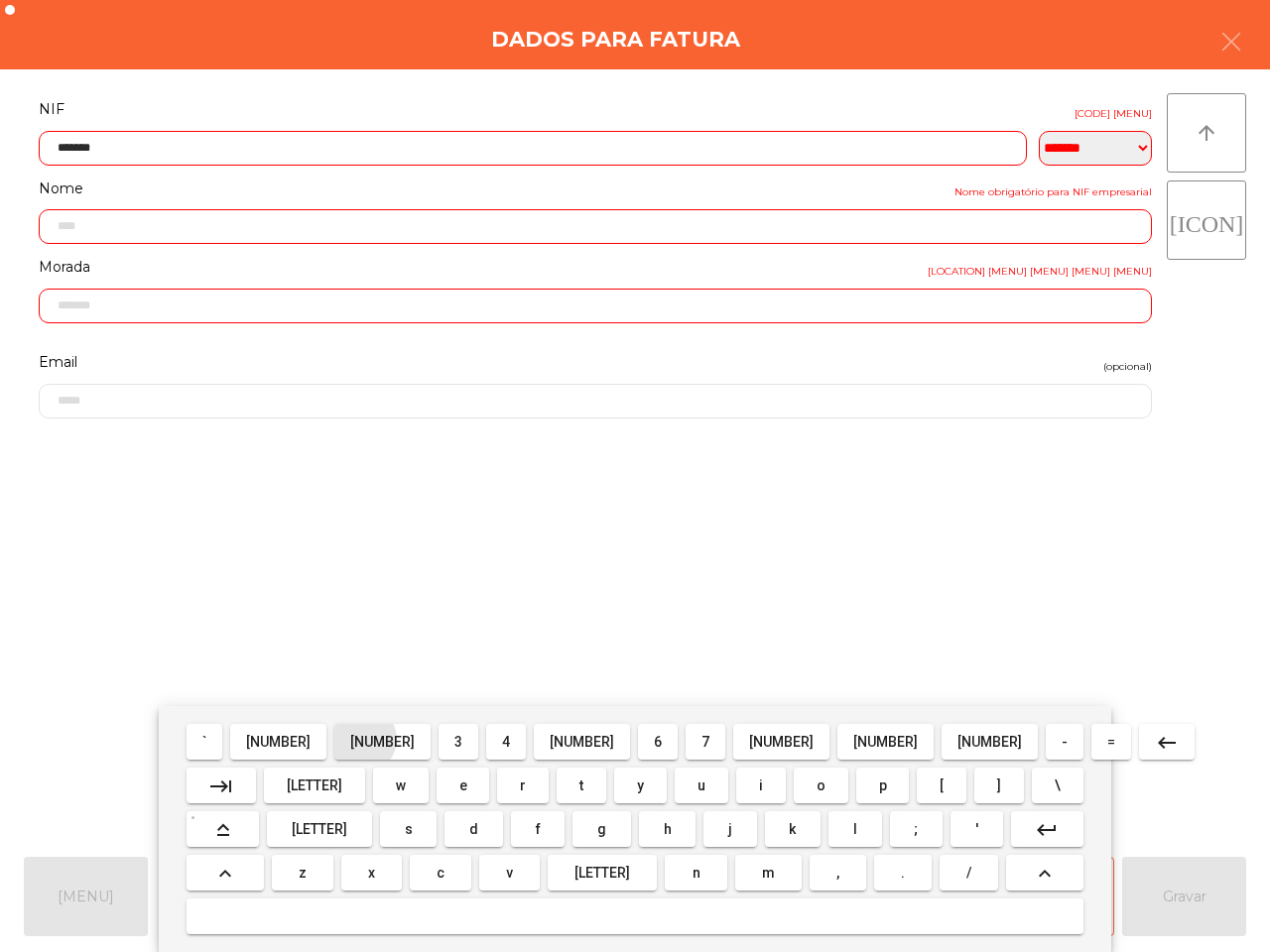 click on "[NUMBER]" at bounding box center [204, 742] 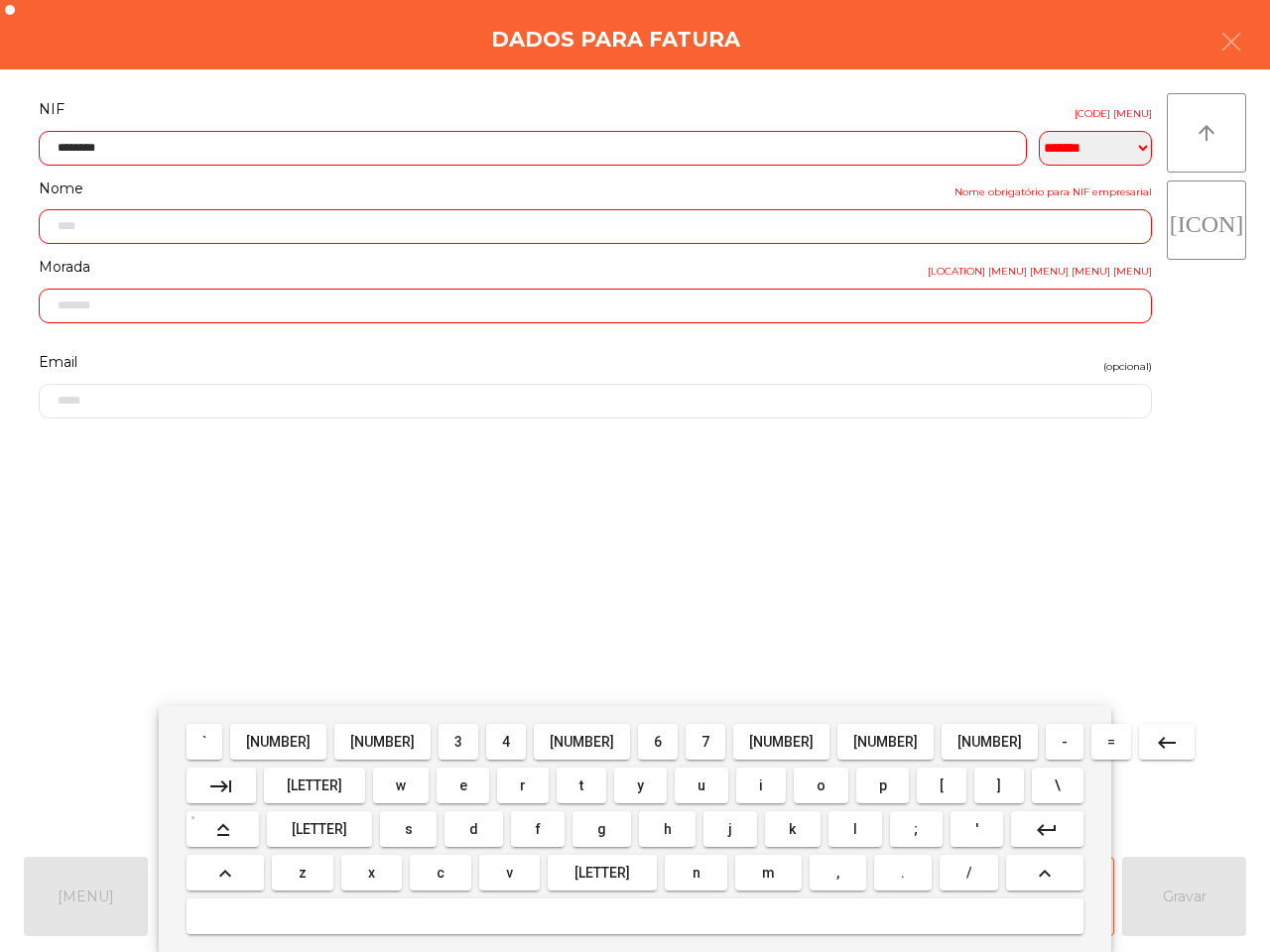 click on "[NUMBER]" at bounding box center (204, 742) 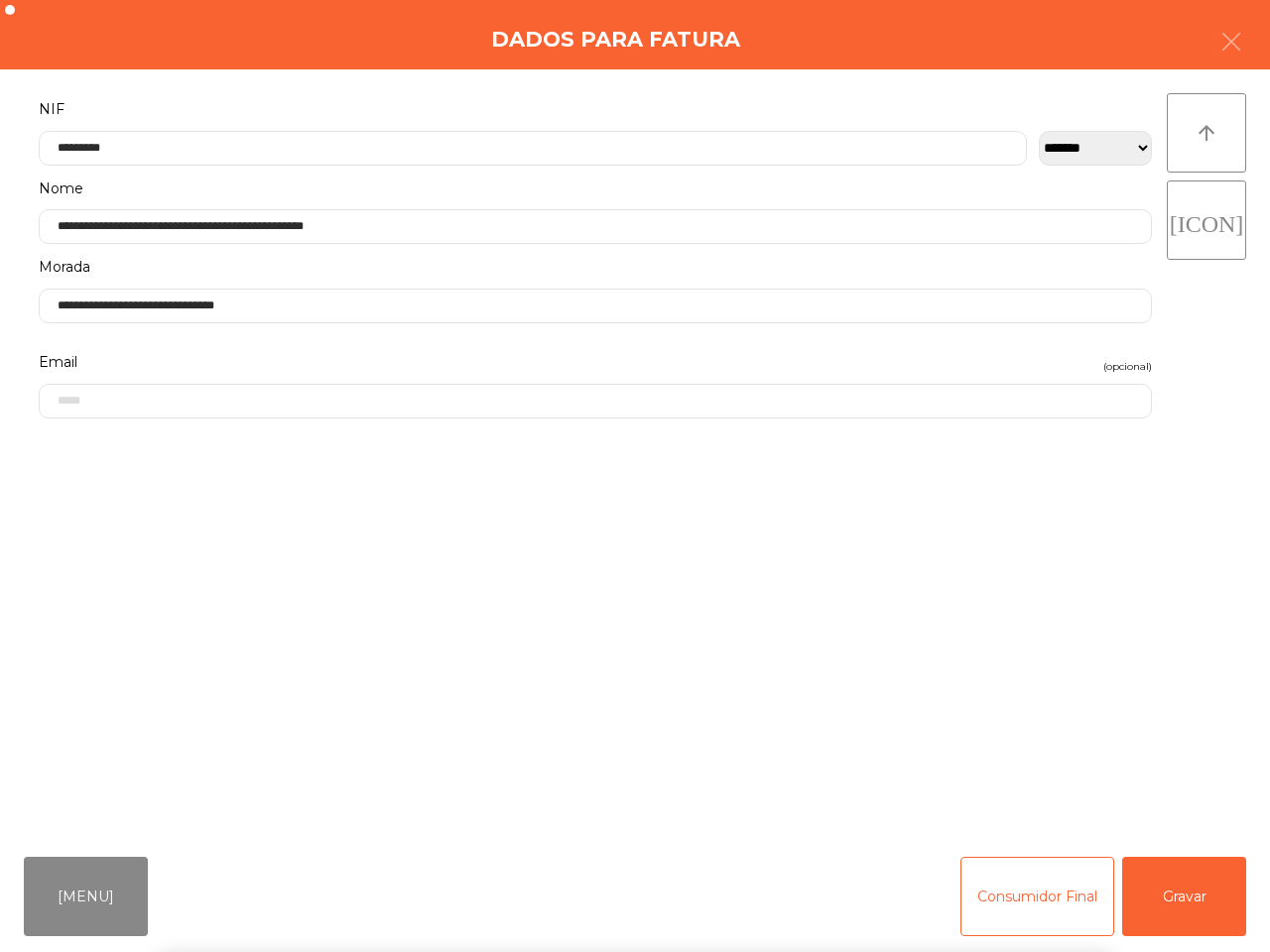 click on "` 1 2 3 4 5 6 7 8 9 0 - = keyboard_backspace keyboard_tab q w e r t y u i o p [ ] \ keyboard_capslock a s d f g h j k l ; ' keyboard_return keyboard_arrow_up z x c v b n m , . / keyboard_arrow_up" at bounding box center (635, 829) 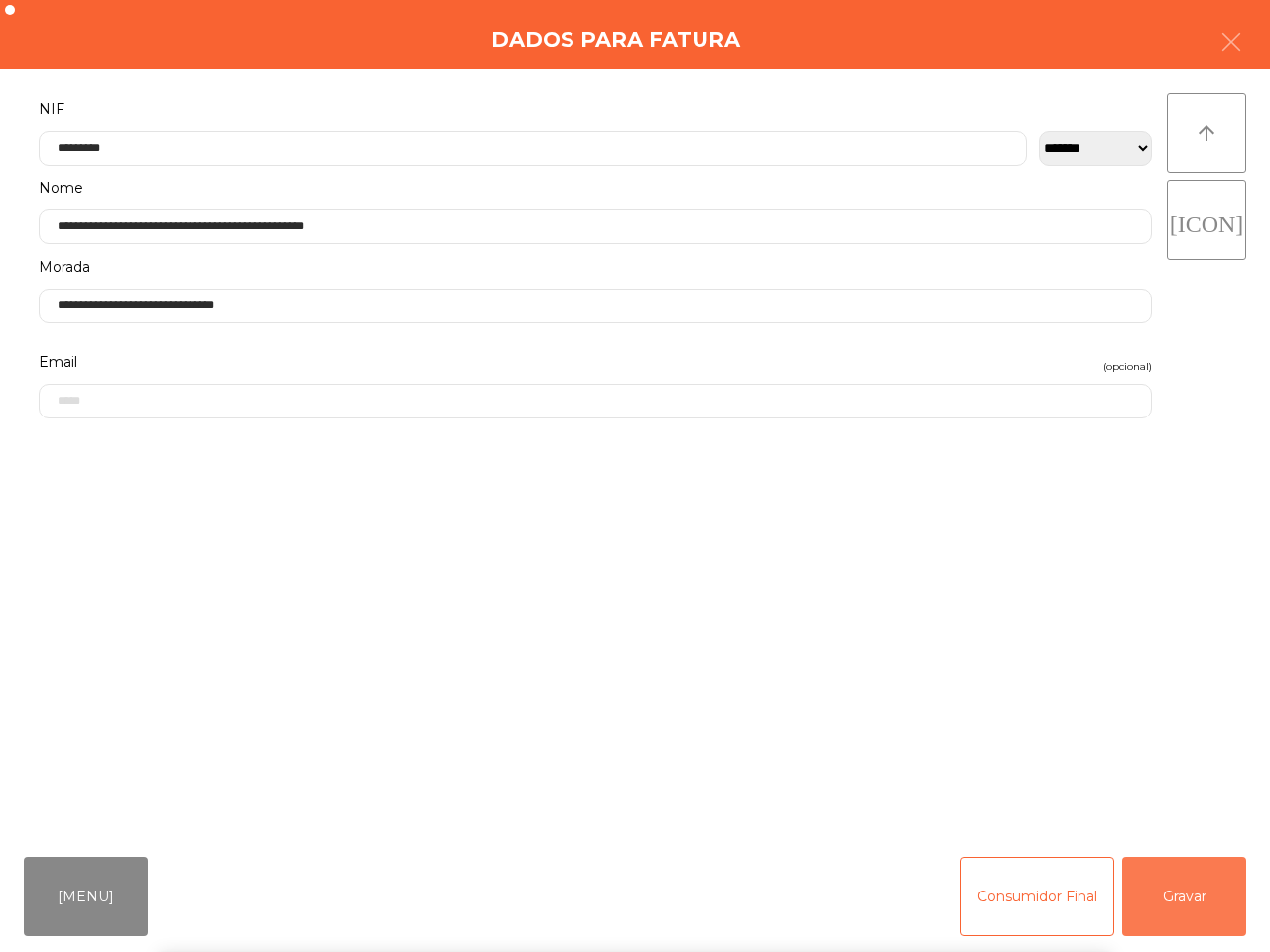 click on "Gravar" at bounding box center [1184, 896] 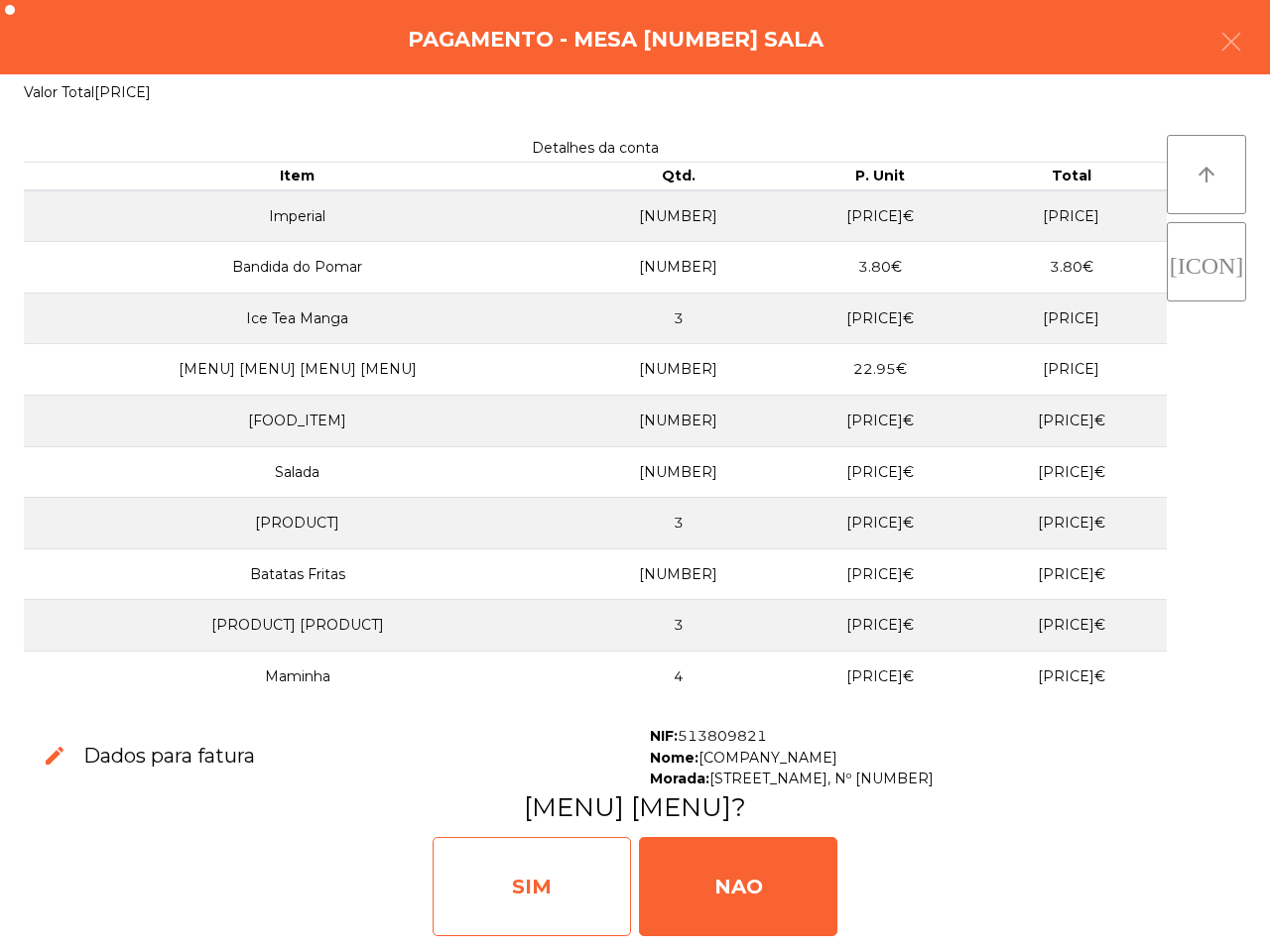click on "SIM" at bounding box center (532, 887) 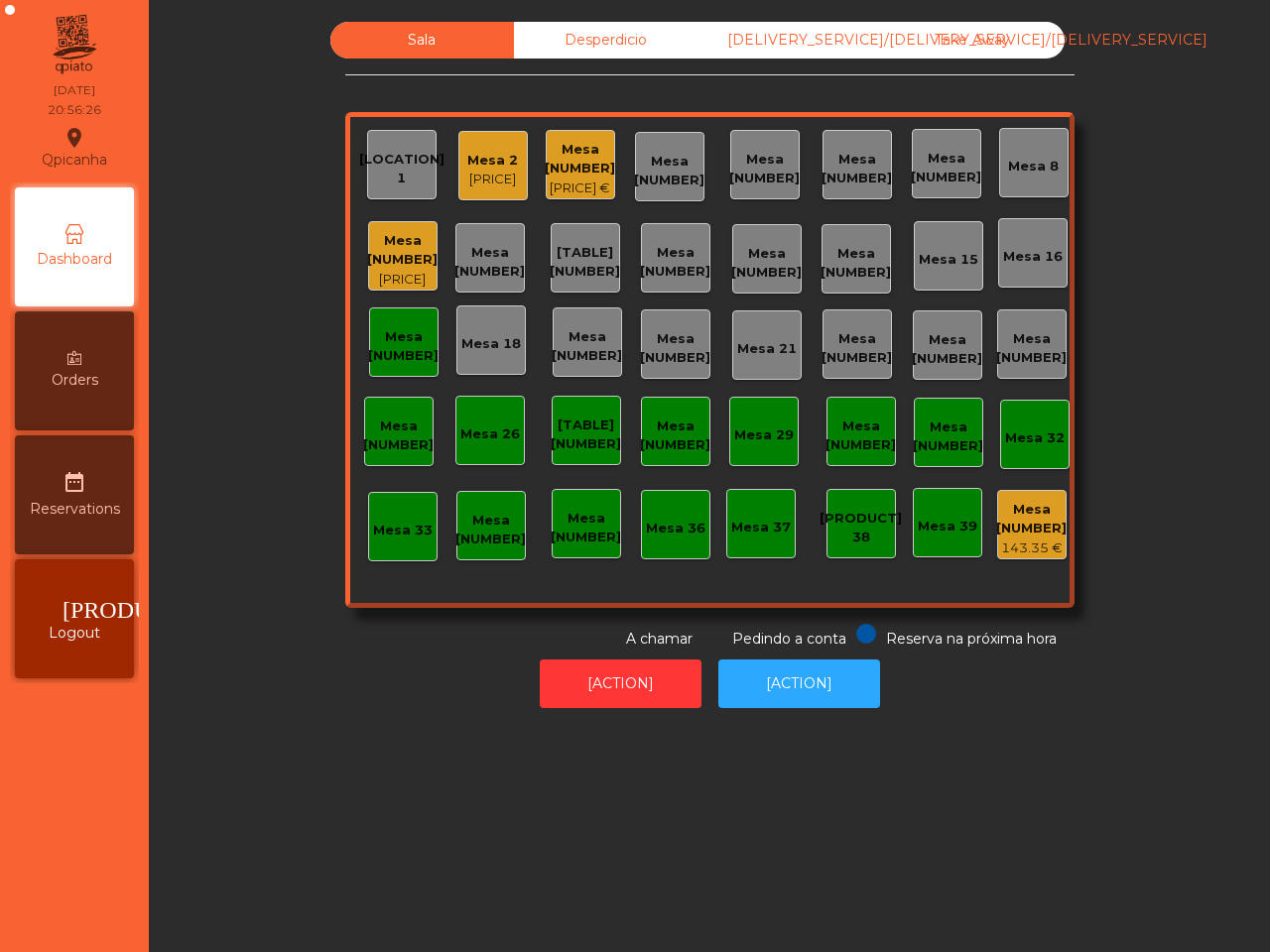 click on "Sala Desperdicio Uber/Glovo/Bolt Take Away Mesa [NUMBER] Mesa [NUMBER] [PRICE] Mesa [NUMBER] [PRICE] Mesa [NUMBER] Mesa [NUMBER] Mesa [NUMBER] Mesa [NUMBER] Mesa [NUMBER] Mesa [NUMBER] [PRICE] Mesa [NUMBER] Mesa [NUMBER] Mesa [NUMBER] Mesa [NUMBER] Mesa [NUMBER] Mesa [NUMBER] Mesa [NUMBER] Mesa [NUMBER] Mesa [NUMBER] Mesa [NUMBER] Mesa [NUMBER] Mesa [NUMBER] Mesa [NUMBER] Mesa [NUMBER] Mesa [NUMBER] Mesa [NUMBER] Mesa [NUMBER] Mesa [NUMBER] Mesa [NUMBER] Mesa [NUMBER] Mesa [NUMBER] Mesa [NUMBER] Mesa [NUMBER] Mesa [NUMBER] Mesa [NUMBER] Mesa [NUMBER] Mesa [NUMBER] Mesa [NUMBER] Mesa [NUMBER] [PRICE] Reser[TIME] na próxima hora Pedindo a conta A chamar Conceder permissões Abrir Gaveta" at bounding box center (709, 476) 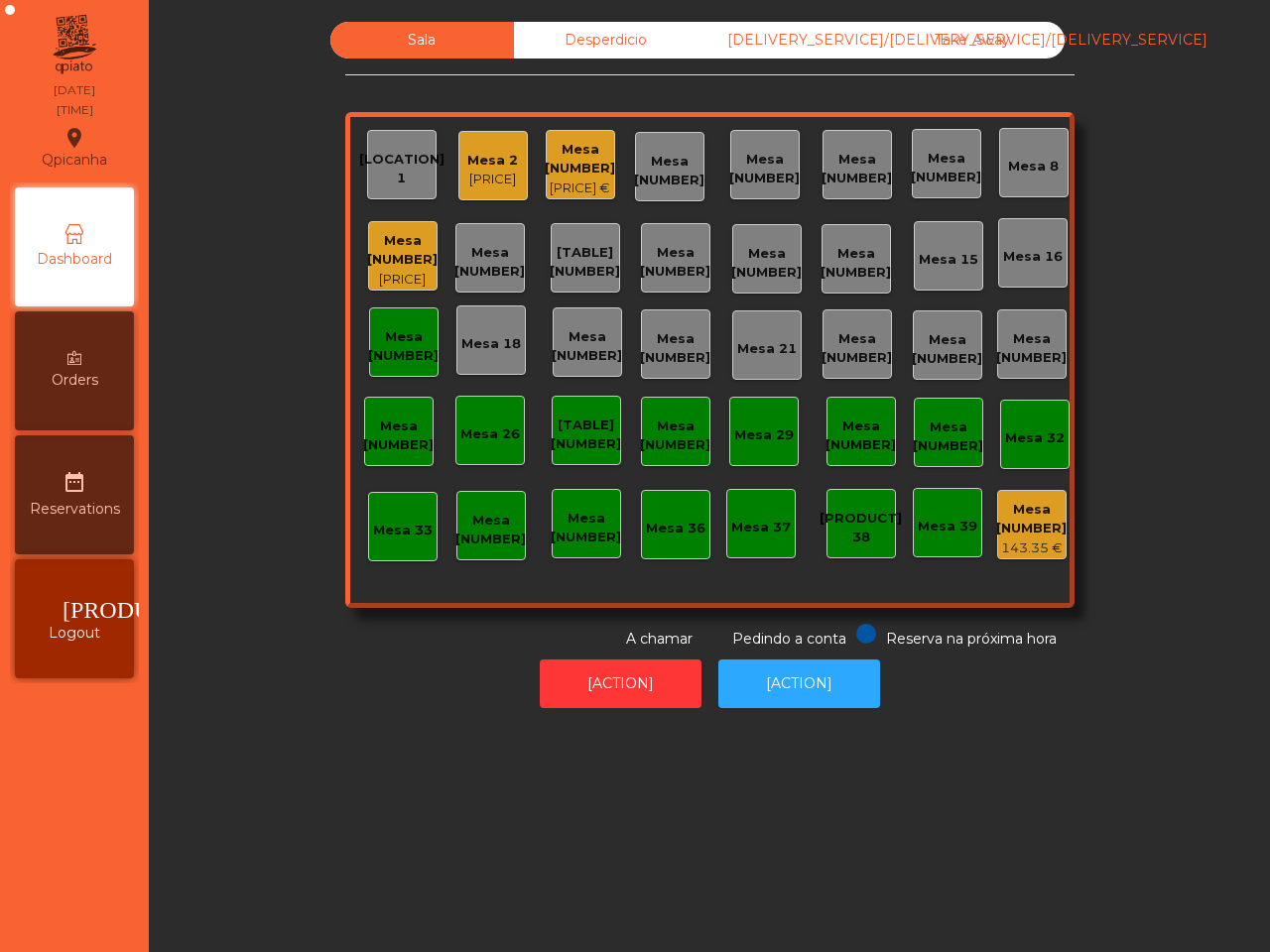click on "[DELIVERY_SERVICE]/[DELIVERY_SERVICE]/[DELIVERY_SERVICE]" at bounding box center (789, 40) 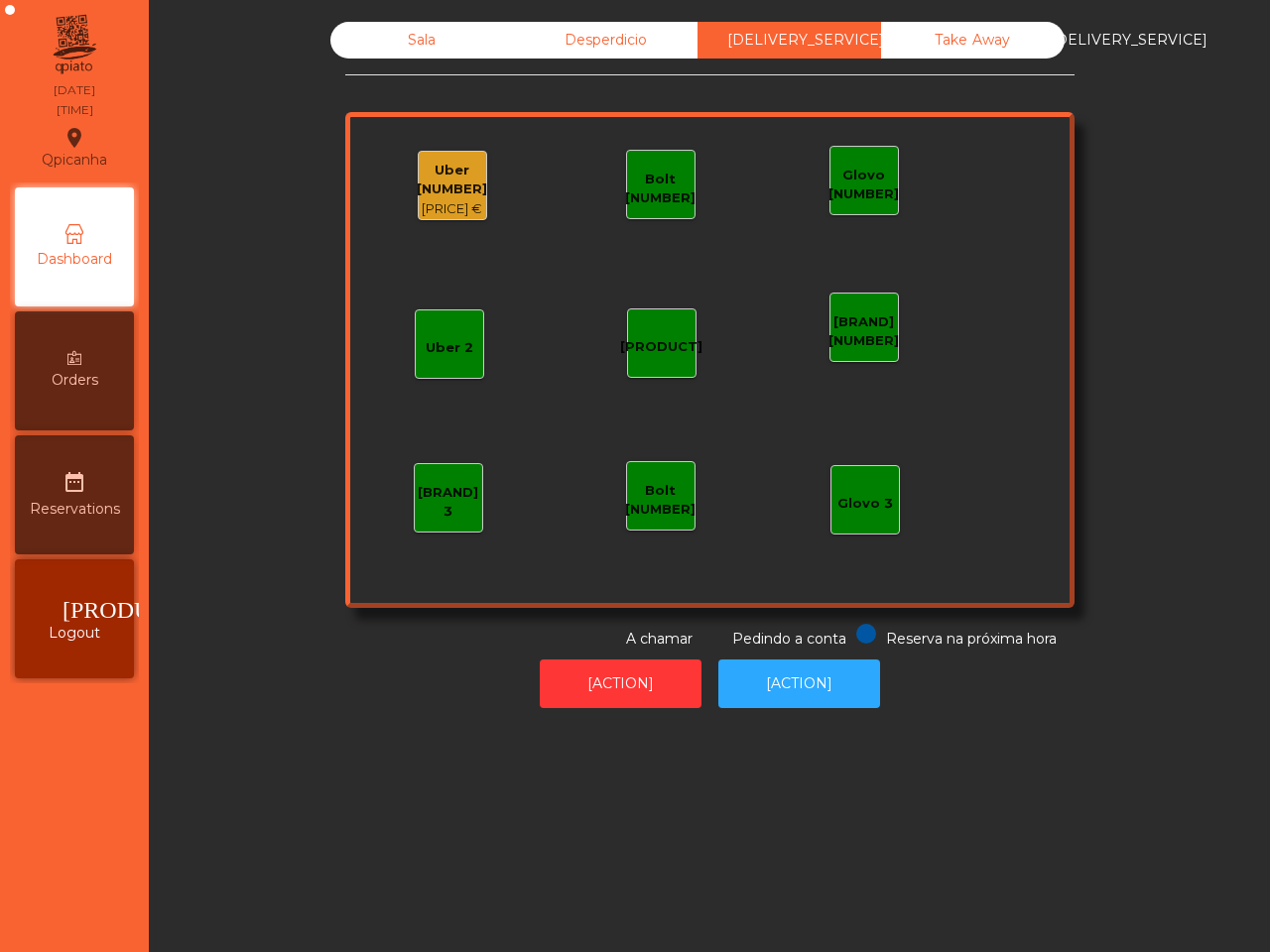 click on "Uber [NUMBER]" at bounding box center [451, 179] 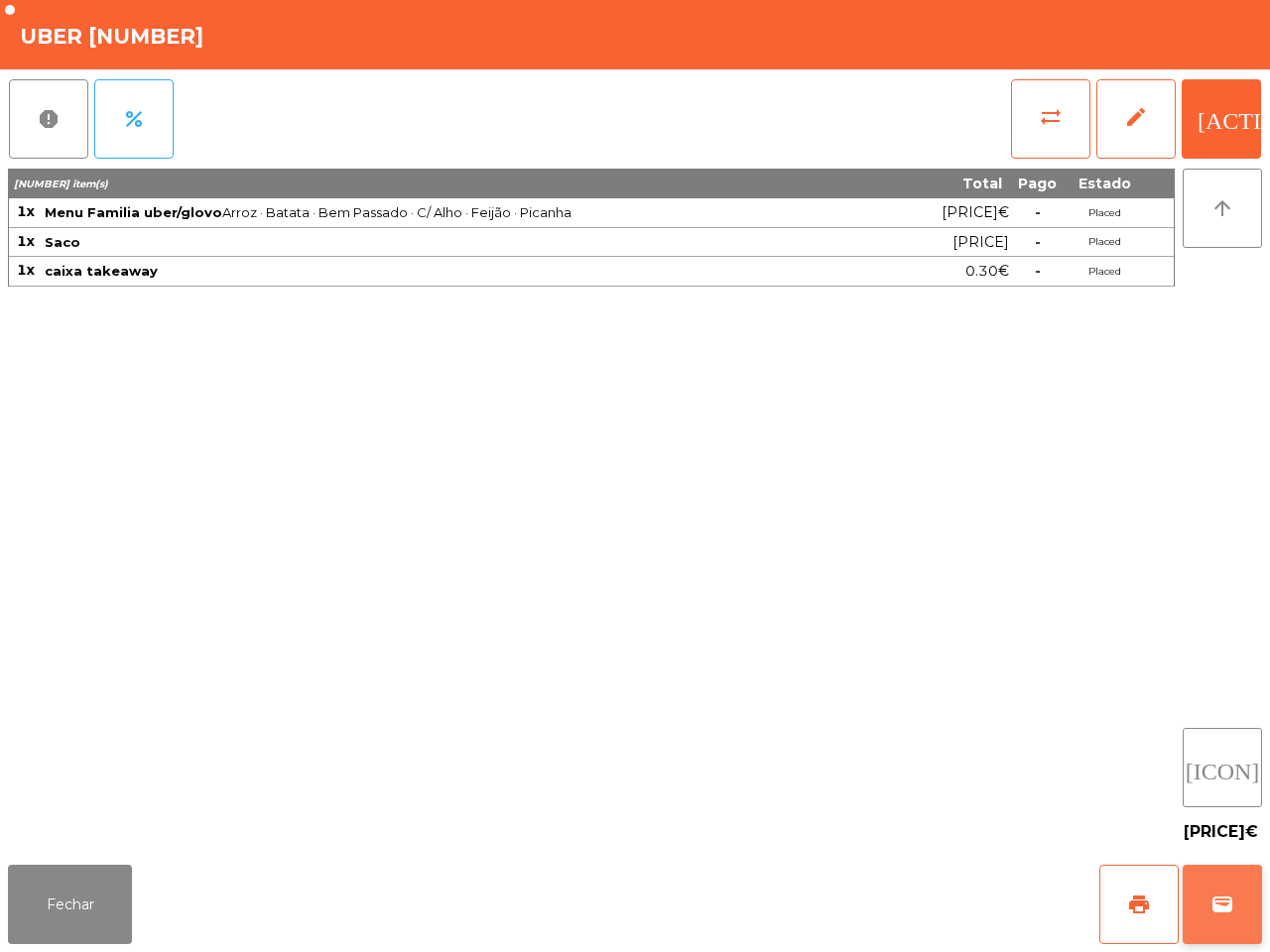 click on "wallet" at bounding box center [1222, 904] 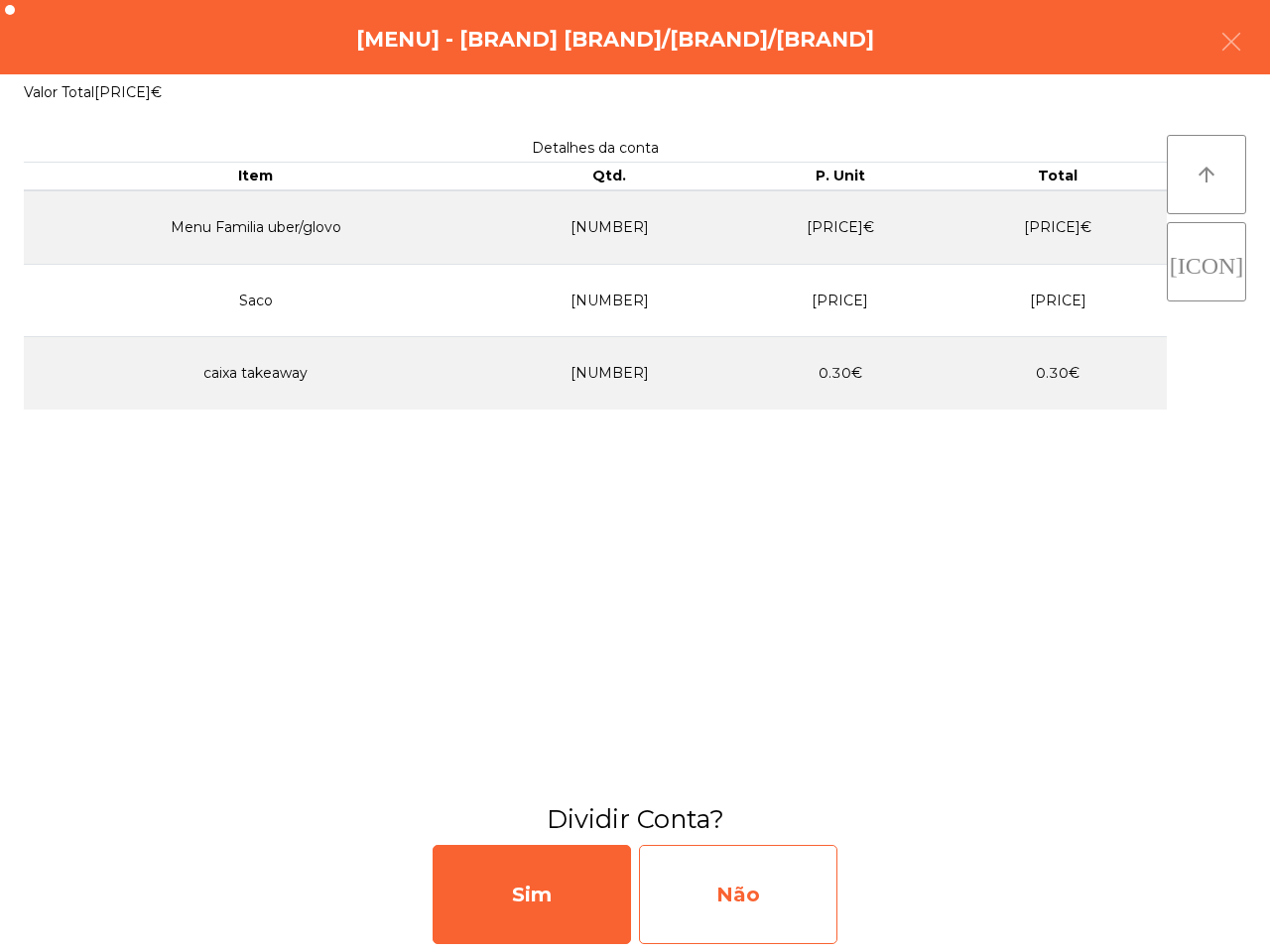 click on "Não" at bounding box center (738, 894) 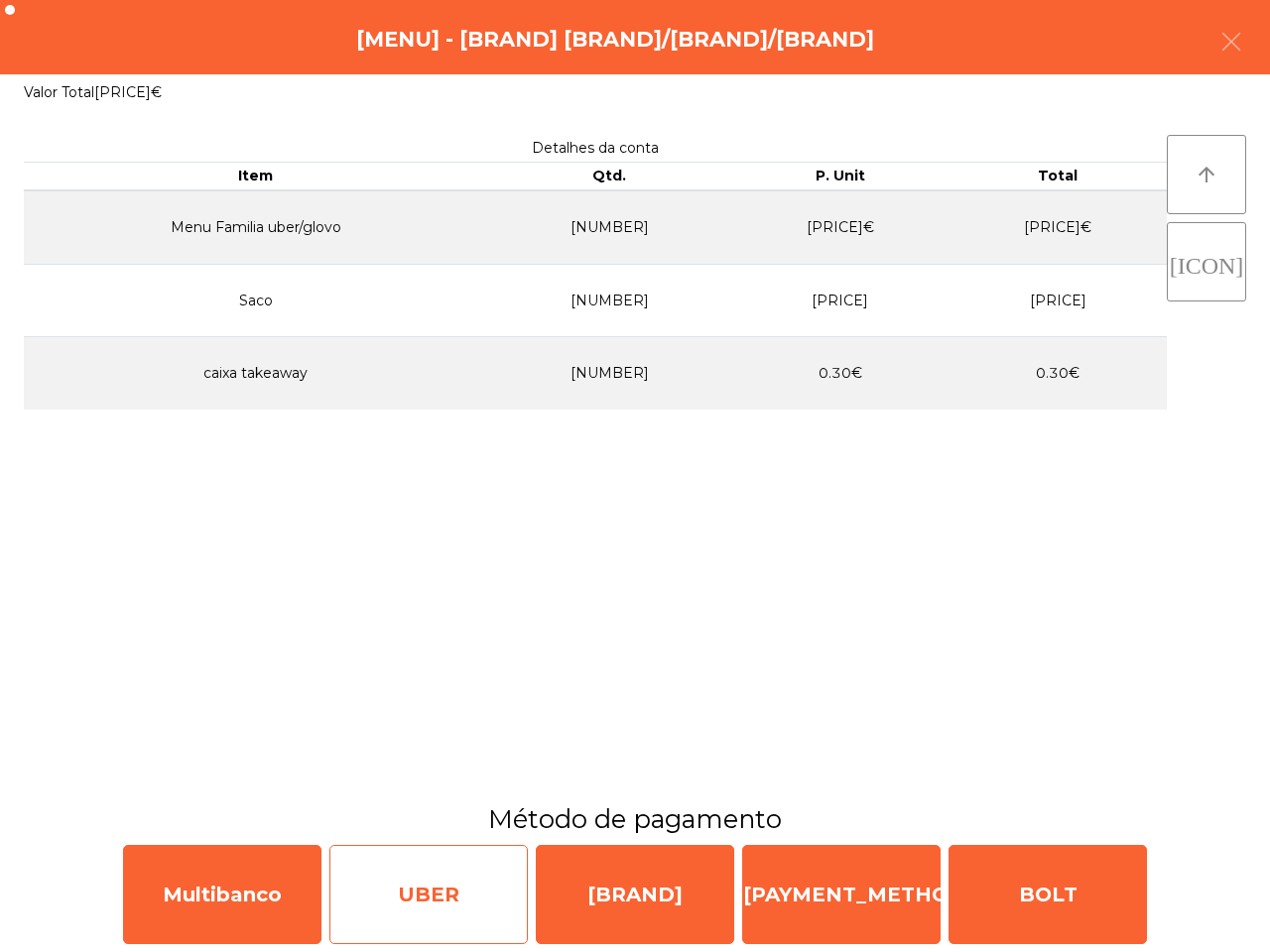 click on "UBER" at bounding box center (429, 894) 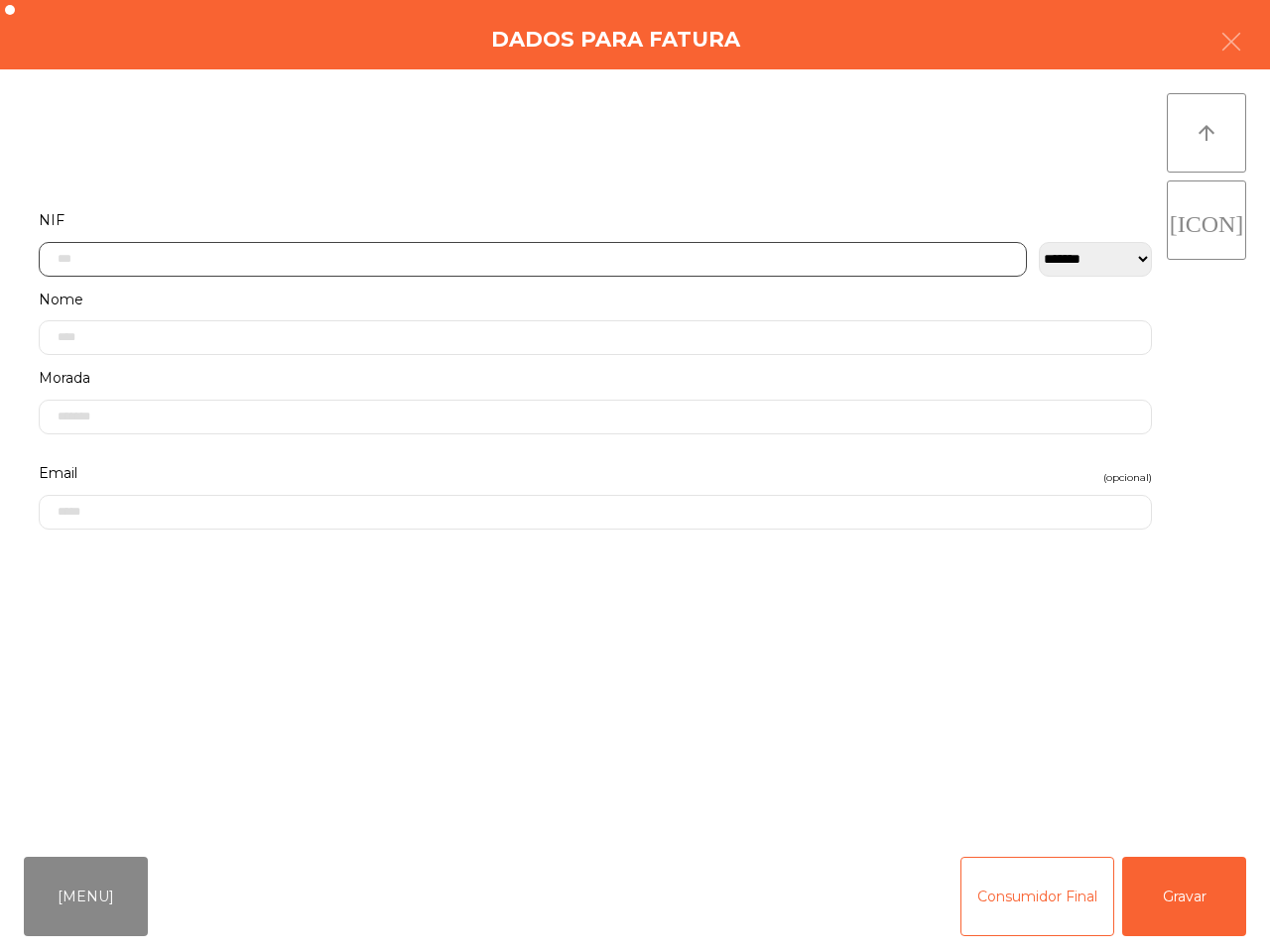 click at bounding box center (533, 259) 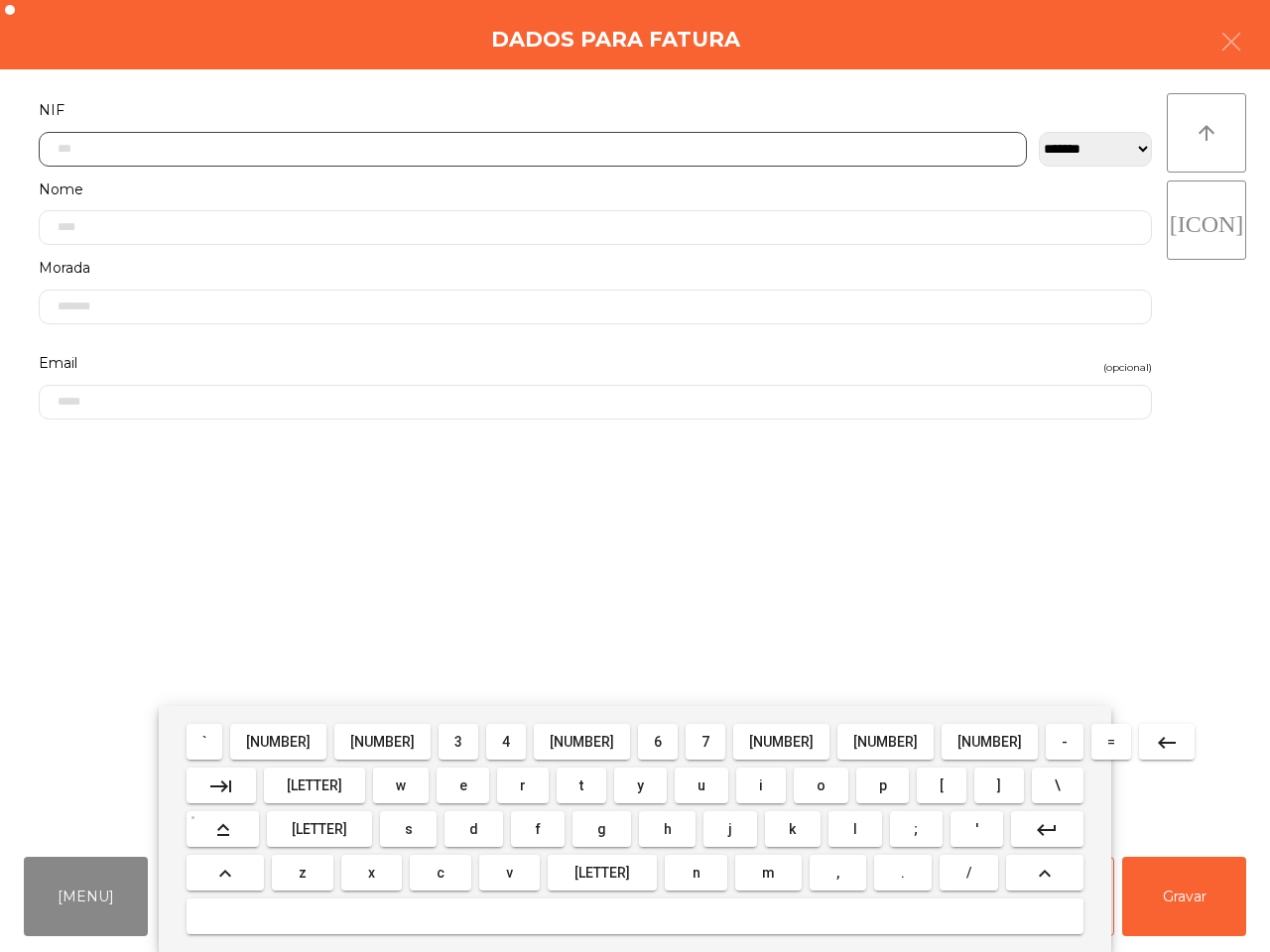 scroll, scrollTop: 111, scrollLeft: 0, axis: vertical 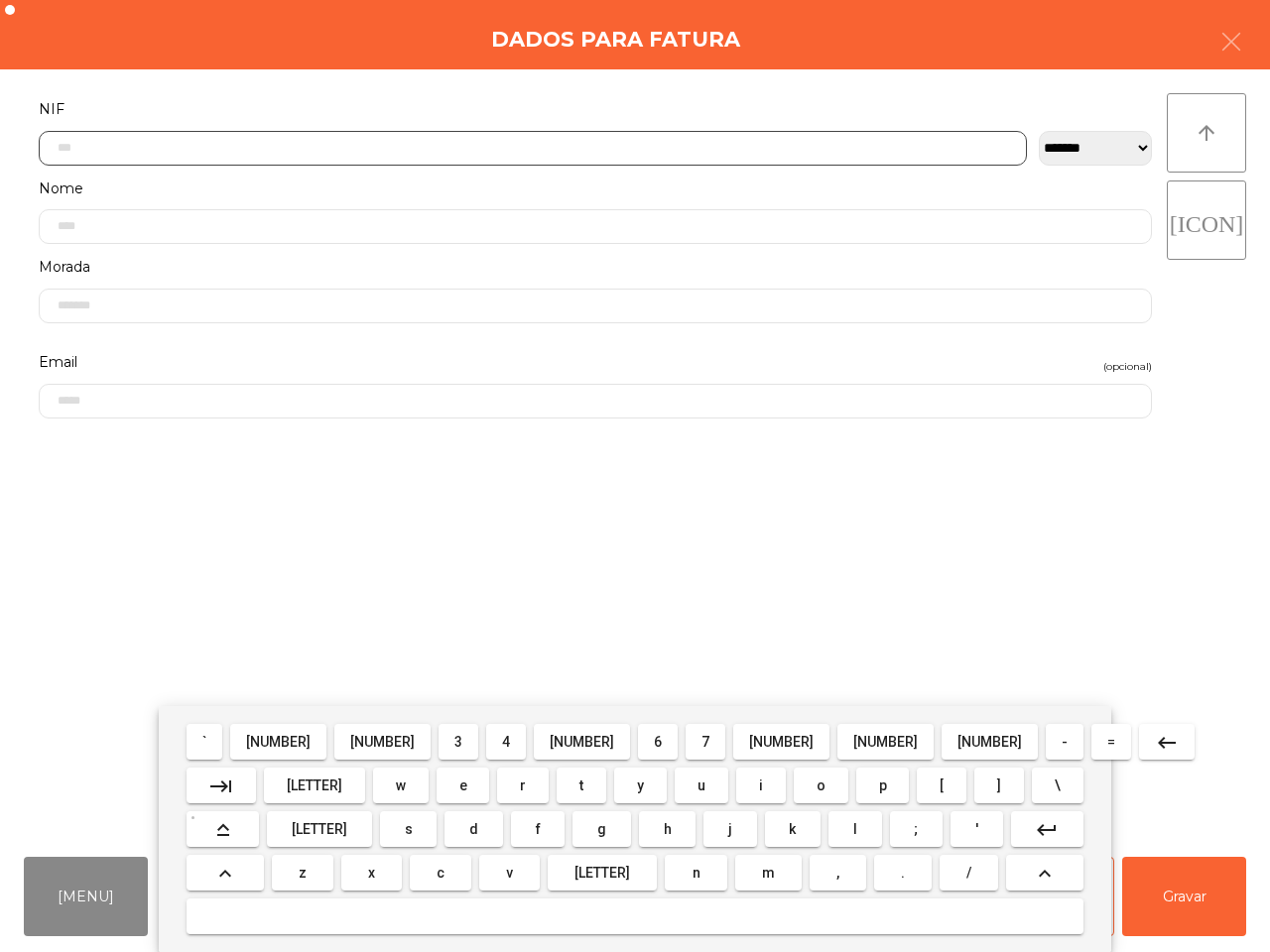 click on "[NUMBER]" at bounding box center [204, 742] 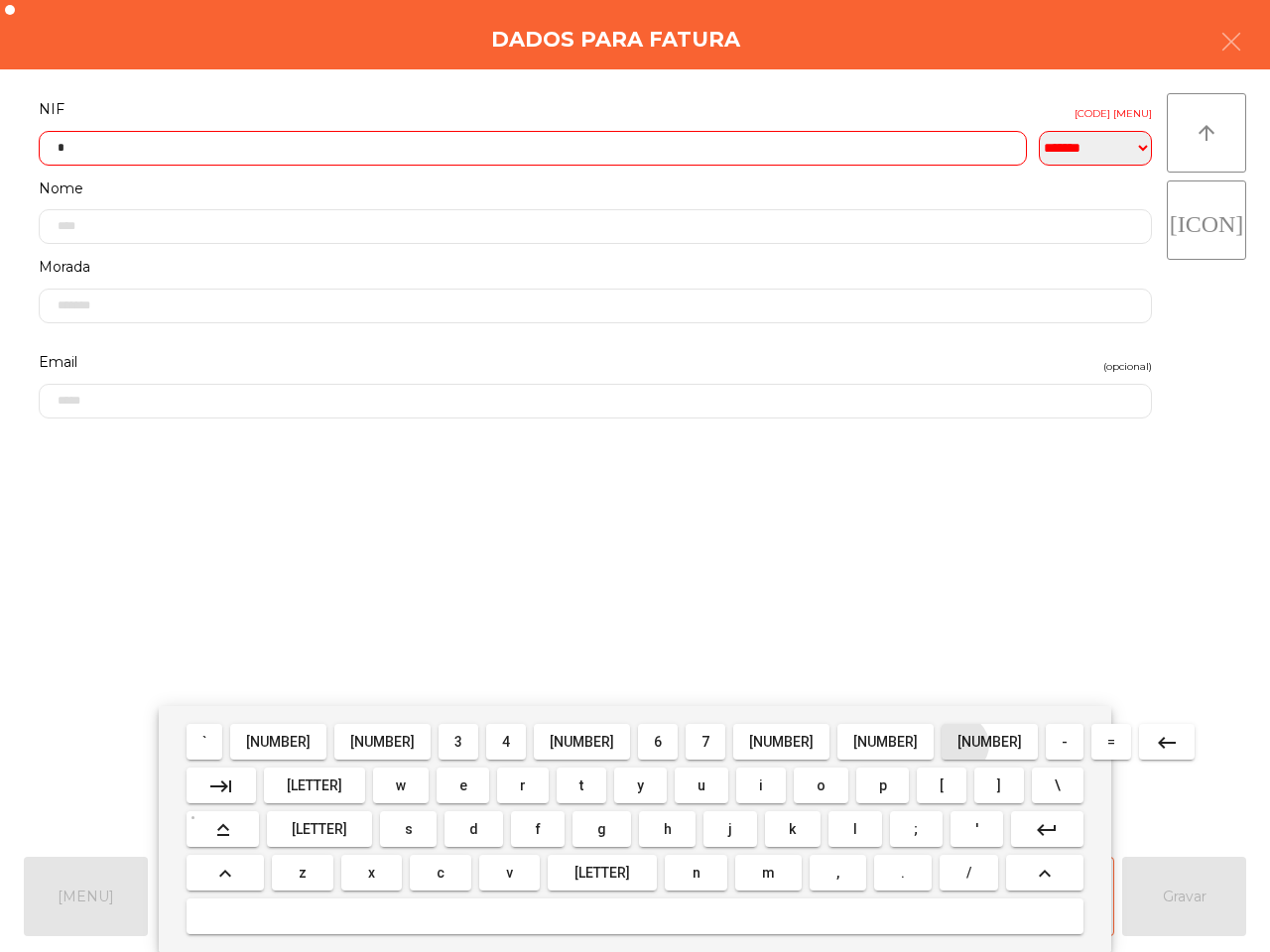click on "[NUMBER]" at bounding box center (204, 742) 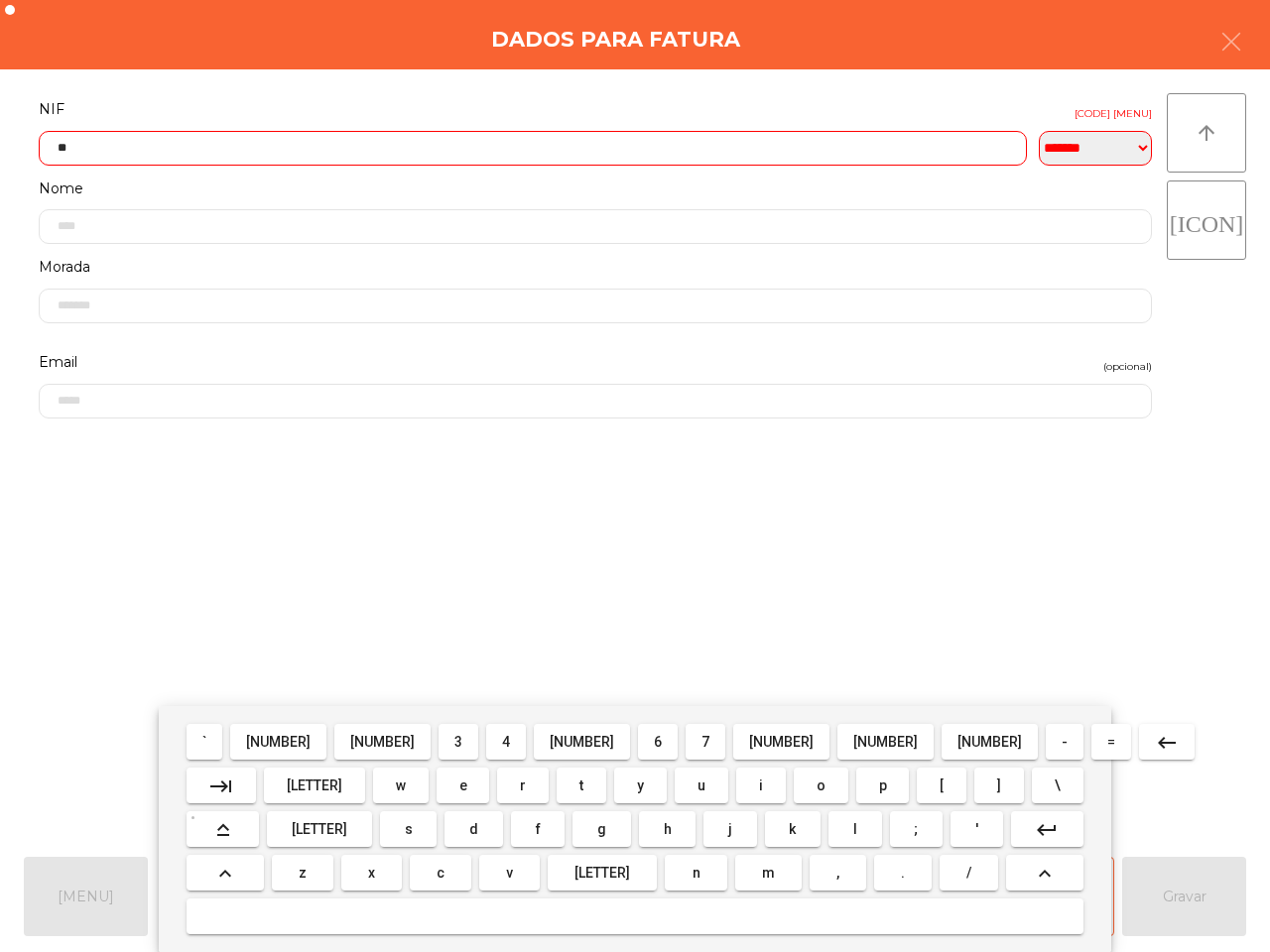 click on "7" at bounding box center (204, 742) 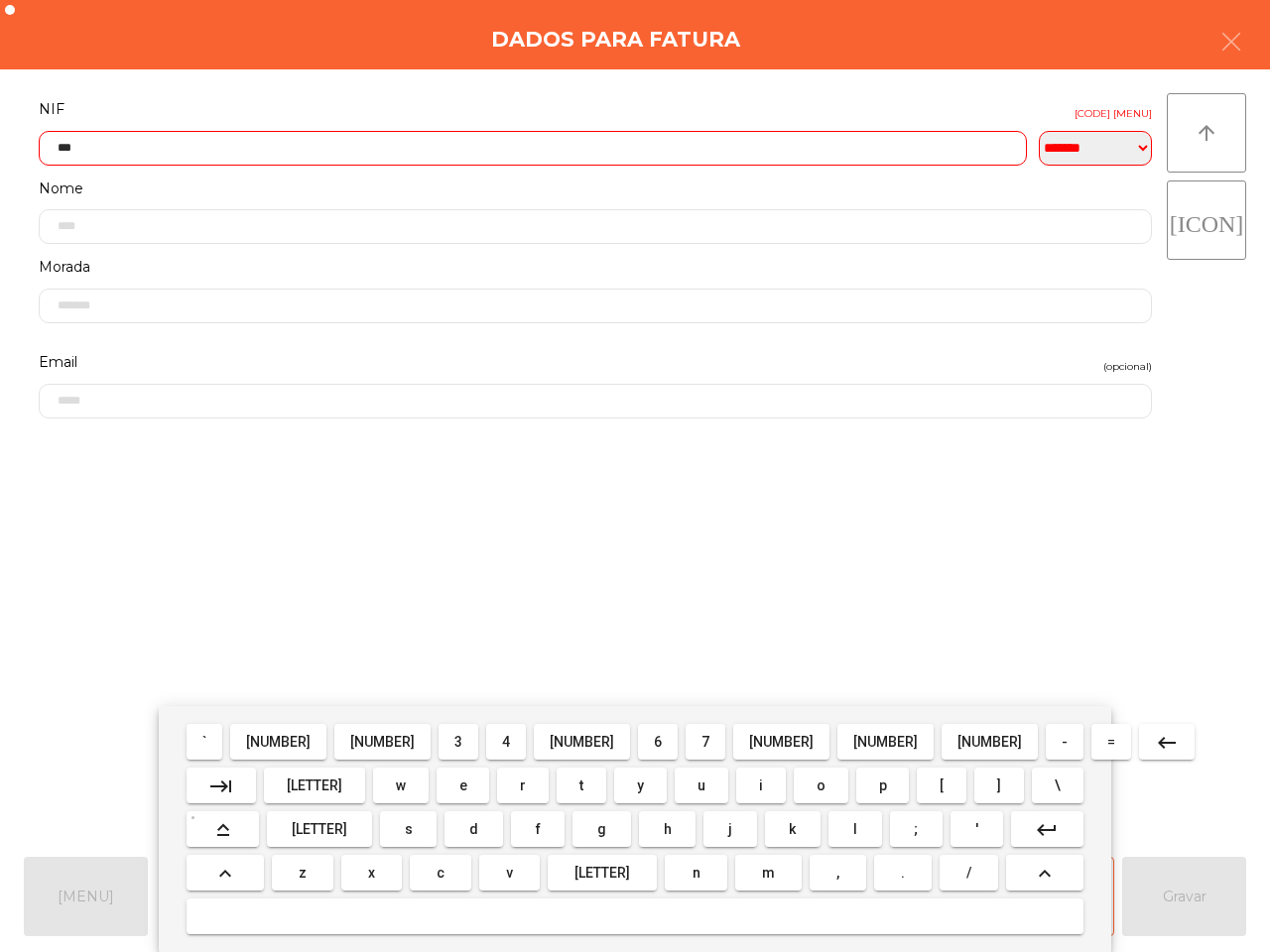 click on "[NUMBER]" at bounding box center (204, 742) 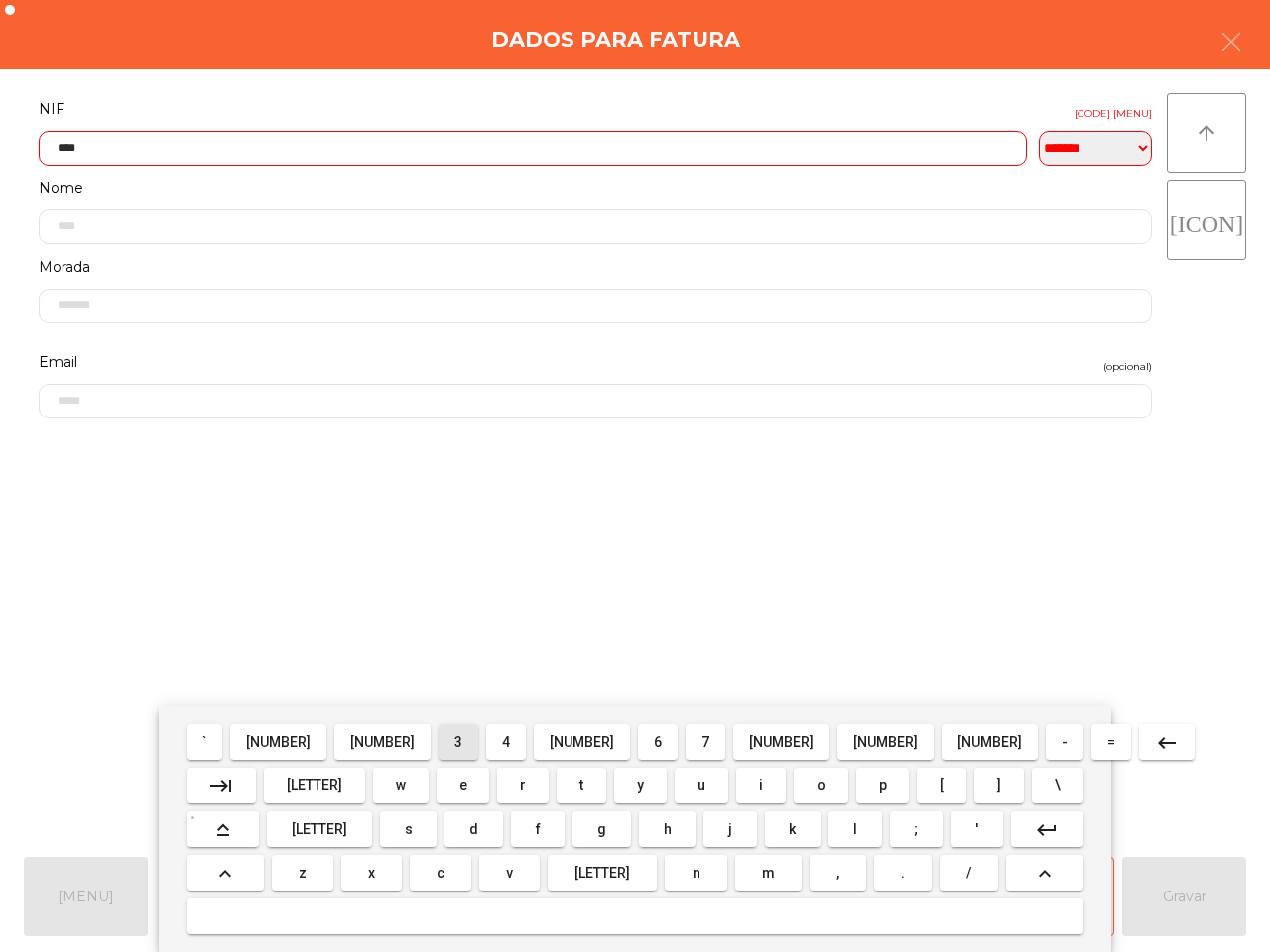 click on "3" at bounding box center (204, 742) 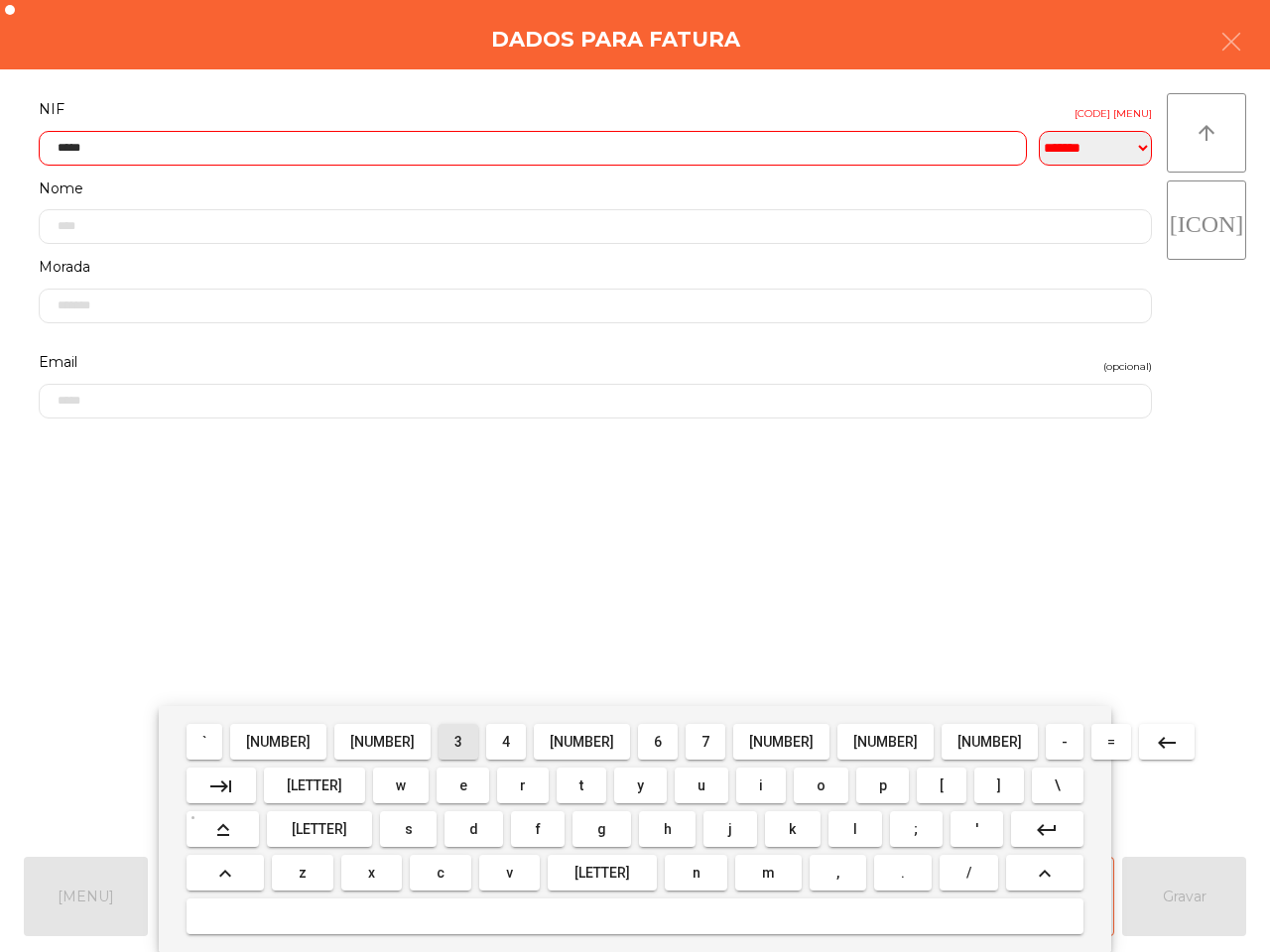 click on "3" at bounding box center (204, 742) 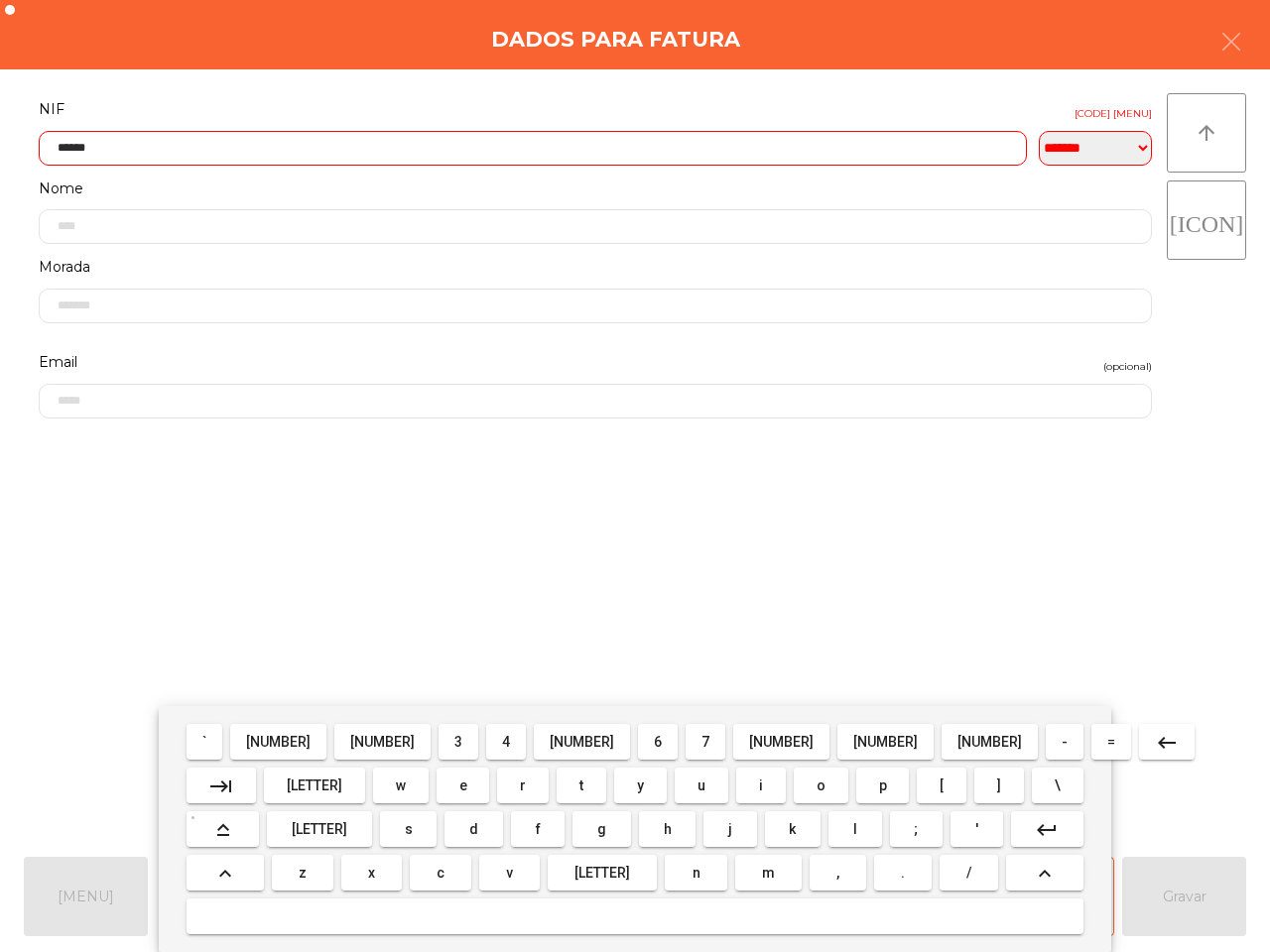 click on "[NUMBER]" at bounding box center [204, 742] 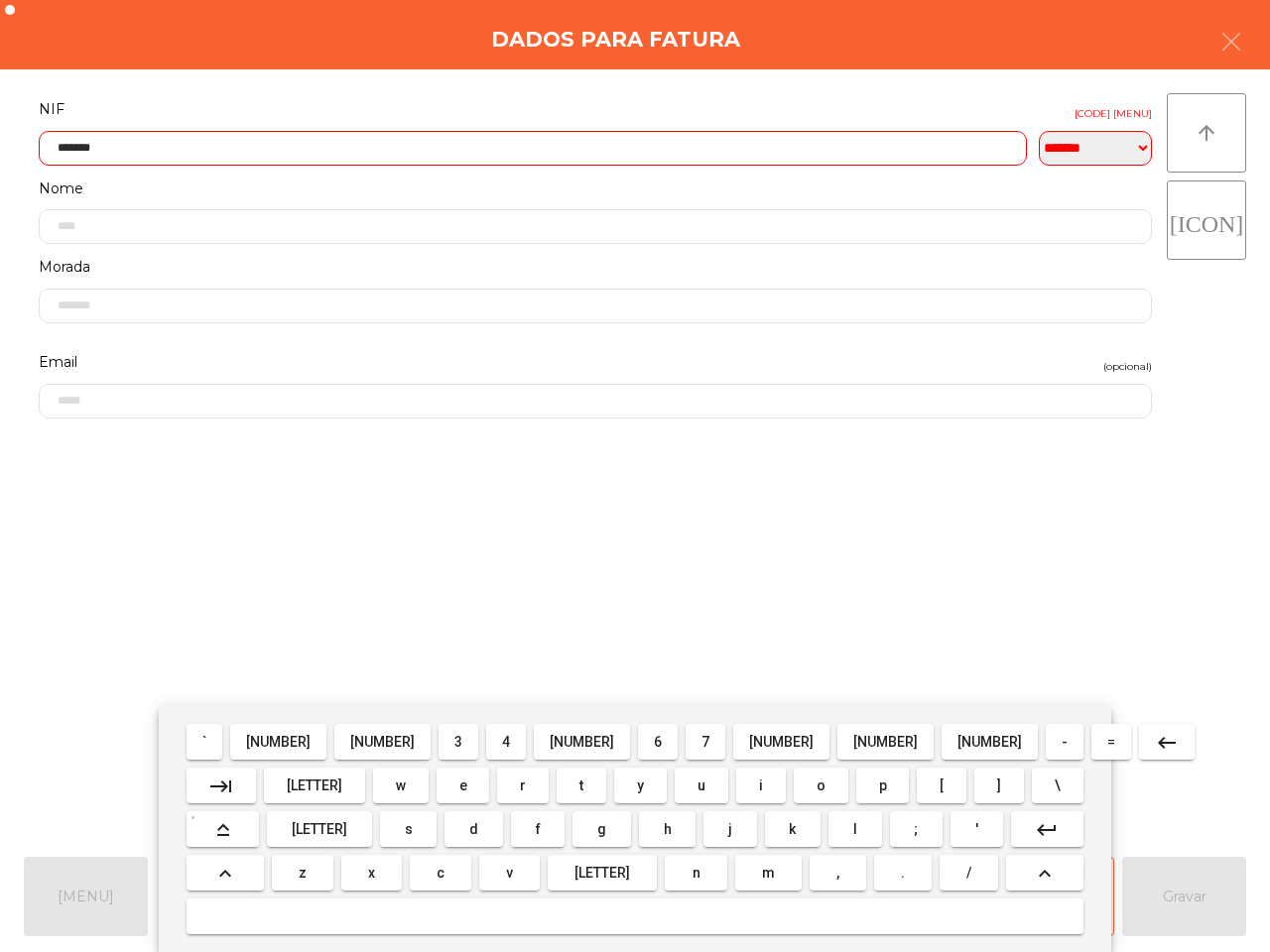 click on "[NUMBER]" at bounding box center [204, 742] 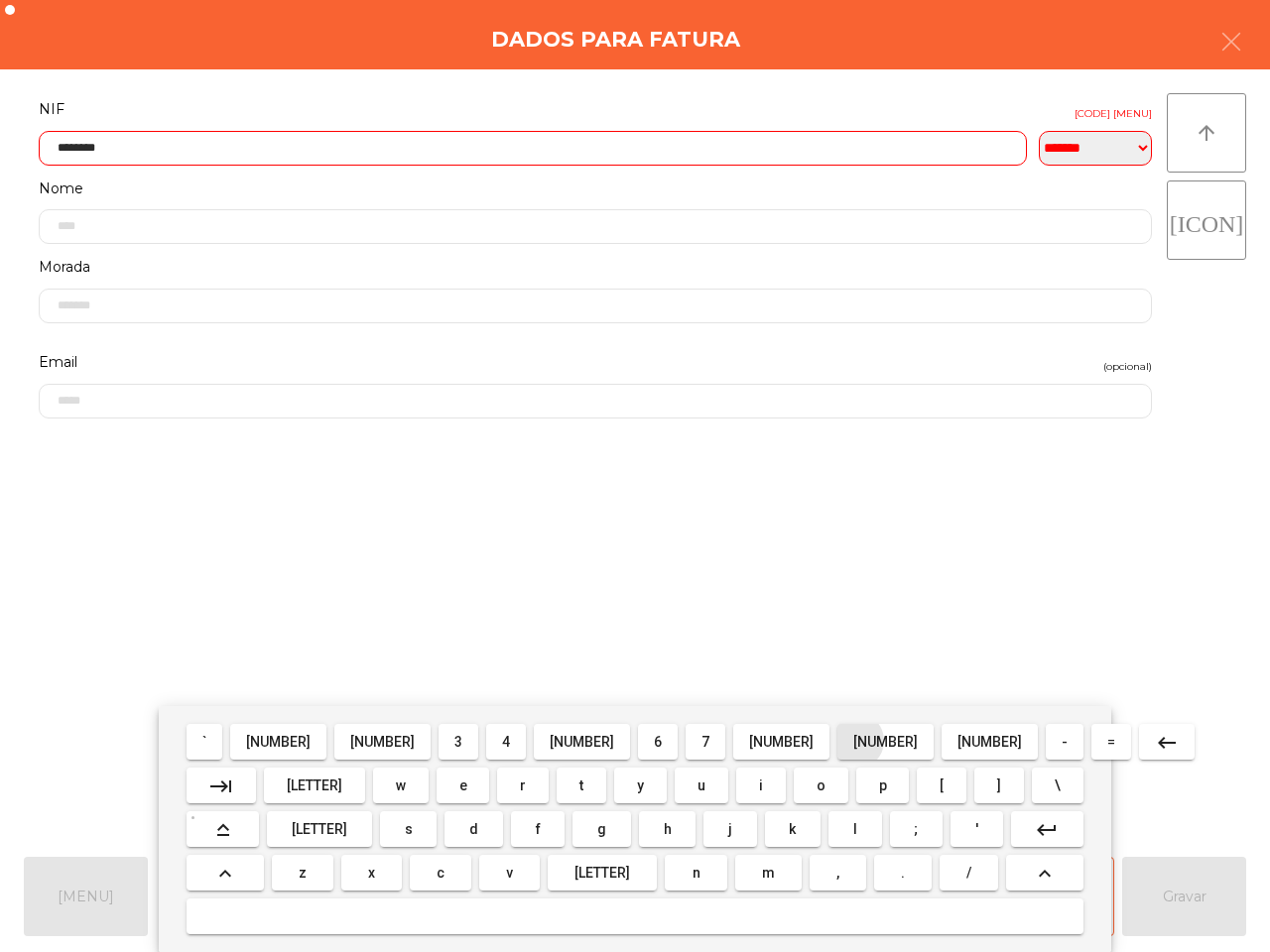 click on "[NUMBER]" at bounding box center [204, 742] 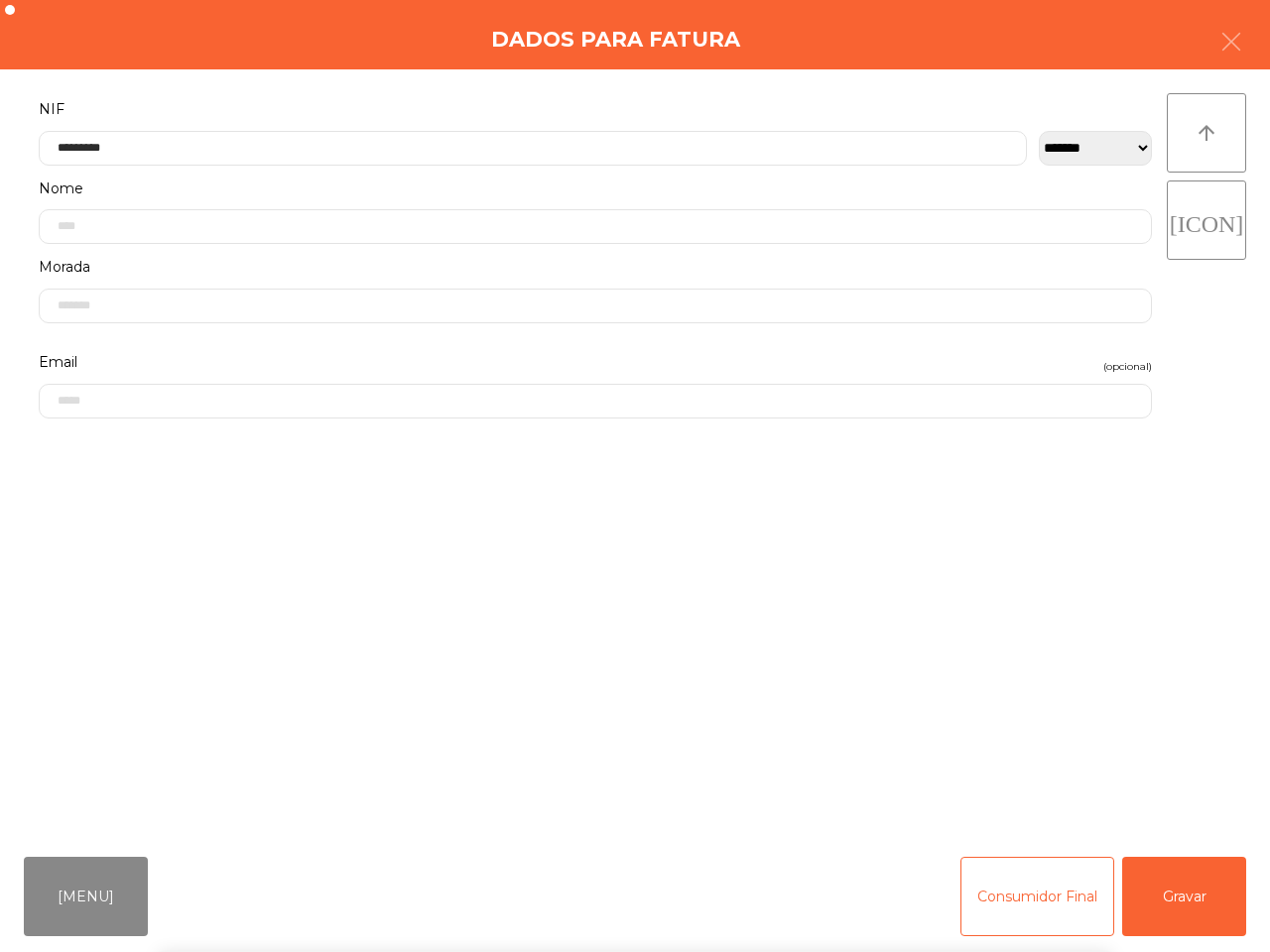 click on "` 1 2 3 4 5 6 7 8 9 0 - = keyboard_backspace keyboard_tab q w e r t y u i o p [ ] \ keyboard_capslock a s d f g h j k l ; ' keyboard_return keyboard_arrow_up z x c v b n m , . / keyboard_arrow_up" at bounding box center (635, 829) 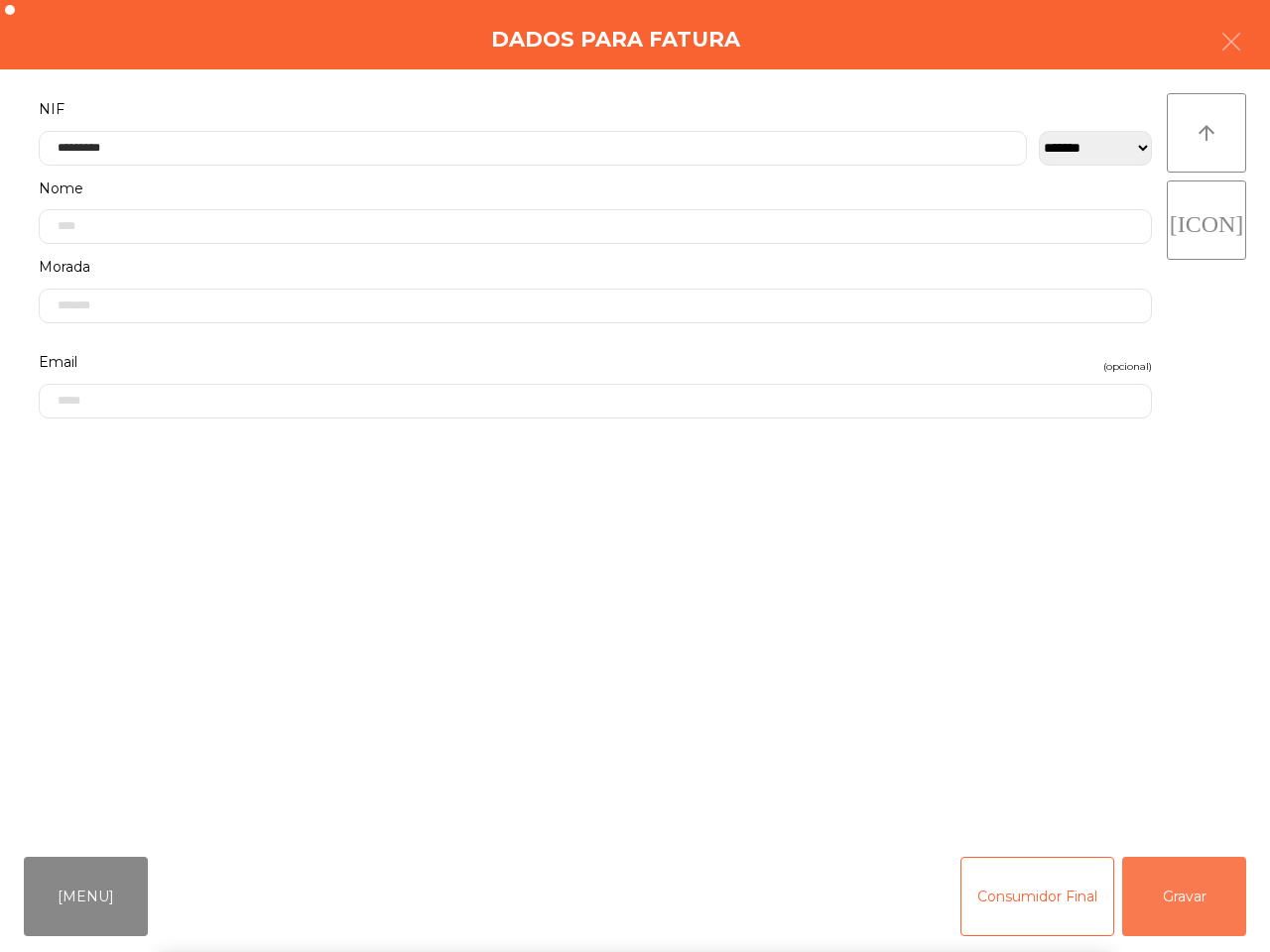 click on "Gravar" at bounding box center [1184, 896] 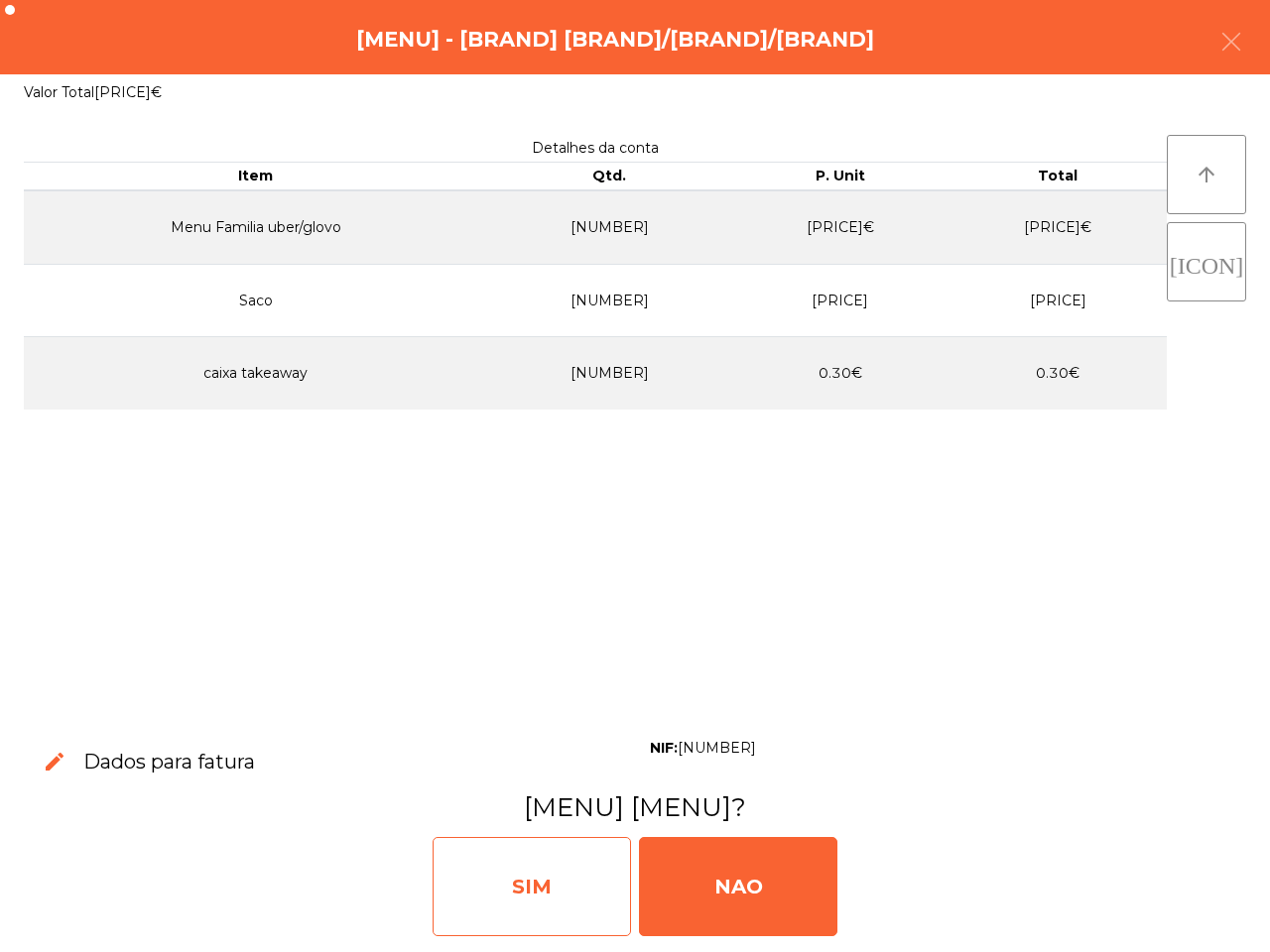 click on "SIM" at bounding box center (532, 887) 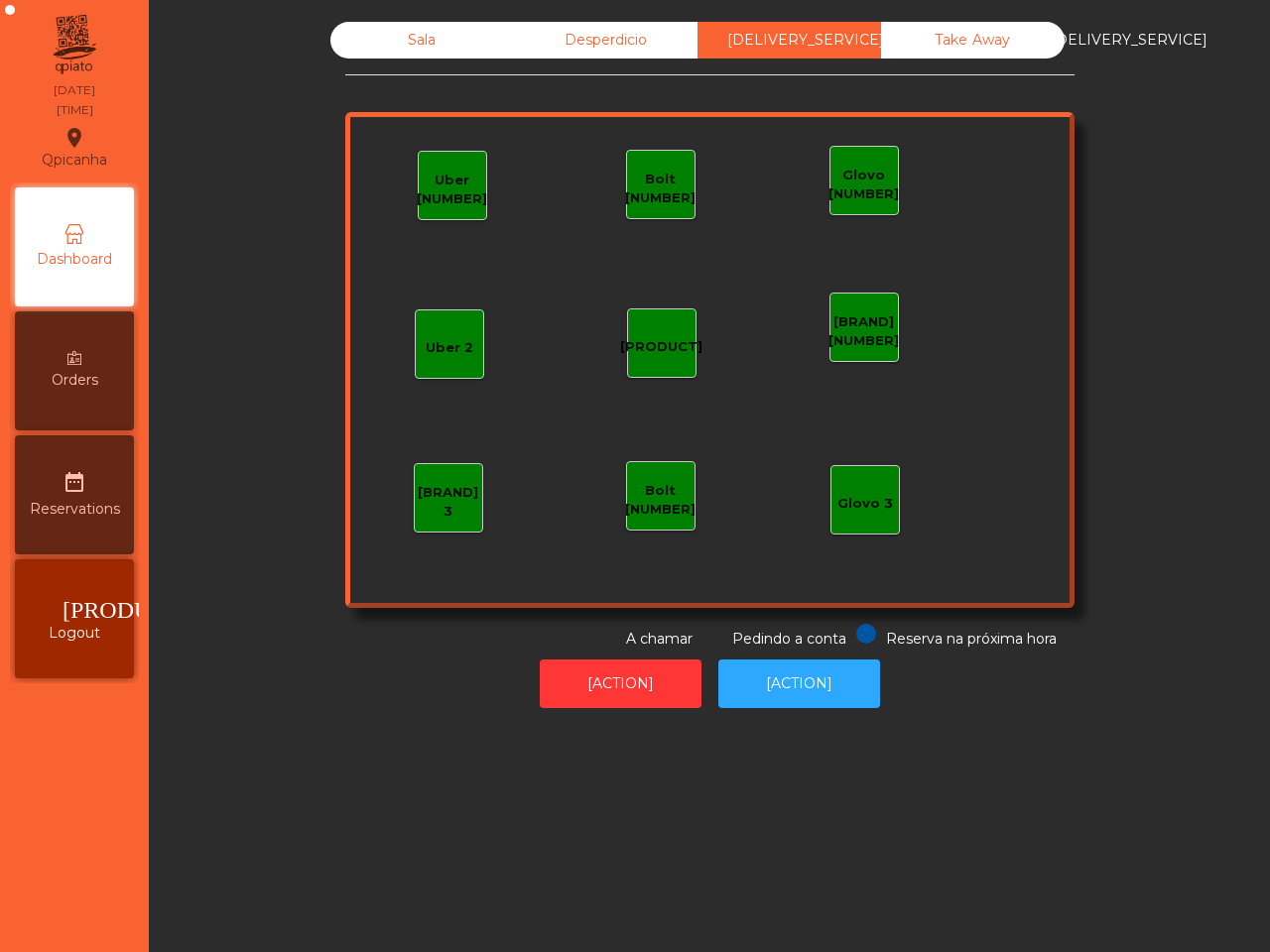 click on "[LOCATION] [LOCATION] [BRAND]/[BRAND]/[BRAND] [MENU] [BRAND] [BRAND] [BRAND] [BRAND] [BRAND] [BRAND] [BRAND] [BRAND] [BRAND] [MENU] [MENU] [MENU]" at bounding box center [709, 476] 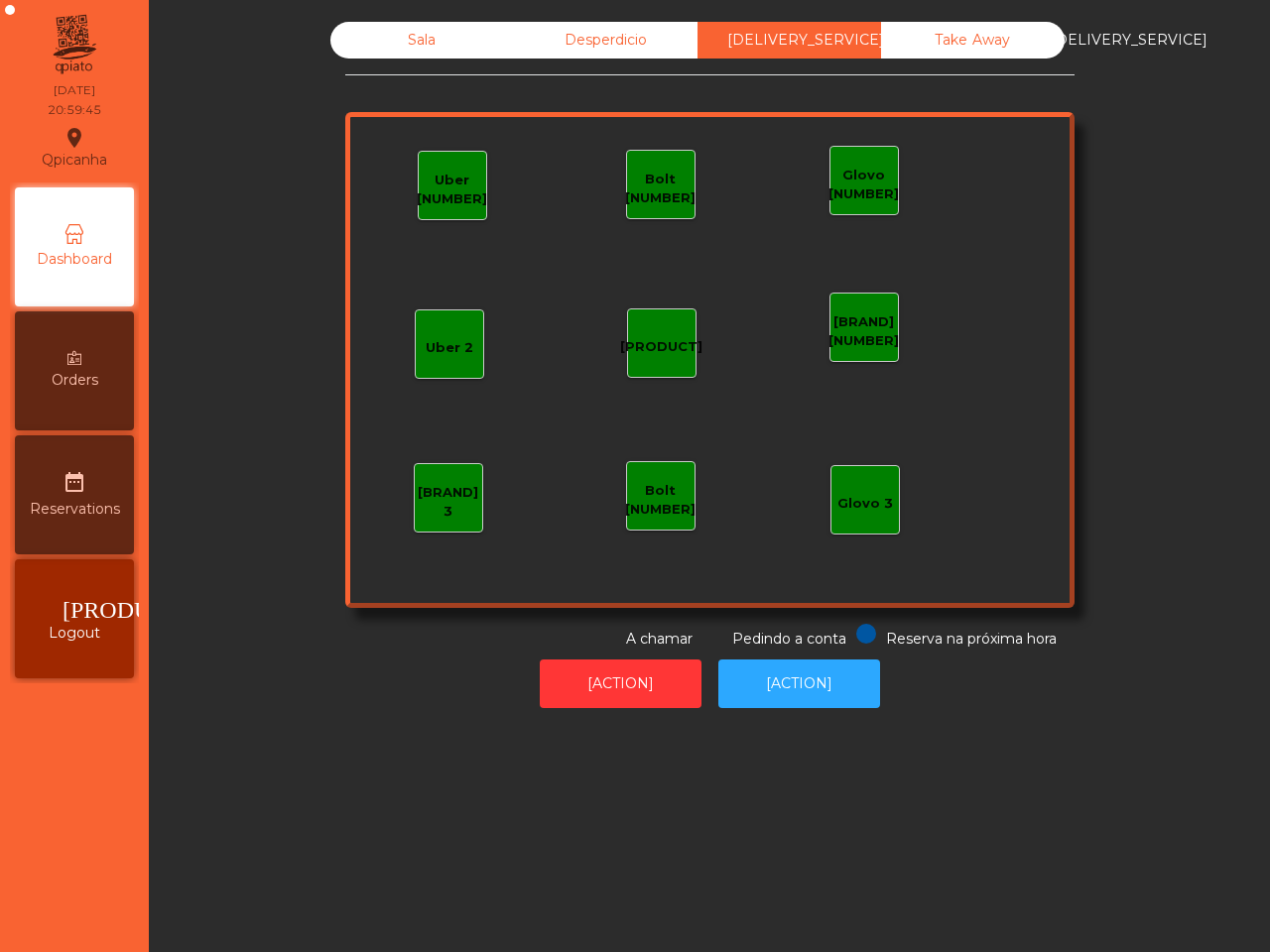 click on "Sala" at bounding box center [422, 40] 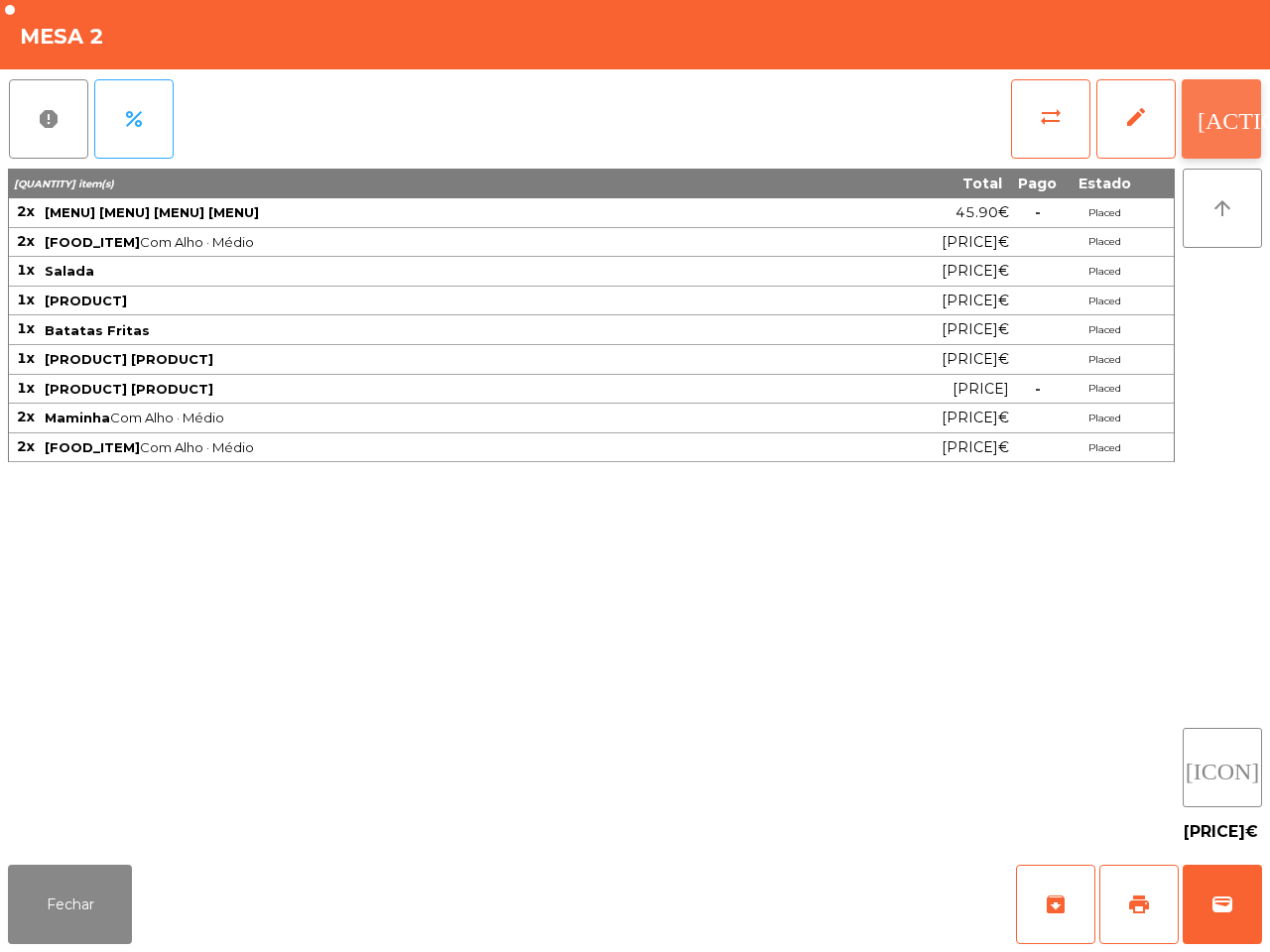click on "[ACTION]" at bounding box center [1221, 119] 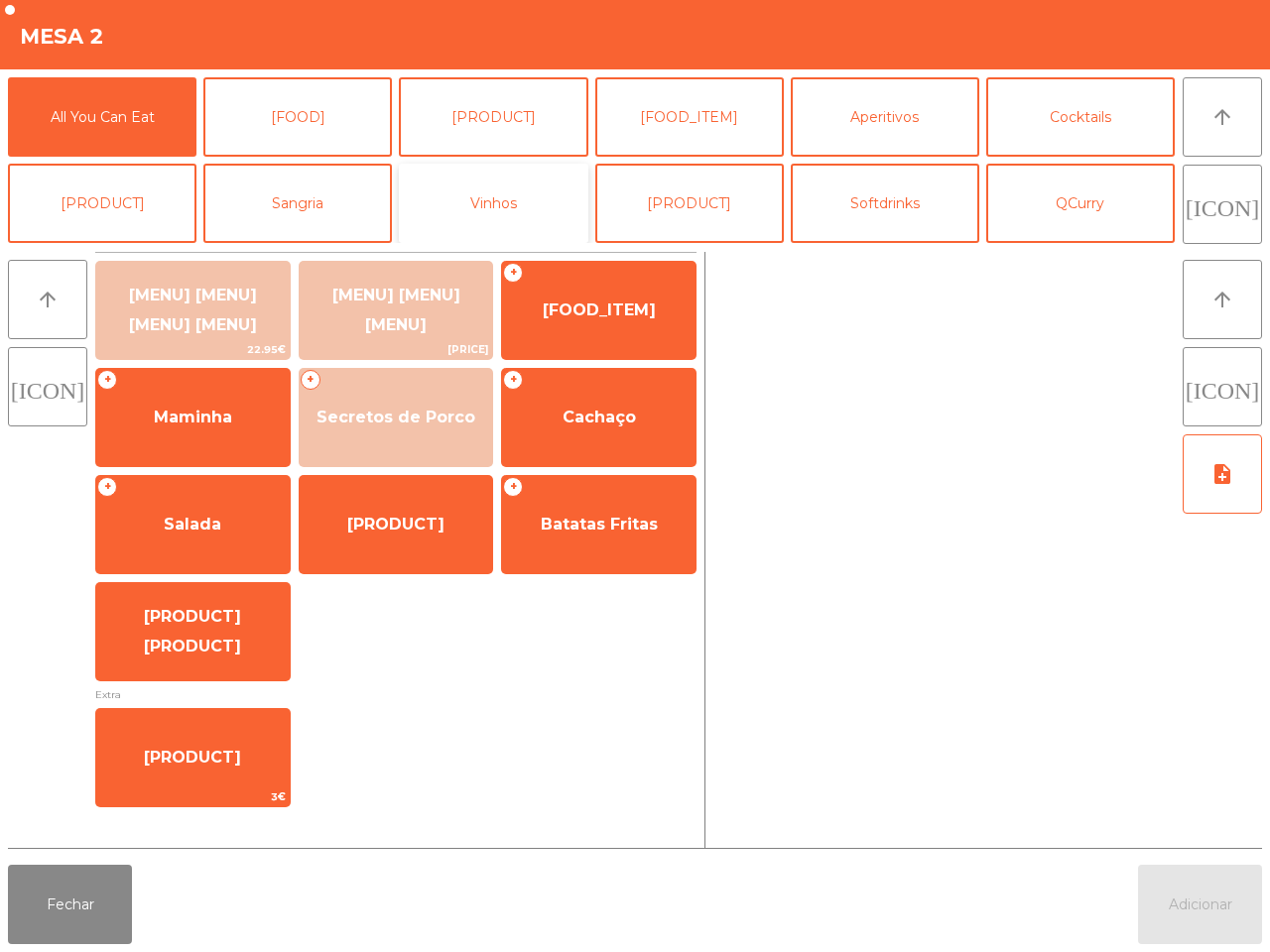 click on "Vinhos" at bounding box center (493, 203) 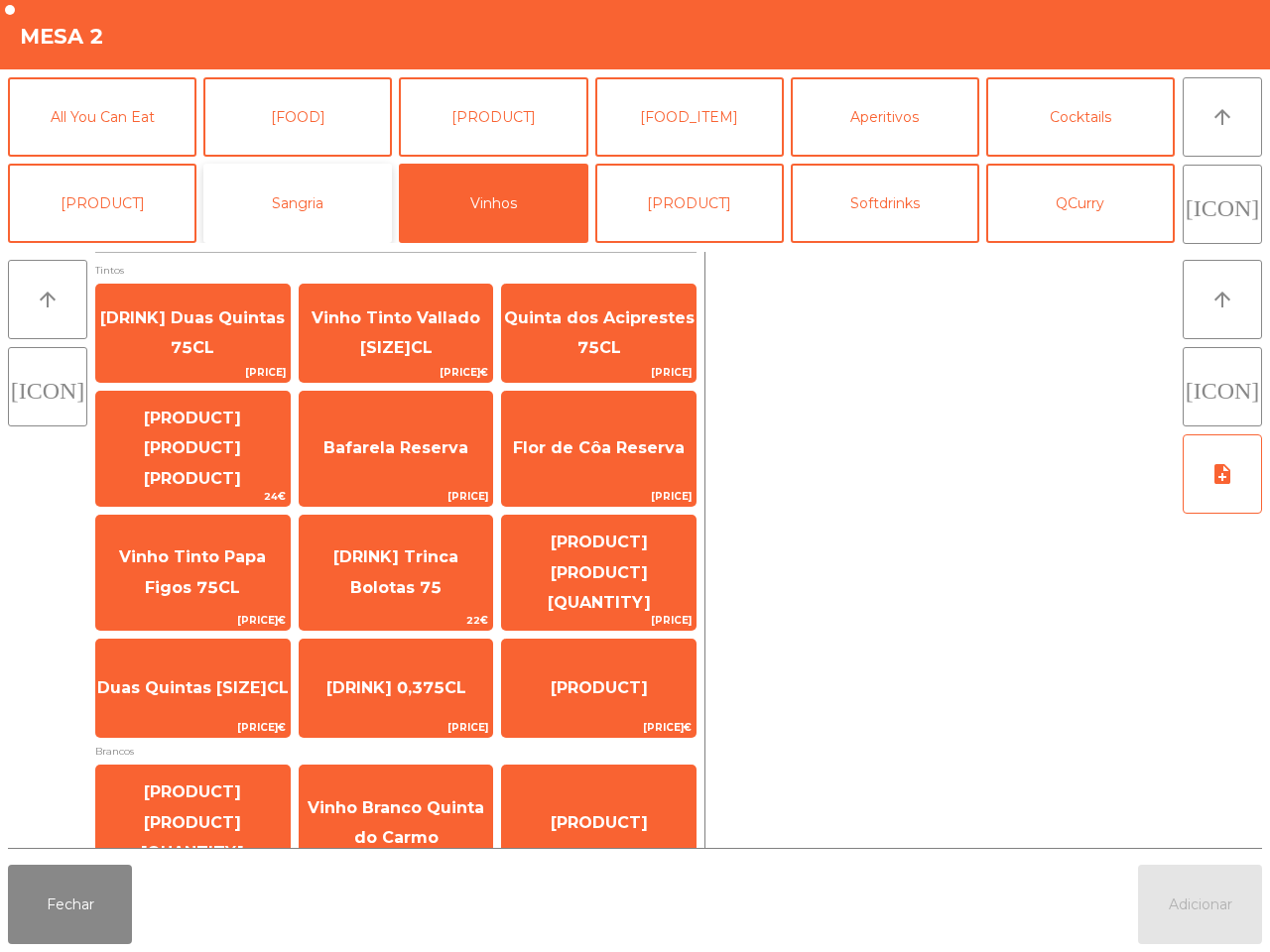 click on "Sangria" at bounding box center (298, 203) 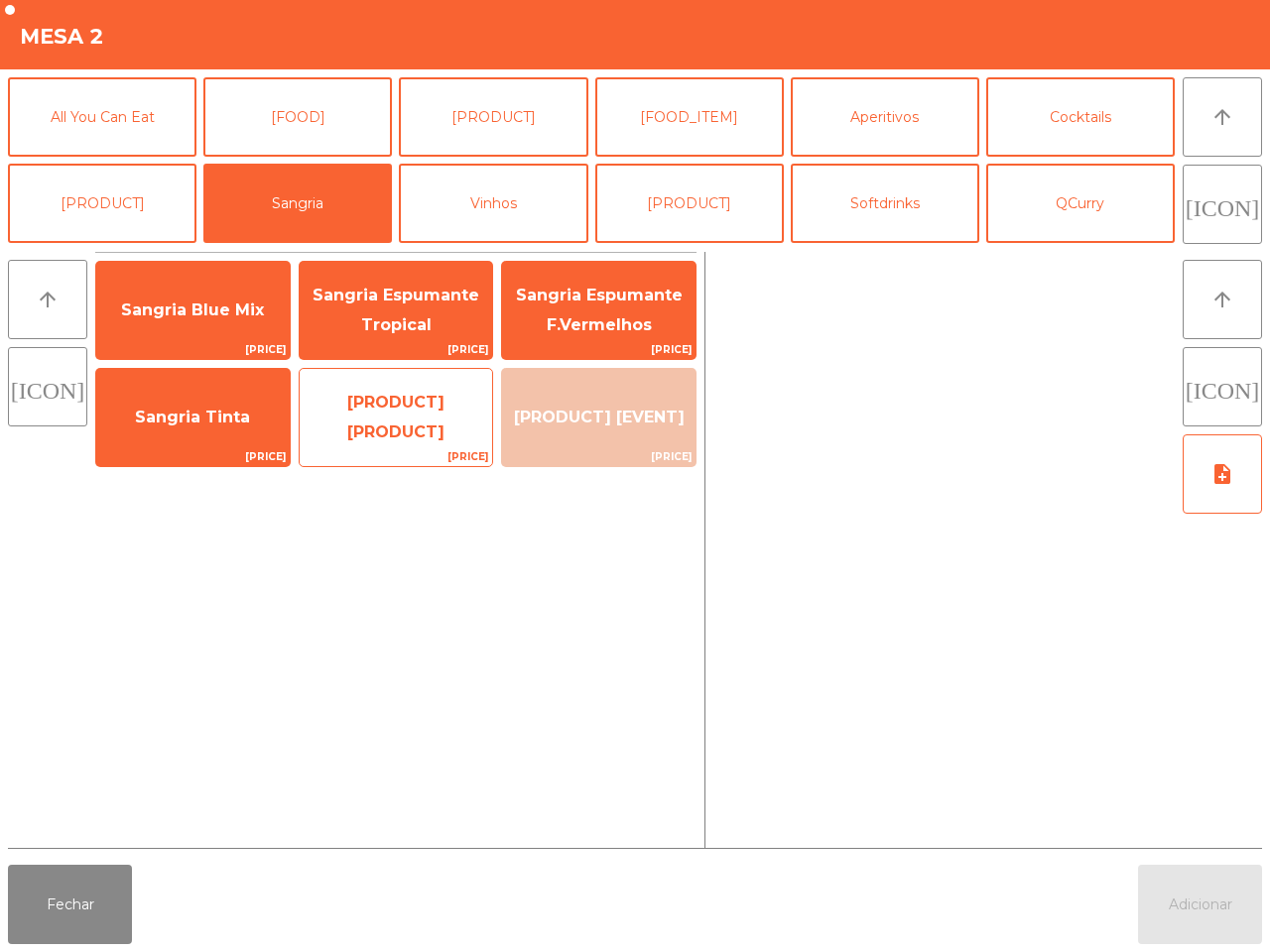 click on "[PRODUCT] [PRODUCT]" at bounding box center [192, 310] 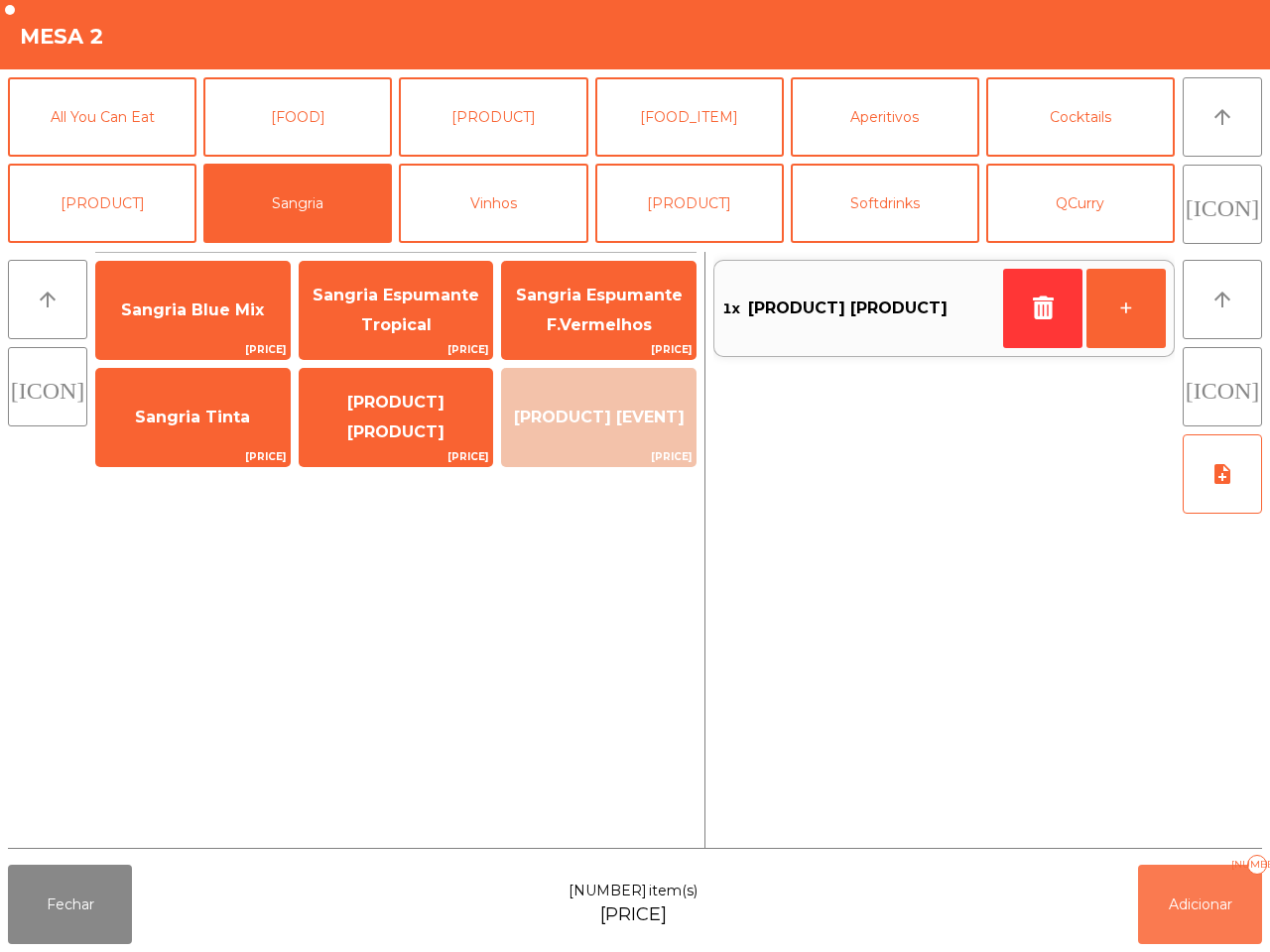 click on "Adicionar 1" at bounding box center (1200, 904) 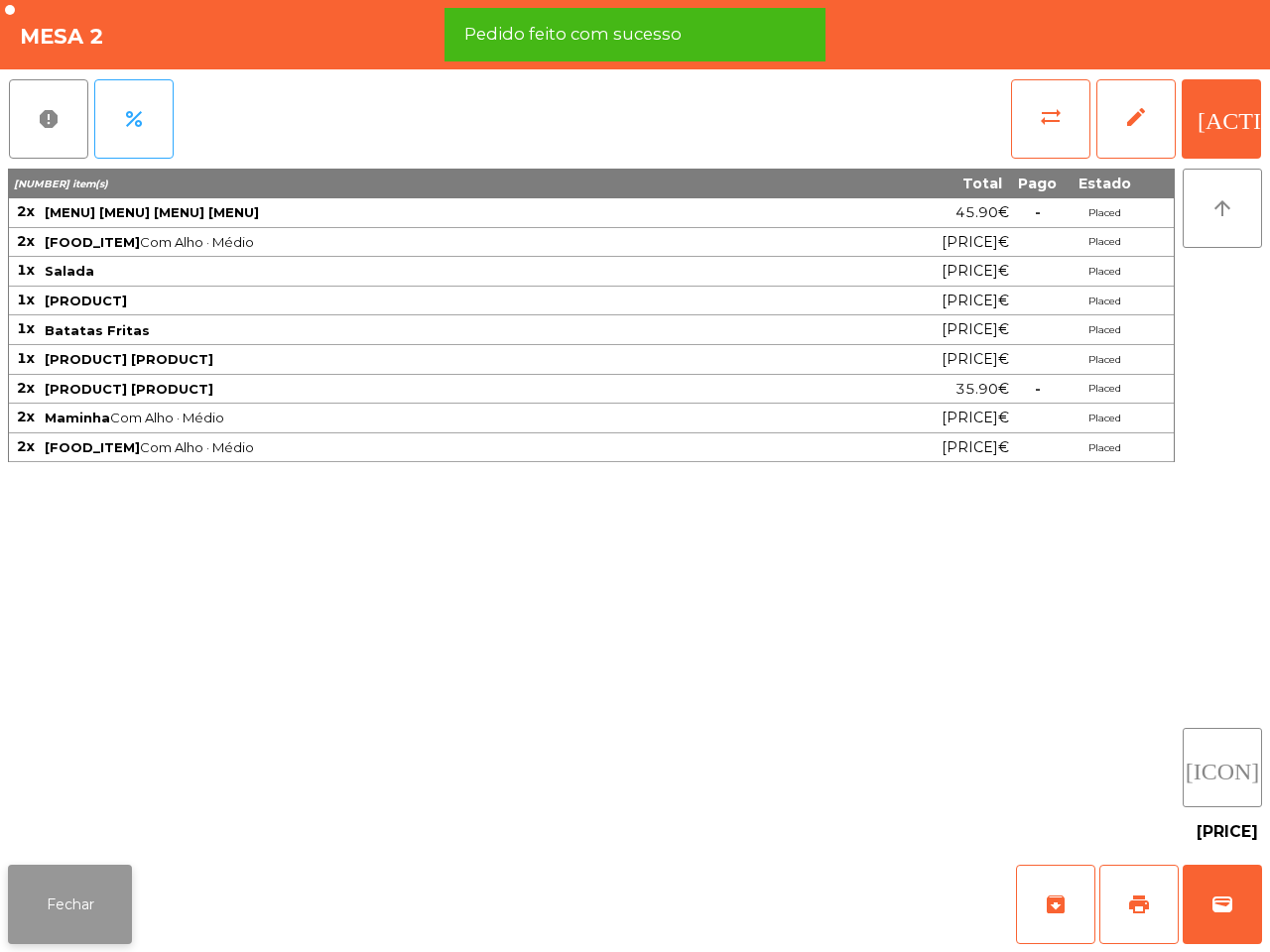 click on "Fechar" at bounding box center [69, 904] 